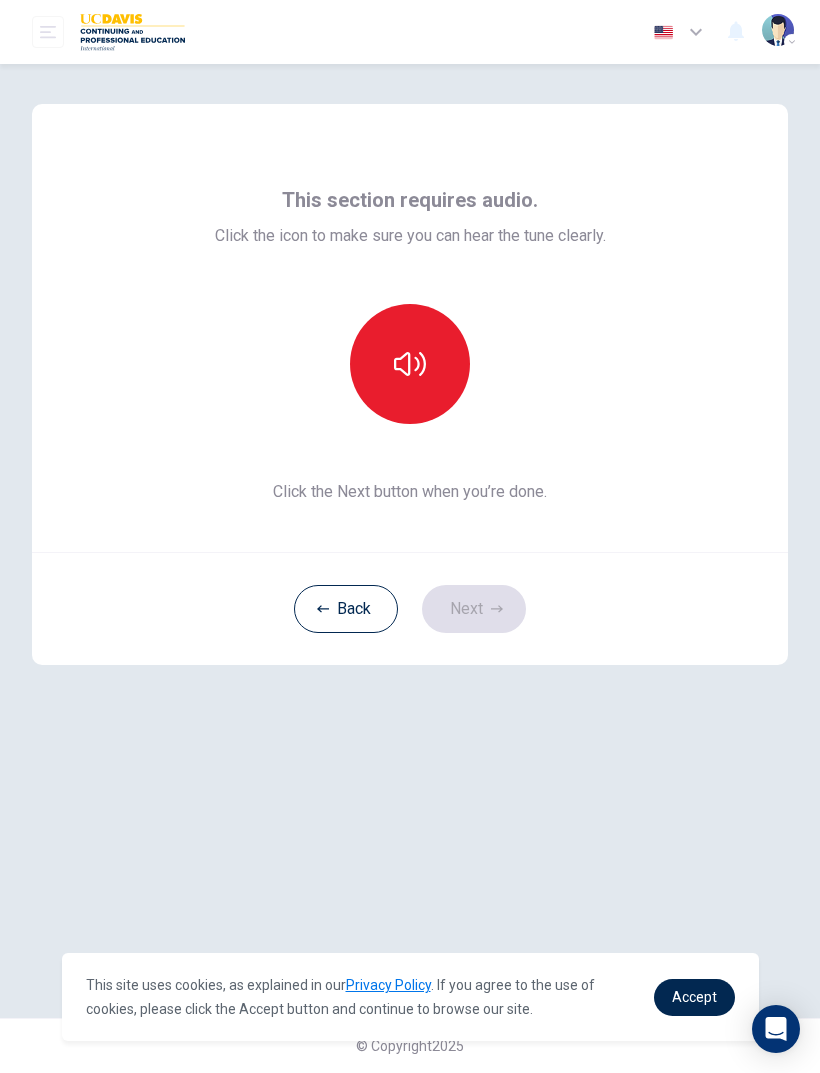 scroll, scrollTop: 0, scrollLeft: 0, axis: both 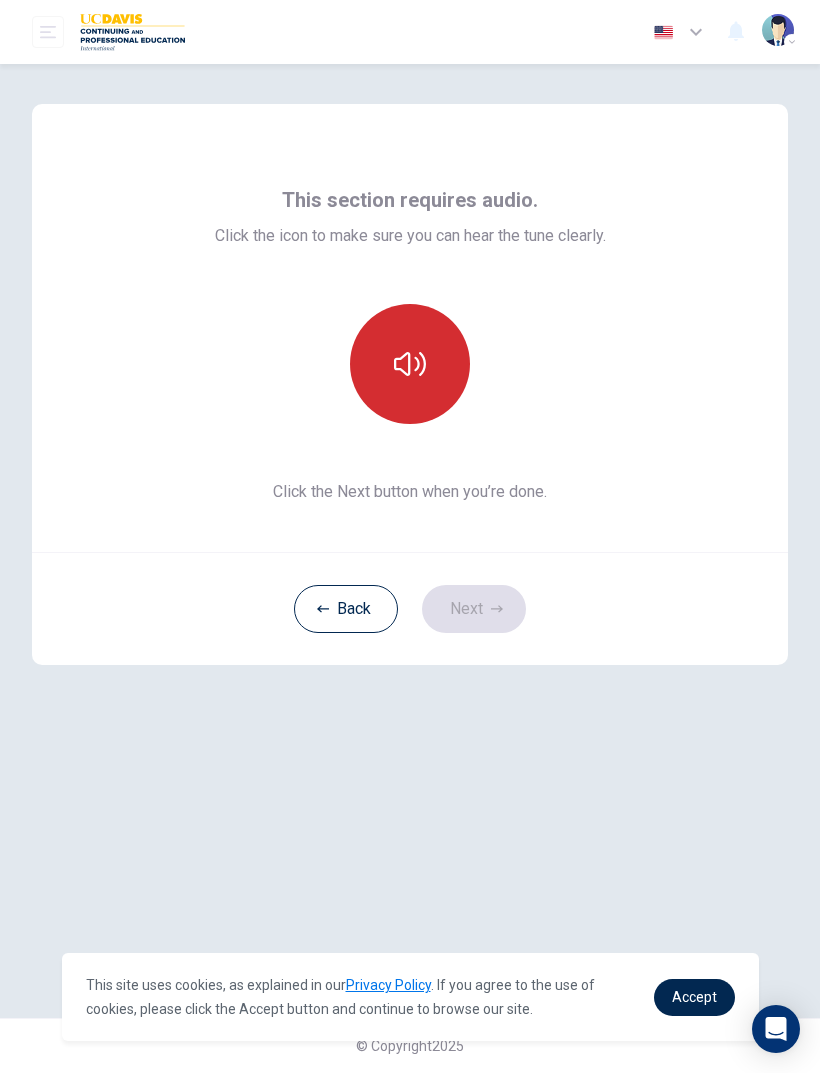 click at bounding box center [410, 364] 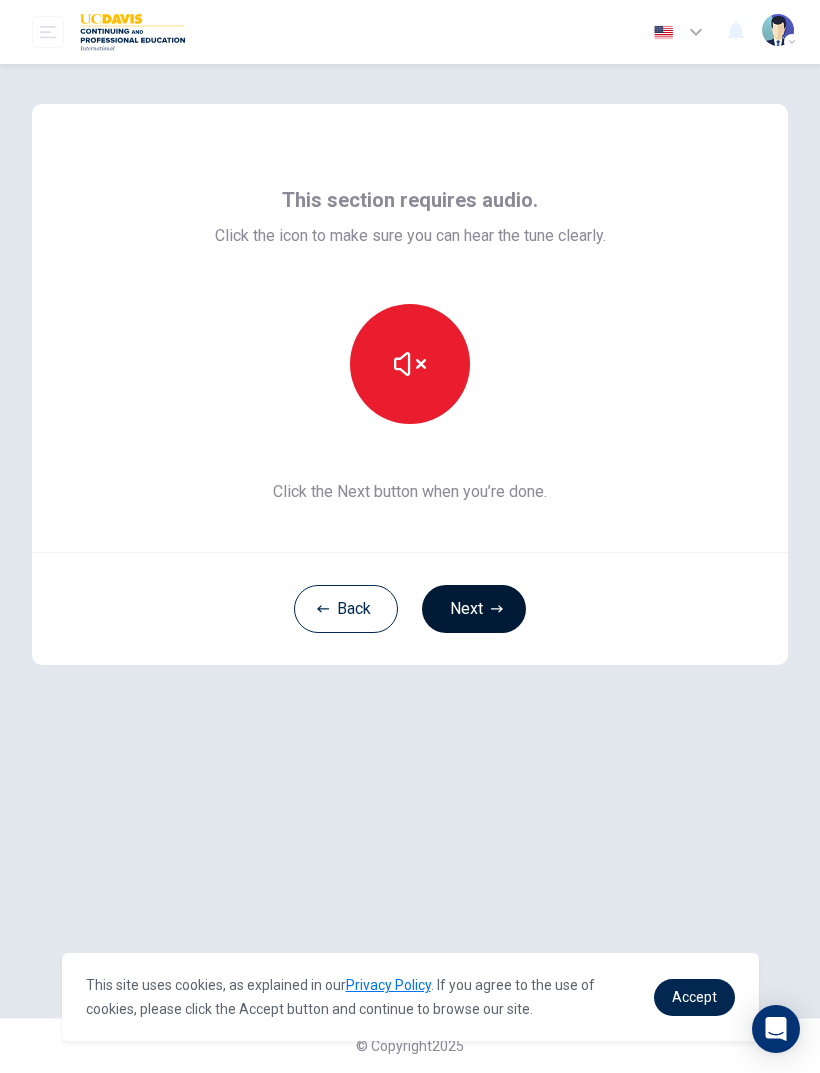 click on "Next" at bounding box center (474, 609) 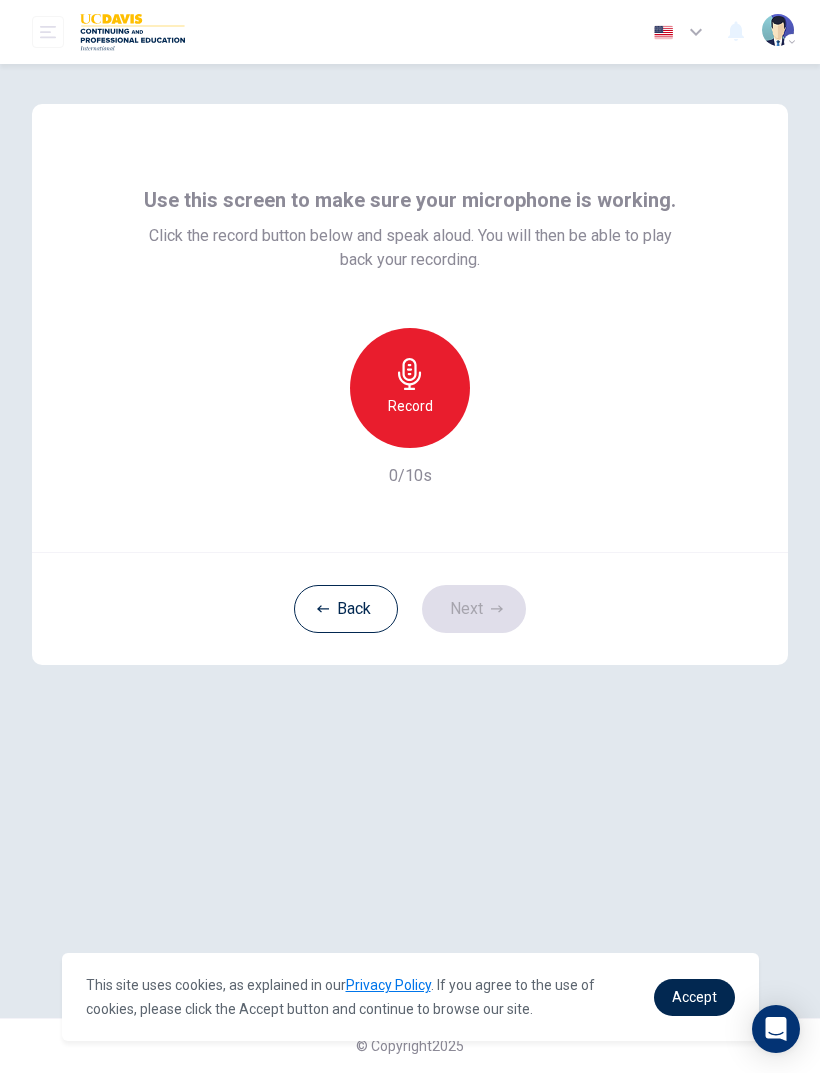 click 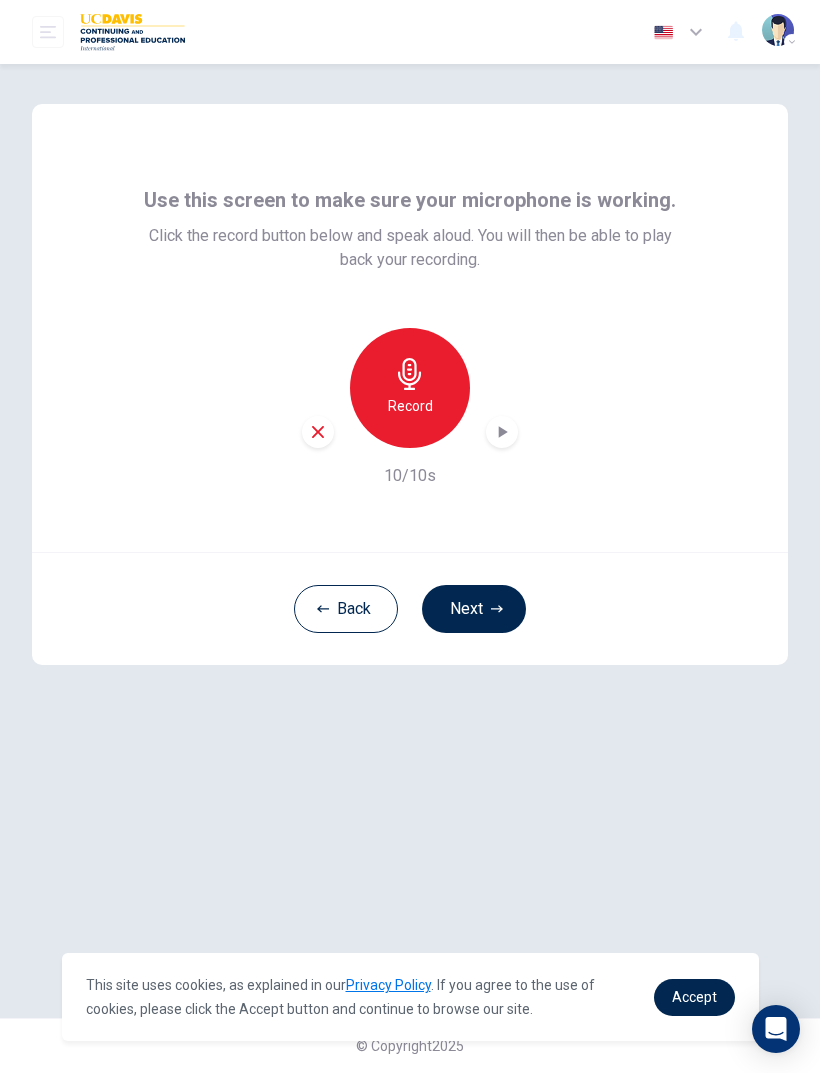 click 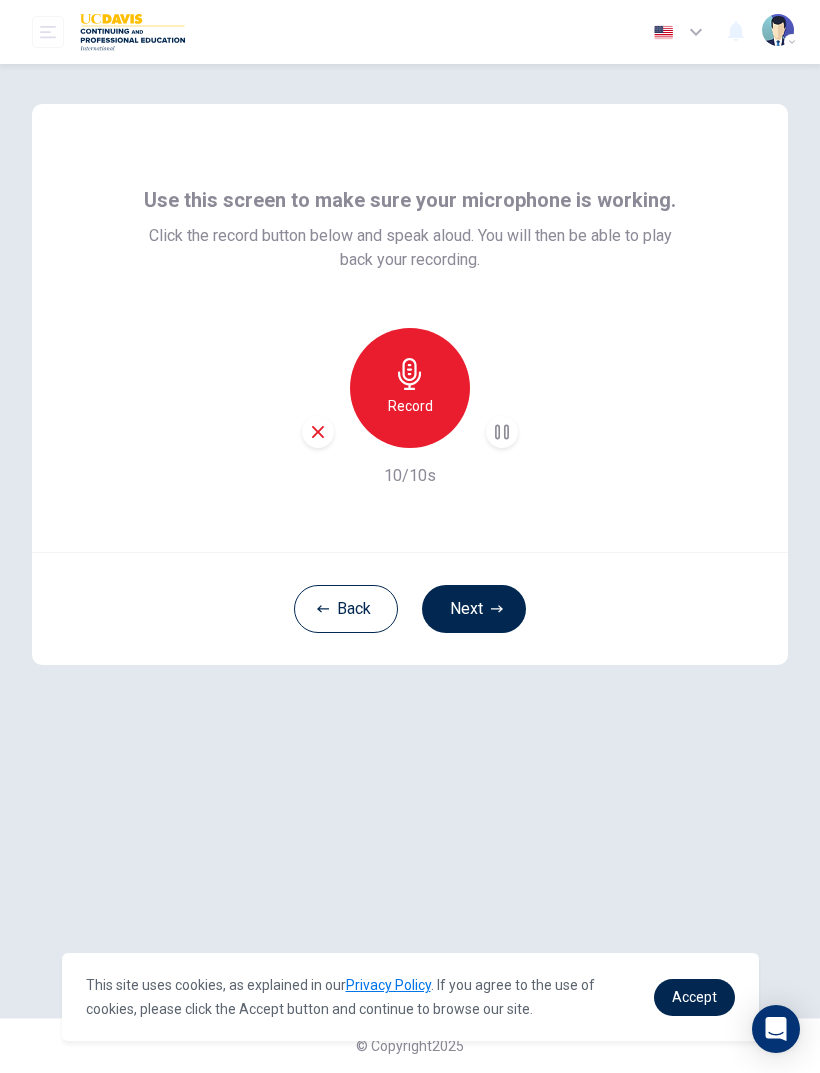 click on "Record" at bounding box center (410, 406) 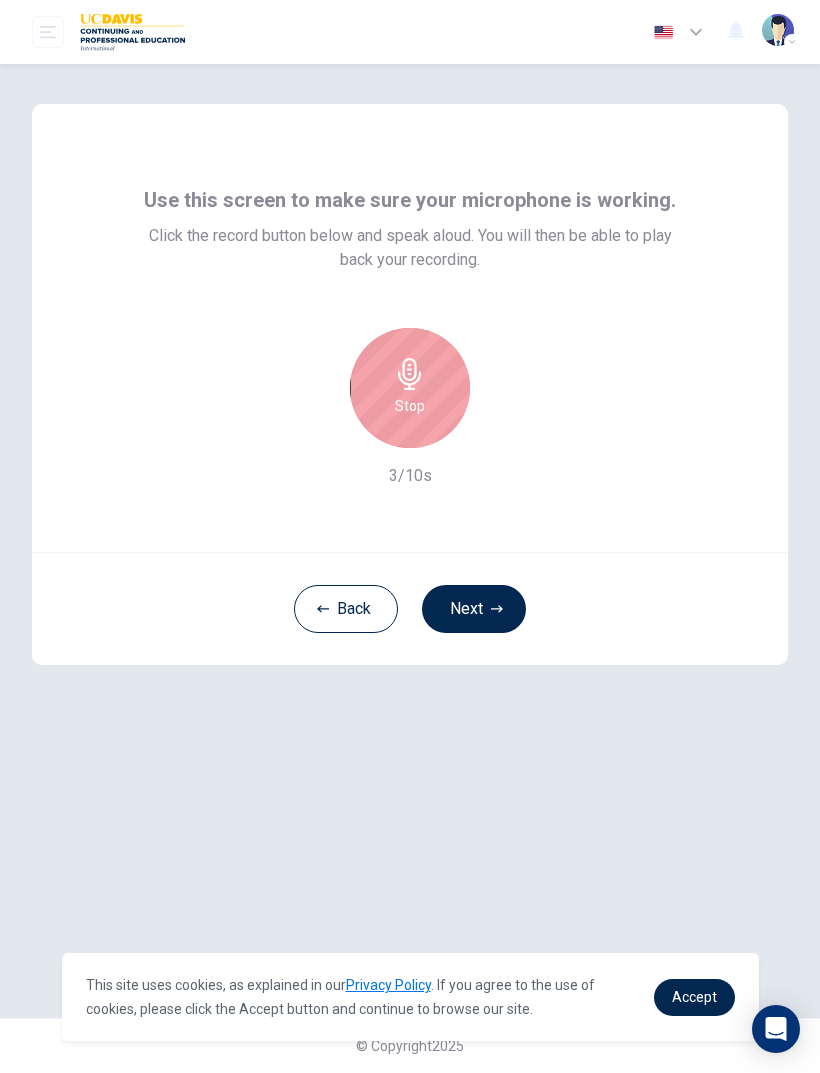 click on "Stop" at bounding box center [410, 388] 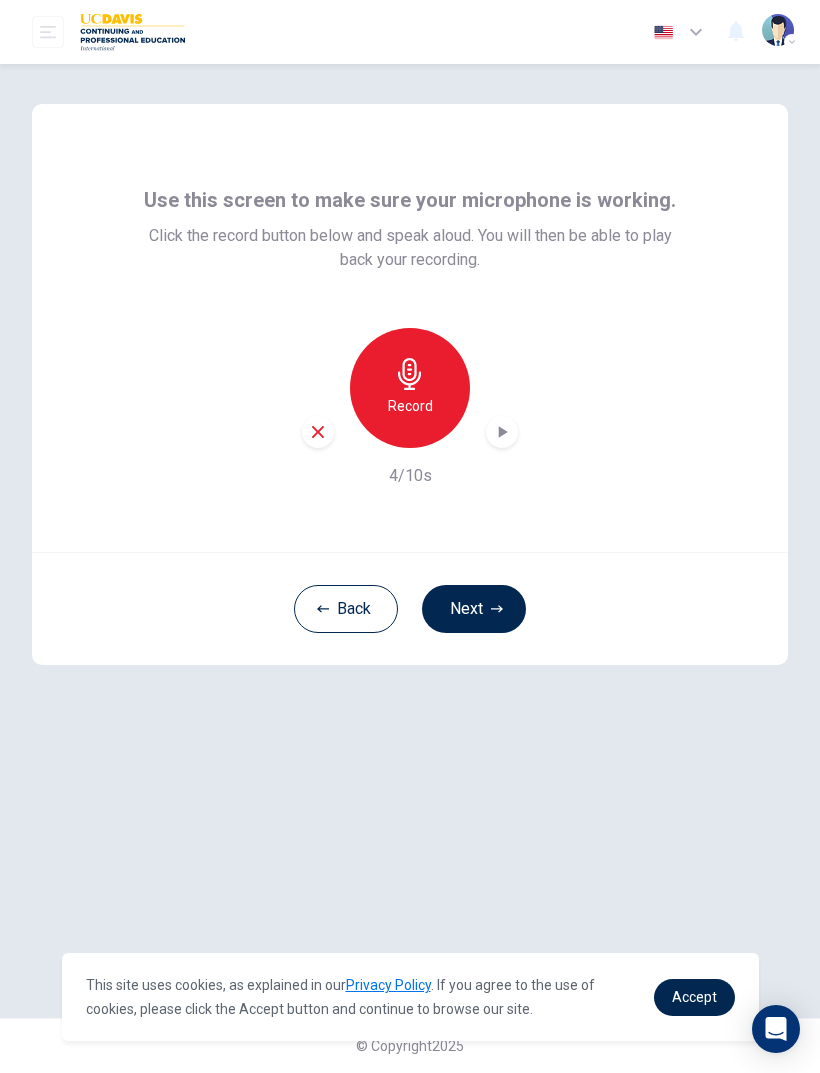 click 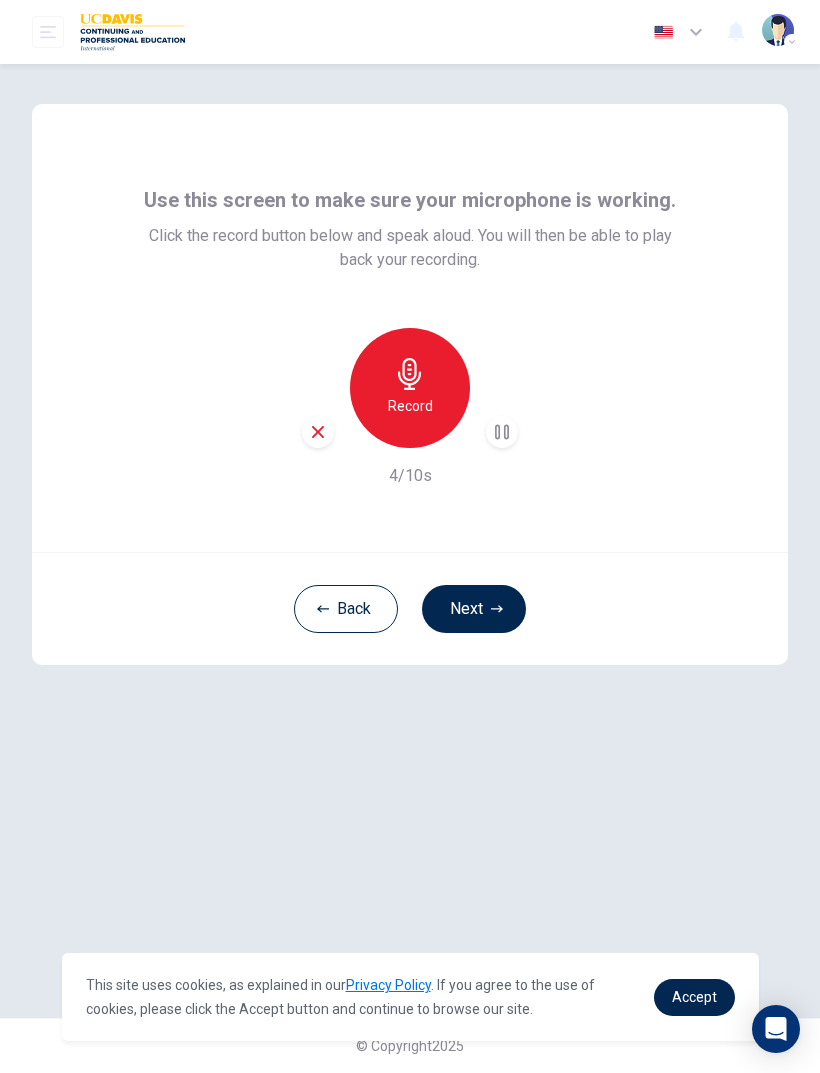 click on "Record 4/10s" at bounding box center [410, 408] 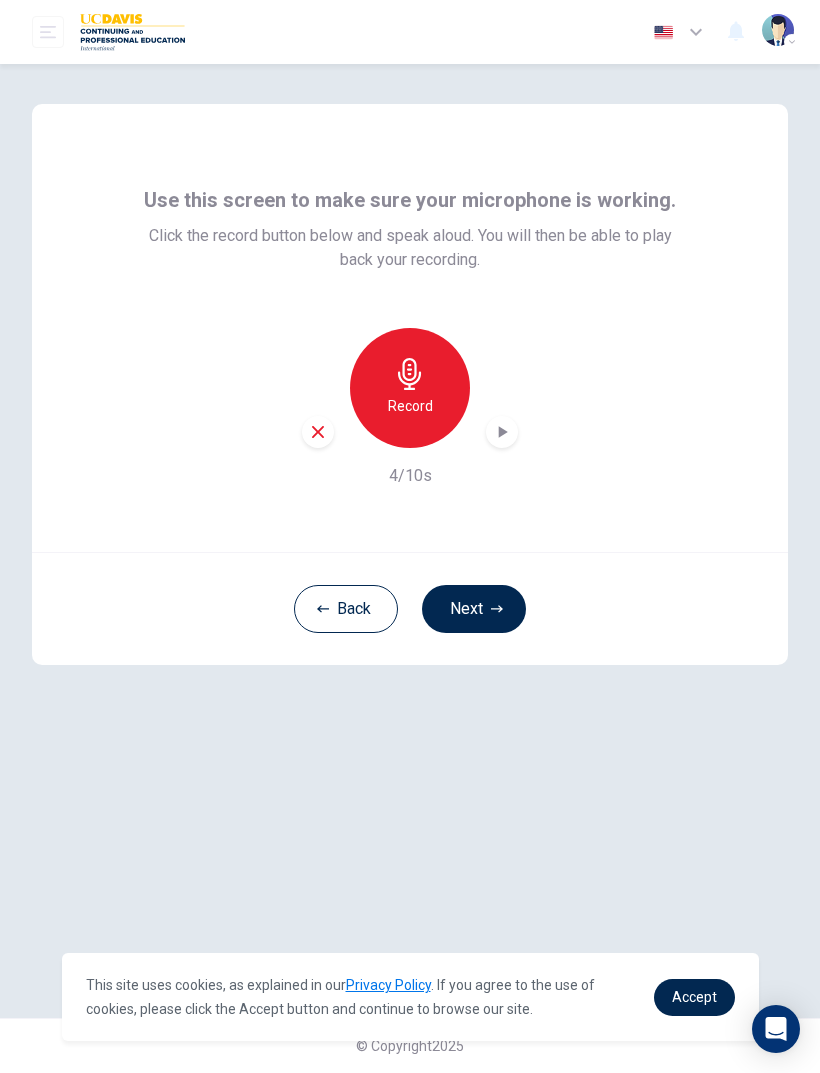 click at bounding box center [502, 432] 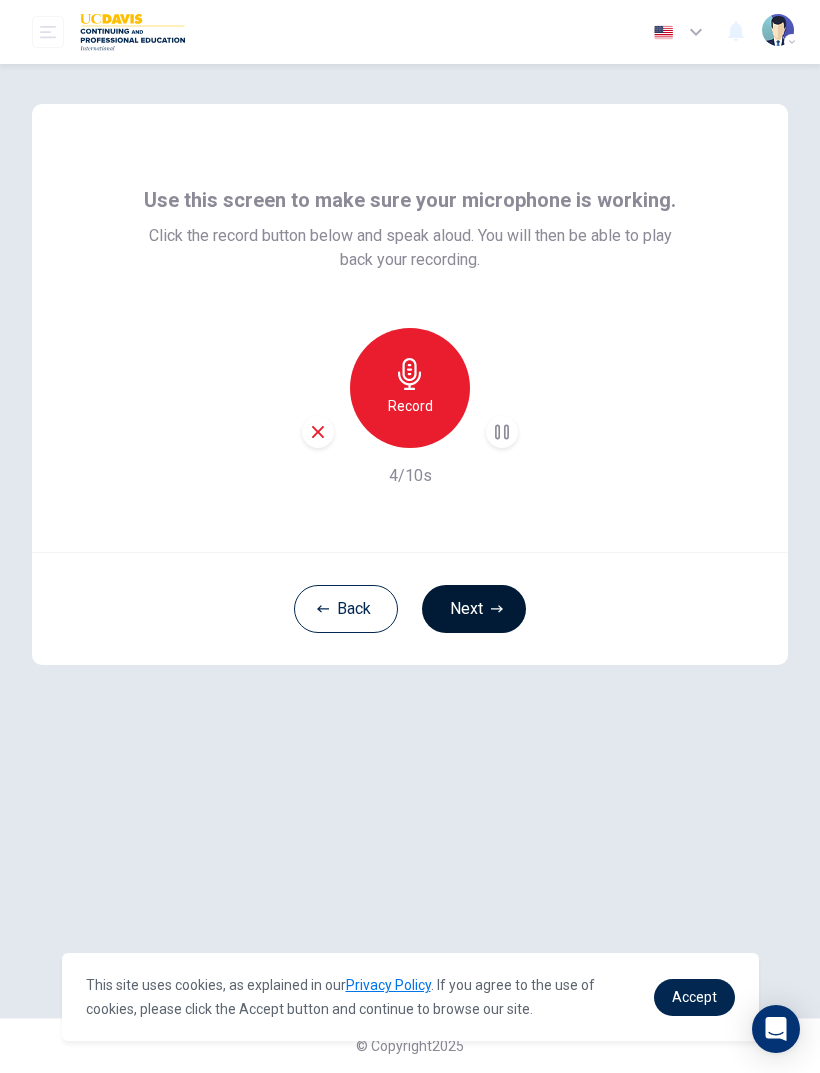 click on "Next" at bounding box center [474, 609] 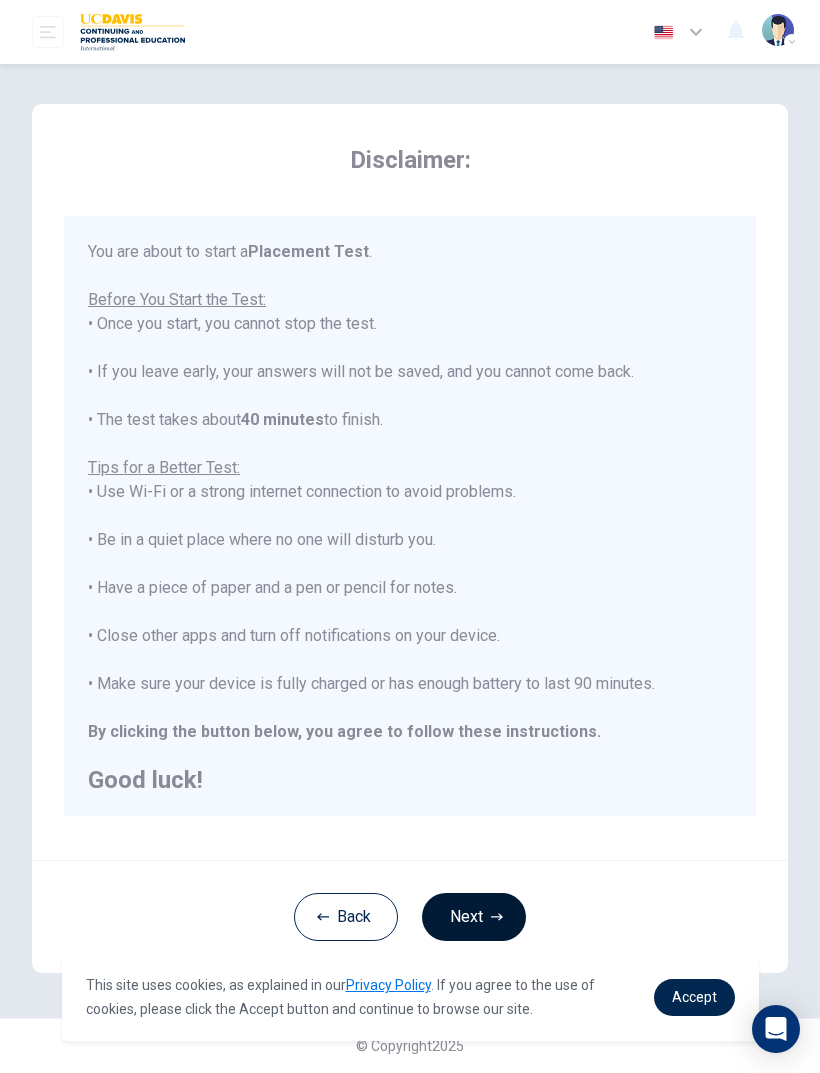 click 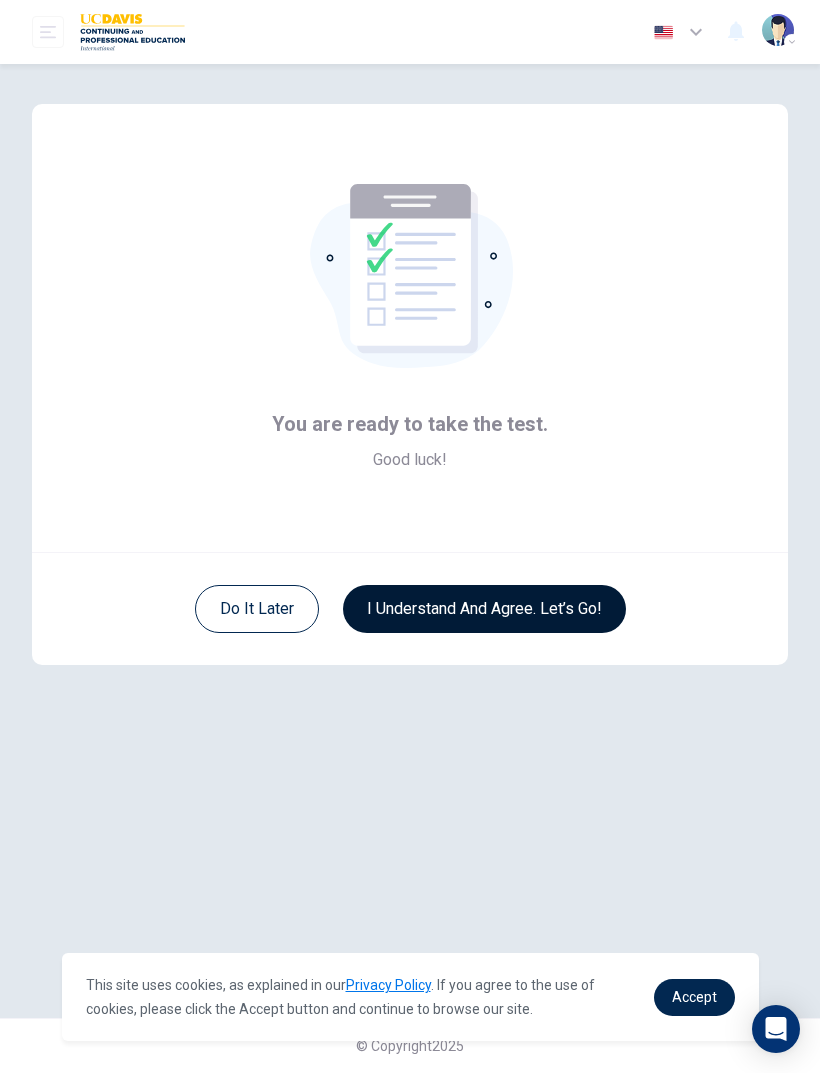 click on "I understand and agree. Let’s go!" at bounding box center [484, 609] 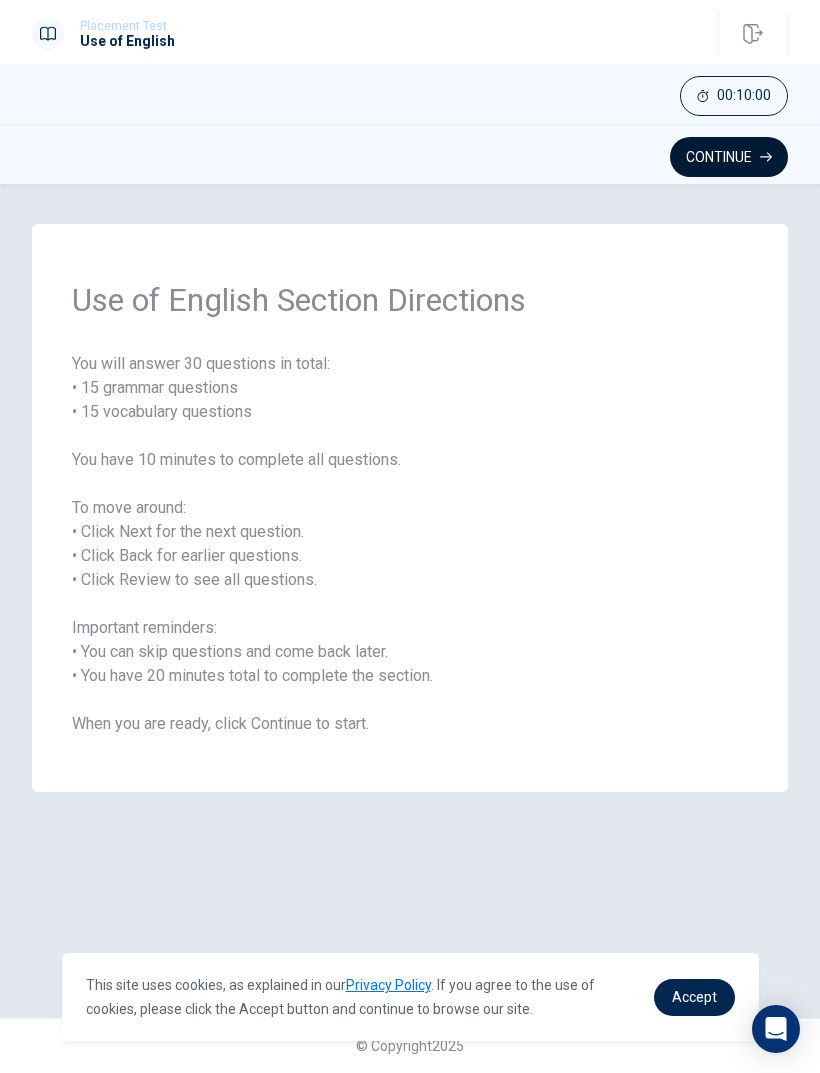 click on "Continue" at bounding box center [729, 157] 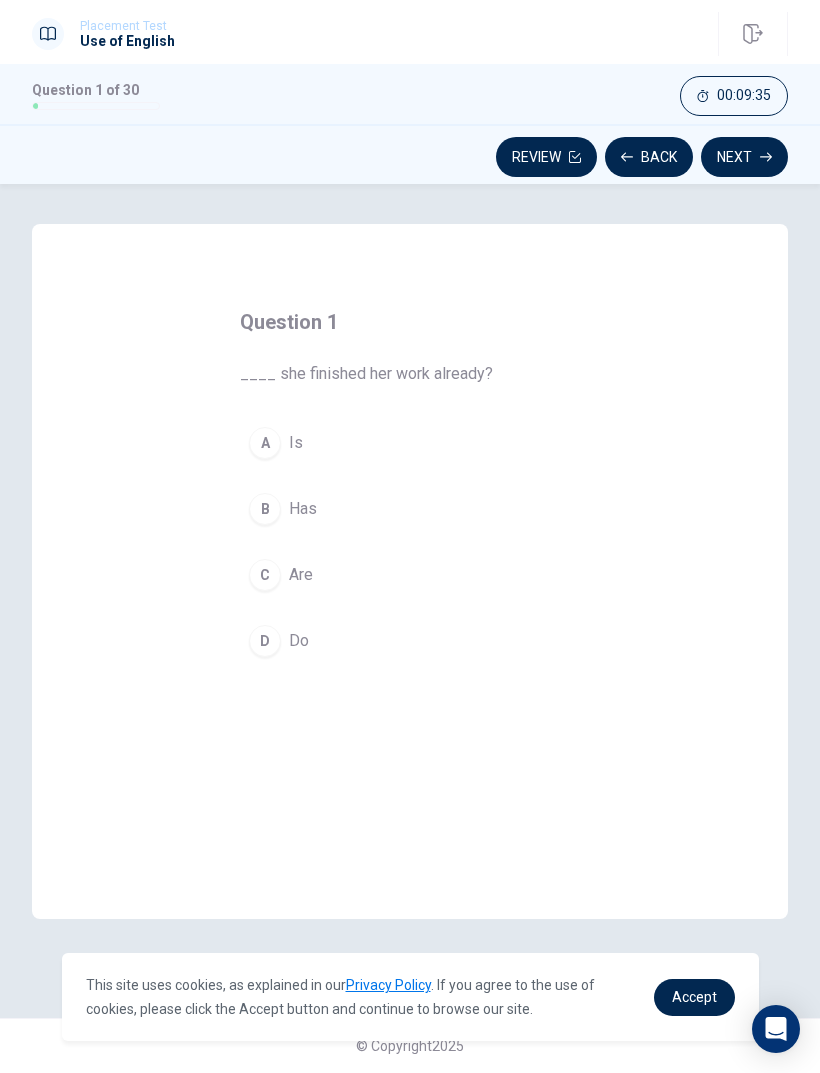 click on "B" at bounding box center (265, 509) 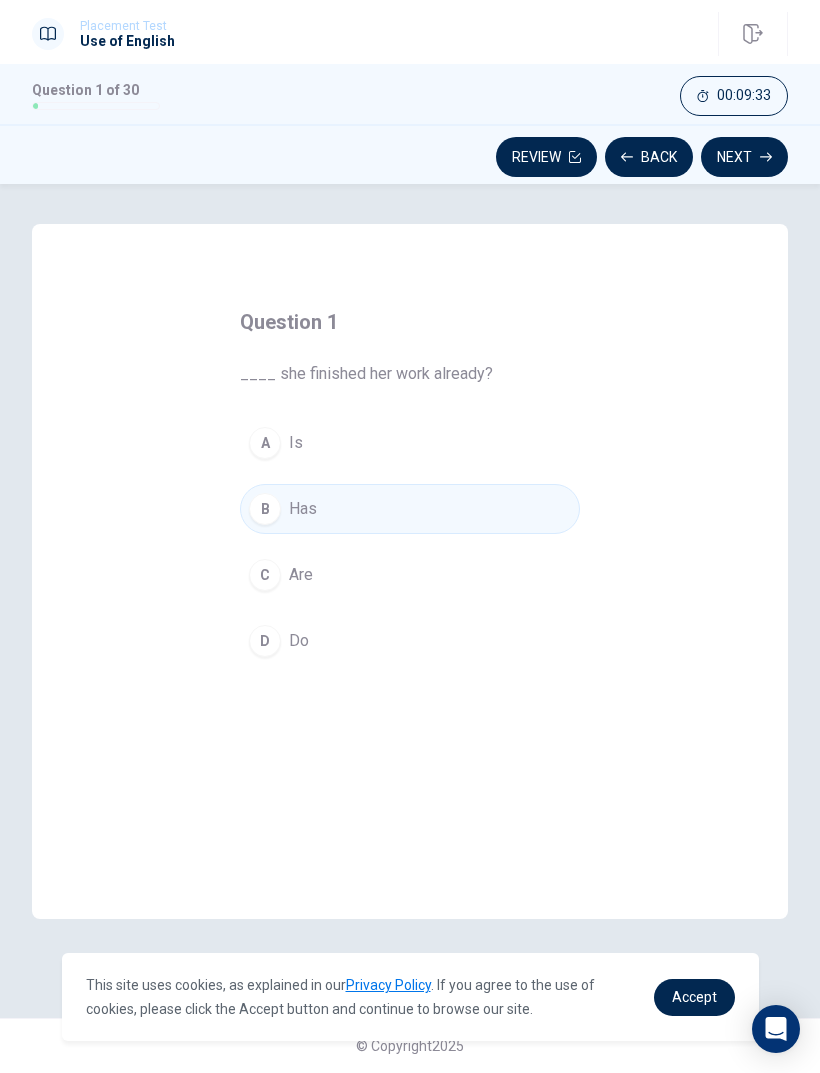 click on "B" at bounding box center (265, 509) 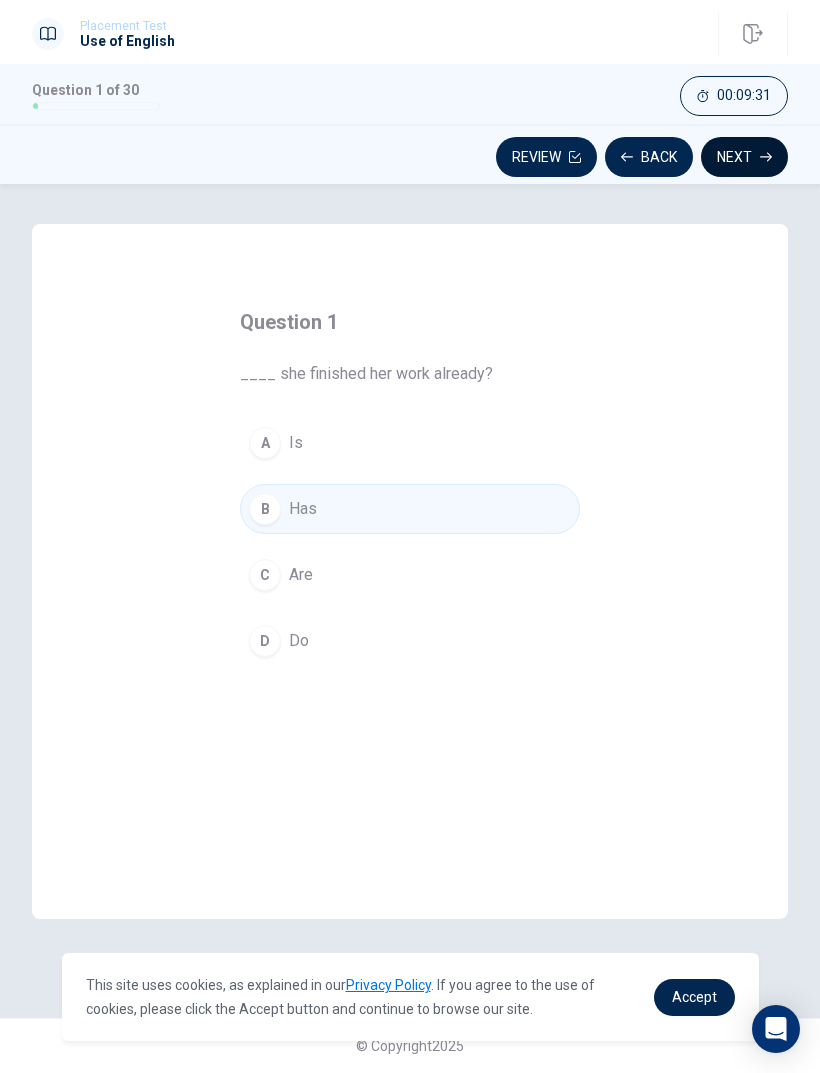 click on "Next" at bounding box center [744, 157] 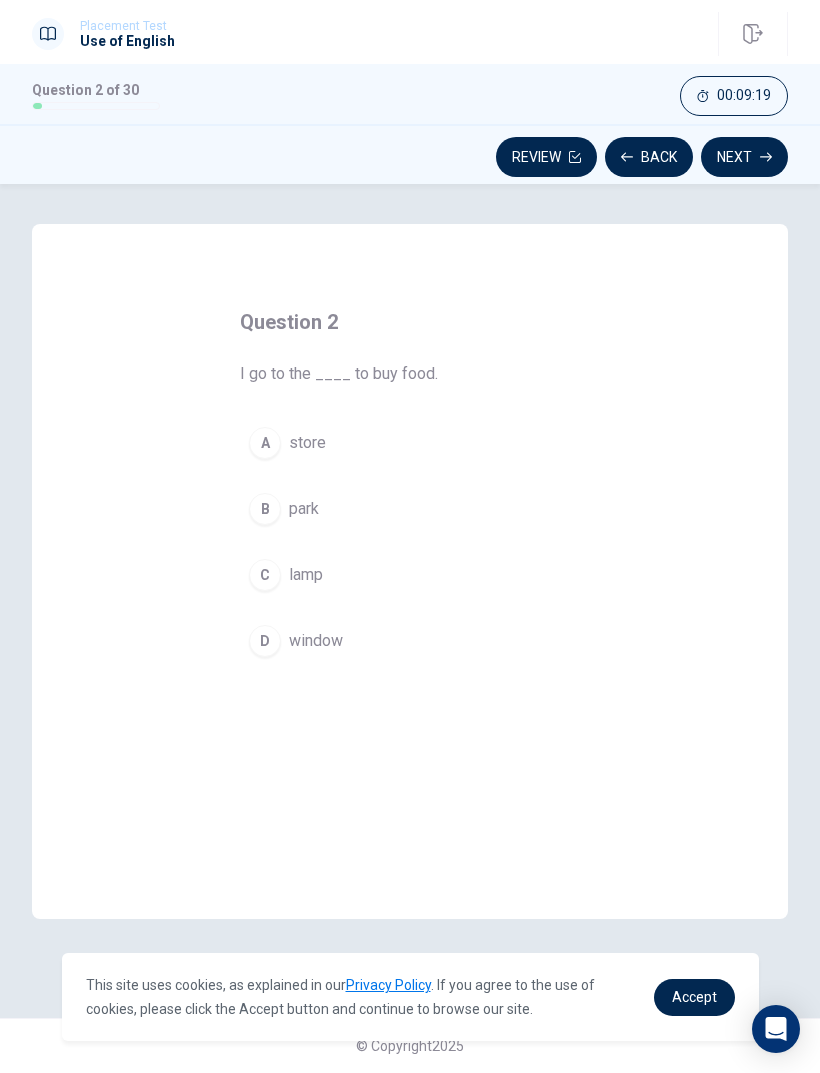 click on "A store" at bounding box center [410, 443] 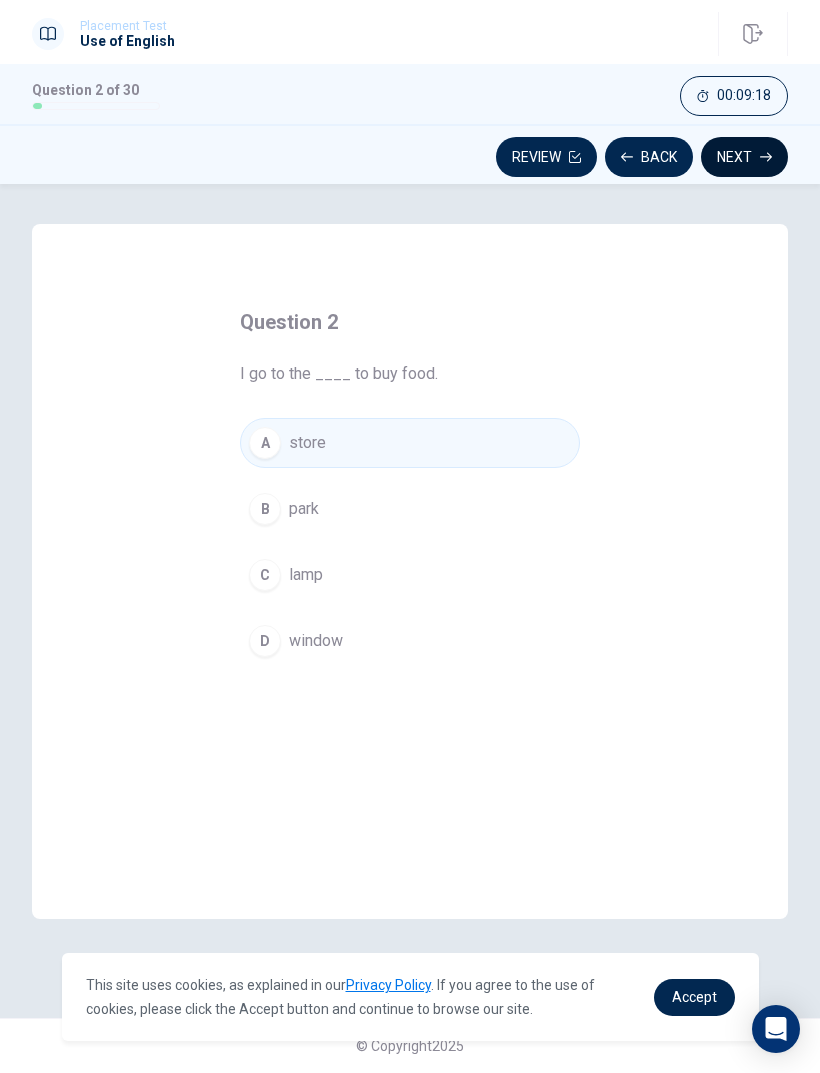 click on "Next" at bounding box center [744, 157] 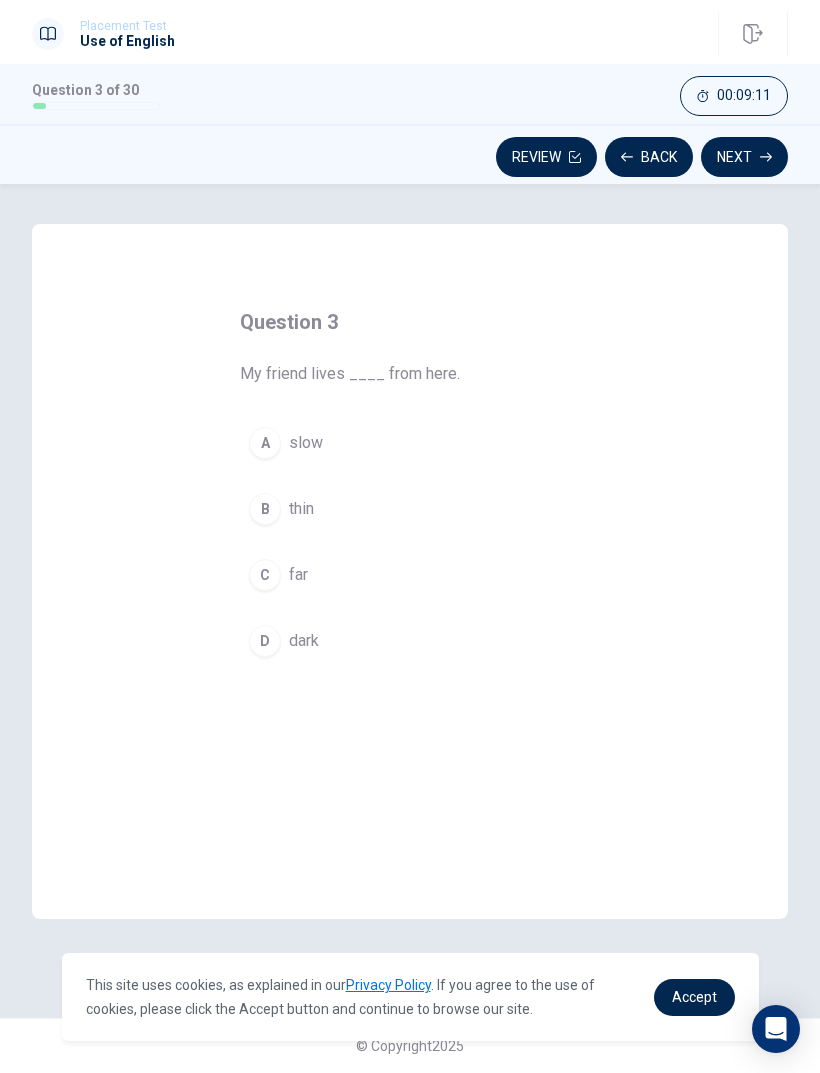 click on "far" at bounding box center [298, 575] 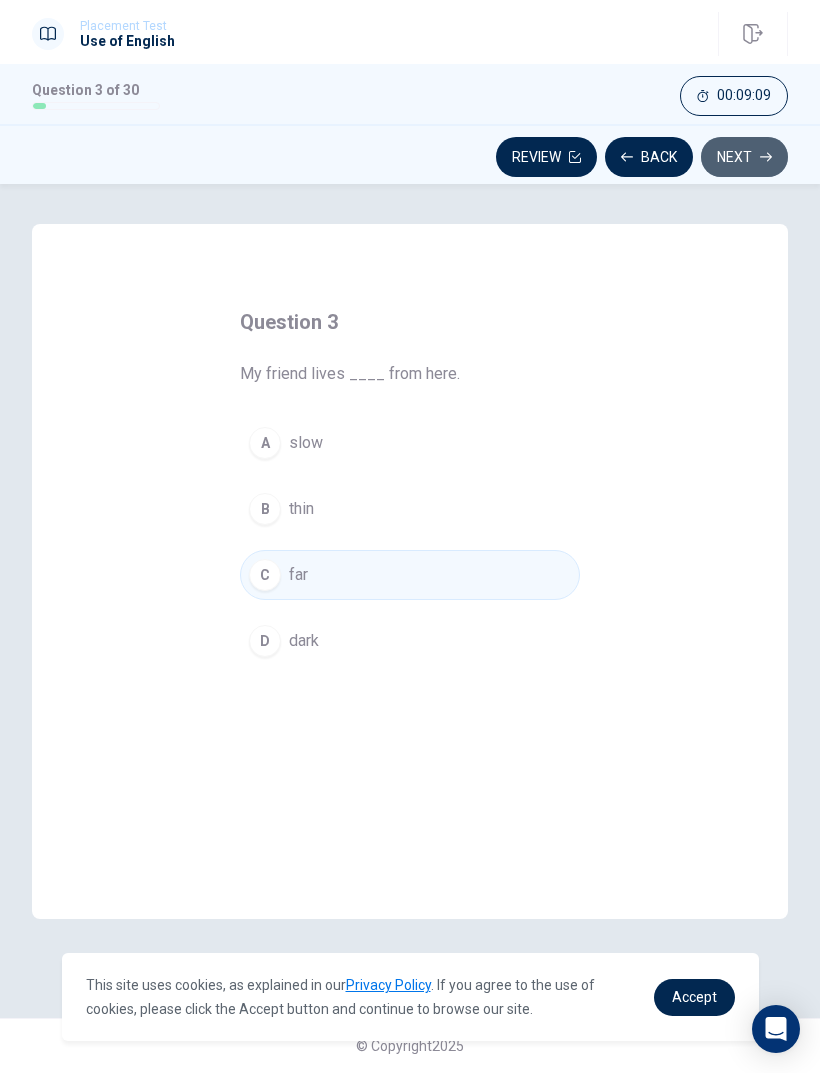 click on "Next" at bounding box center [744, 157] 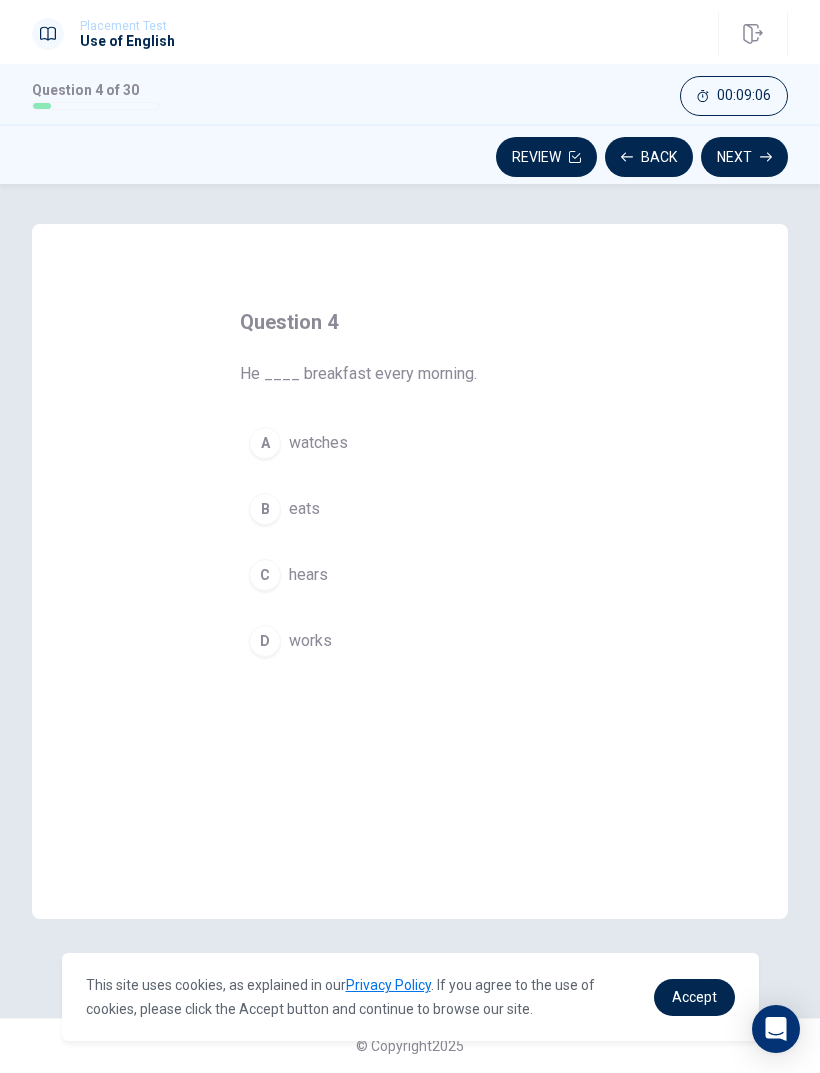 click on "B eats" at bounding box center (410, 509) 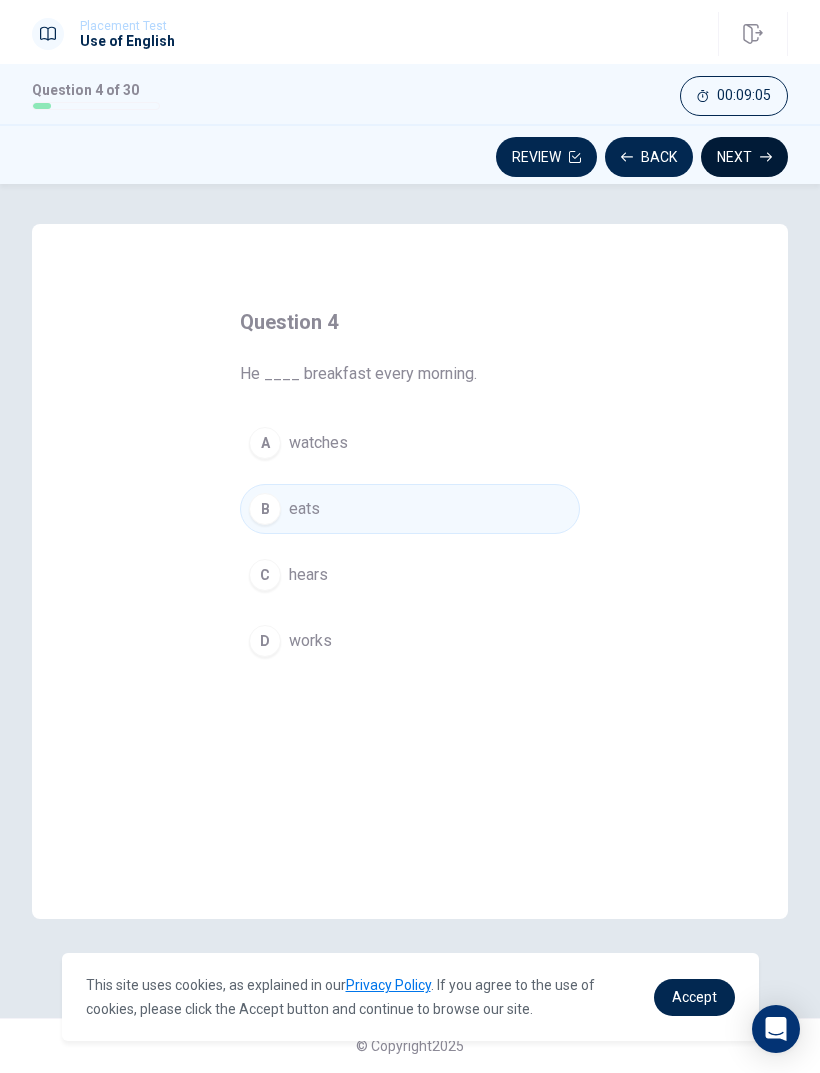 click on "Next" at bounding box center (744, 157) 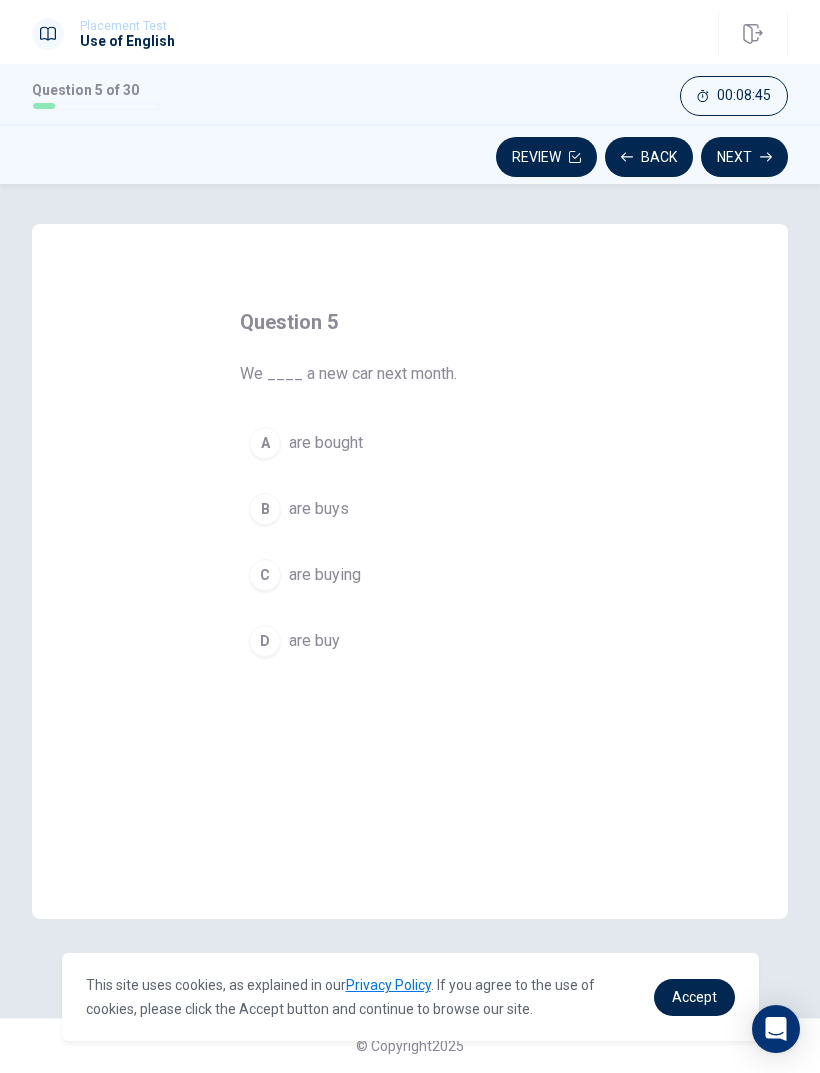 click on "C are buying" at bounding box center (410, 575) 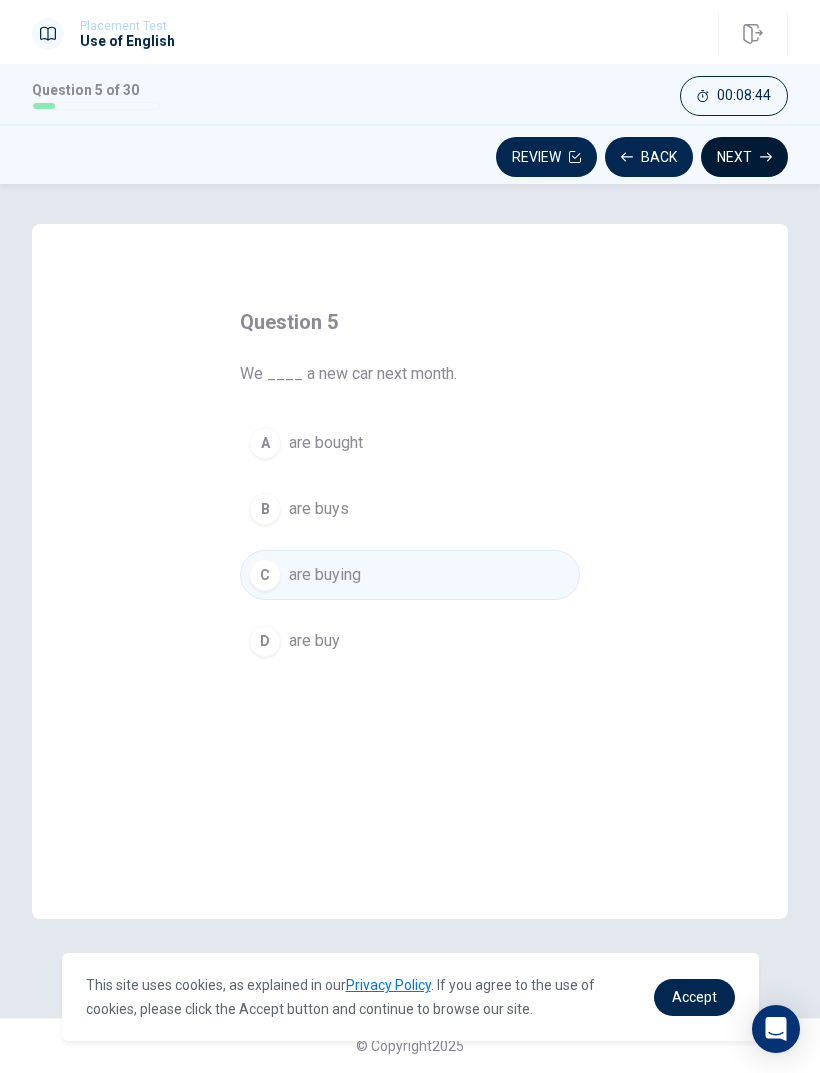 click on "Next" at bounding box center (744, 157) 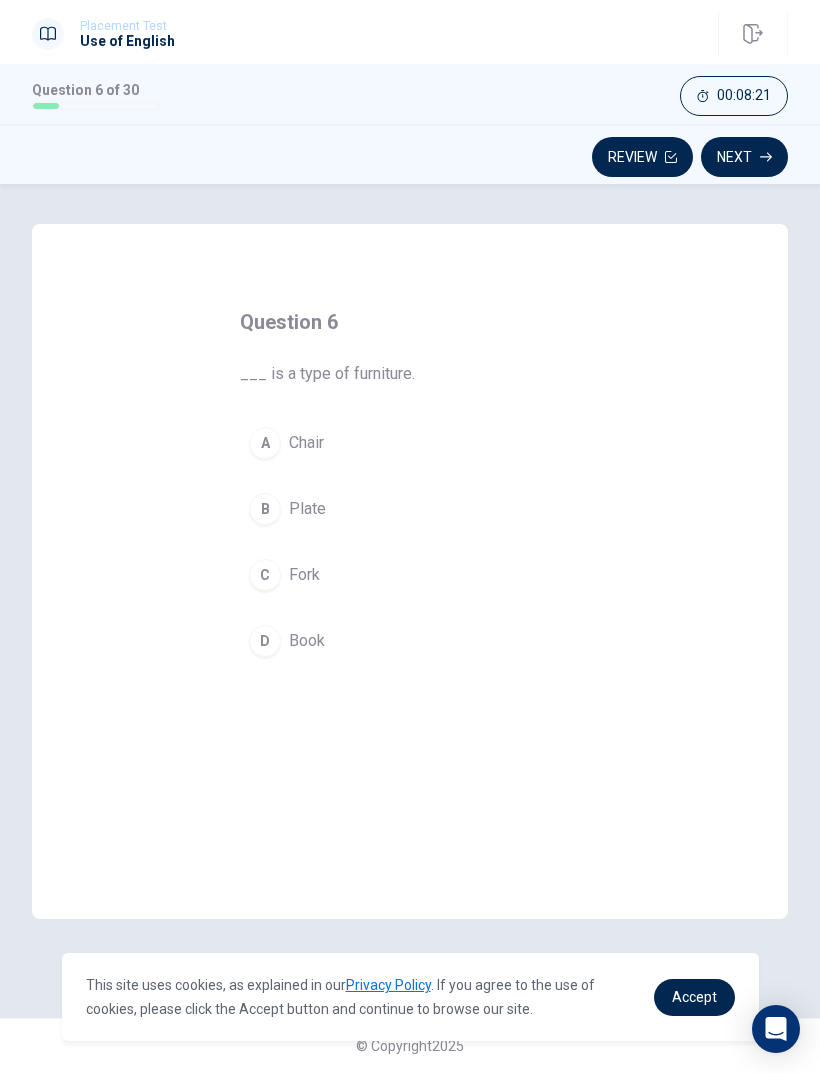 click on "A Chair" at bounding box center [410, 443] 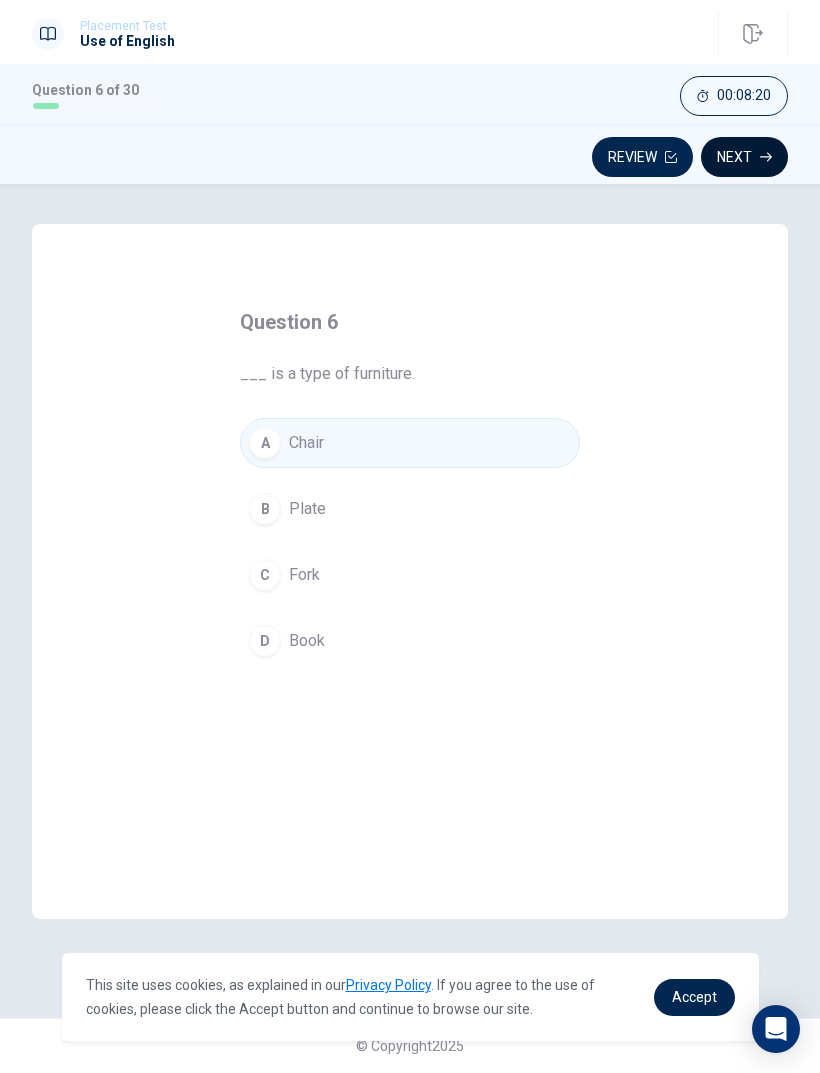 click 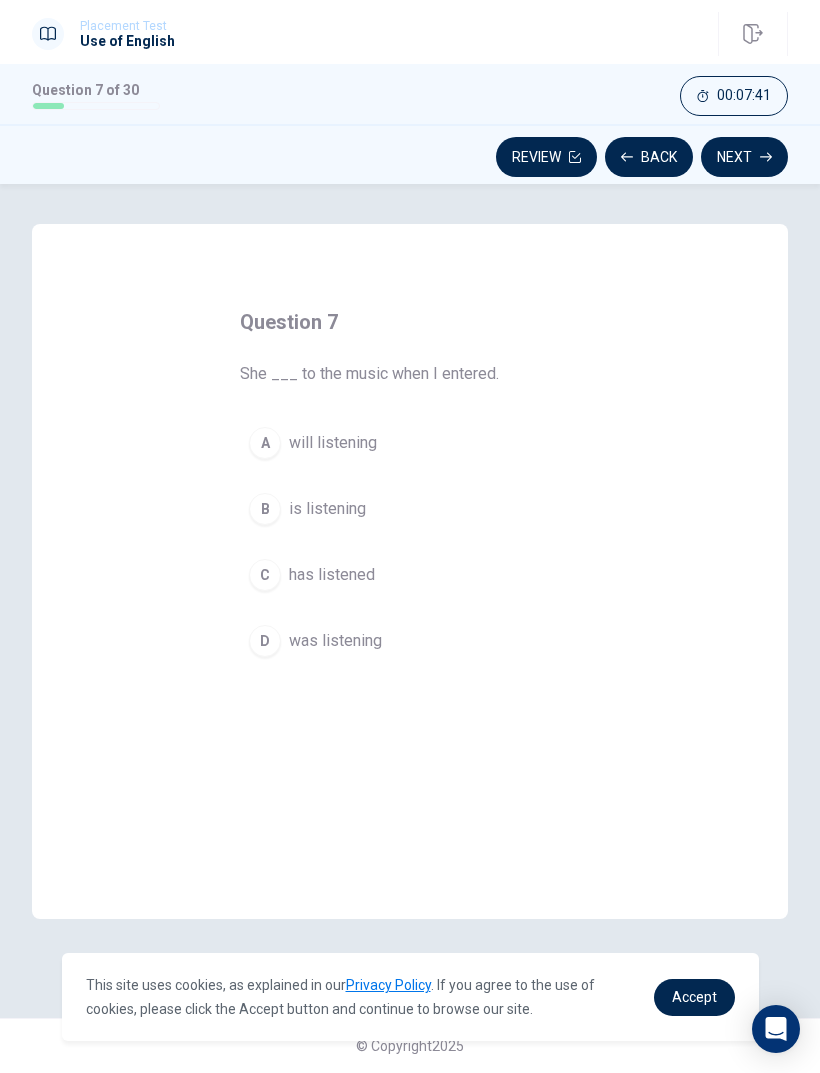 click on "was listening" at bounding box center [335, 641] 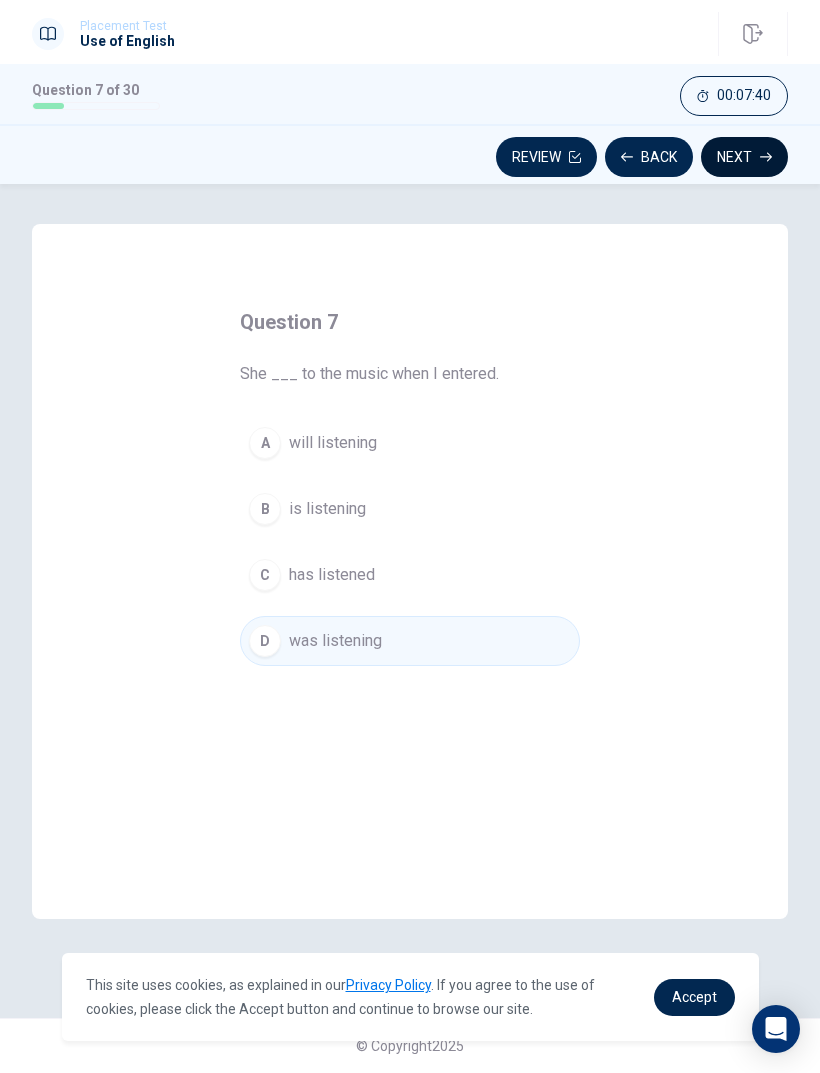 click on "Next" at bounding box center [744, 157] 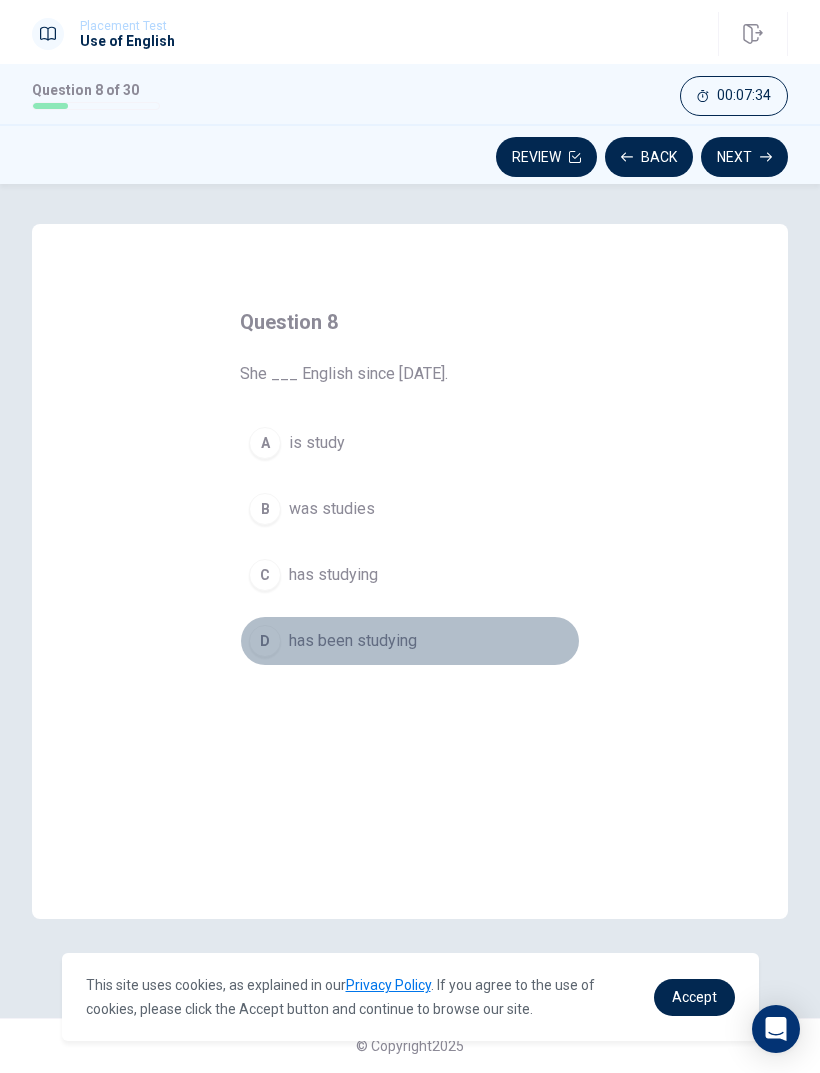 click on "has been studying" at bounding box center [353, 641] 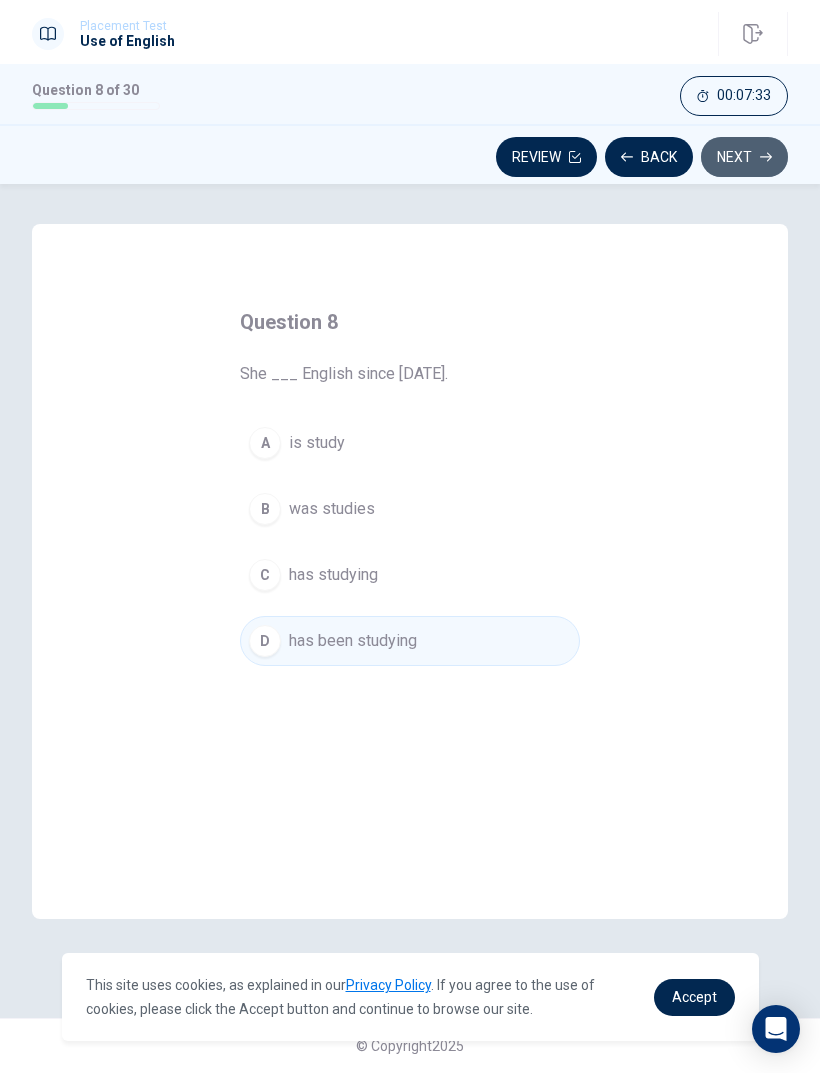 click on "Next" at bounding box center [744, 157] 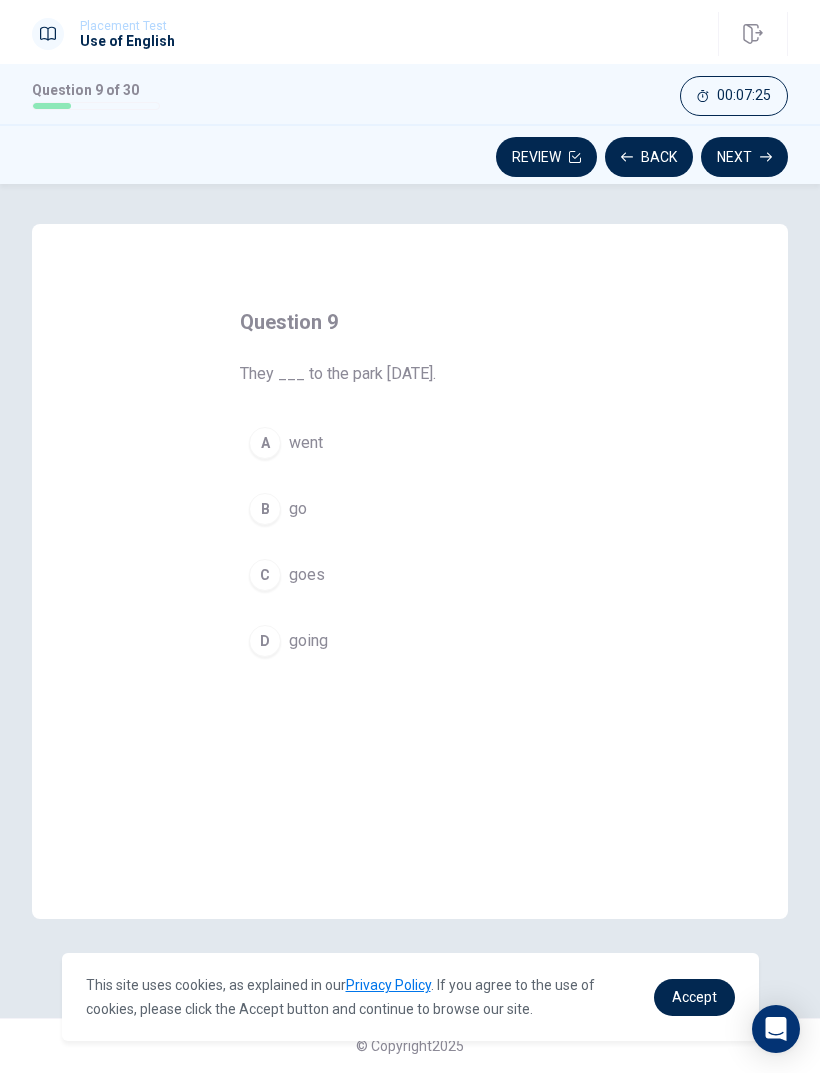 click on "A went" at bounding box center [410, 443] 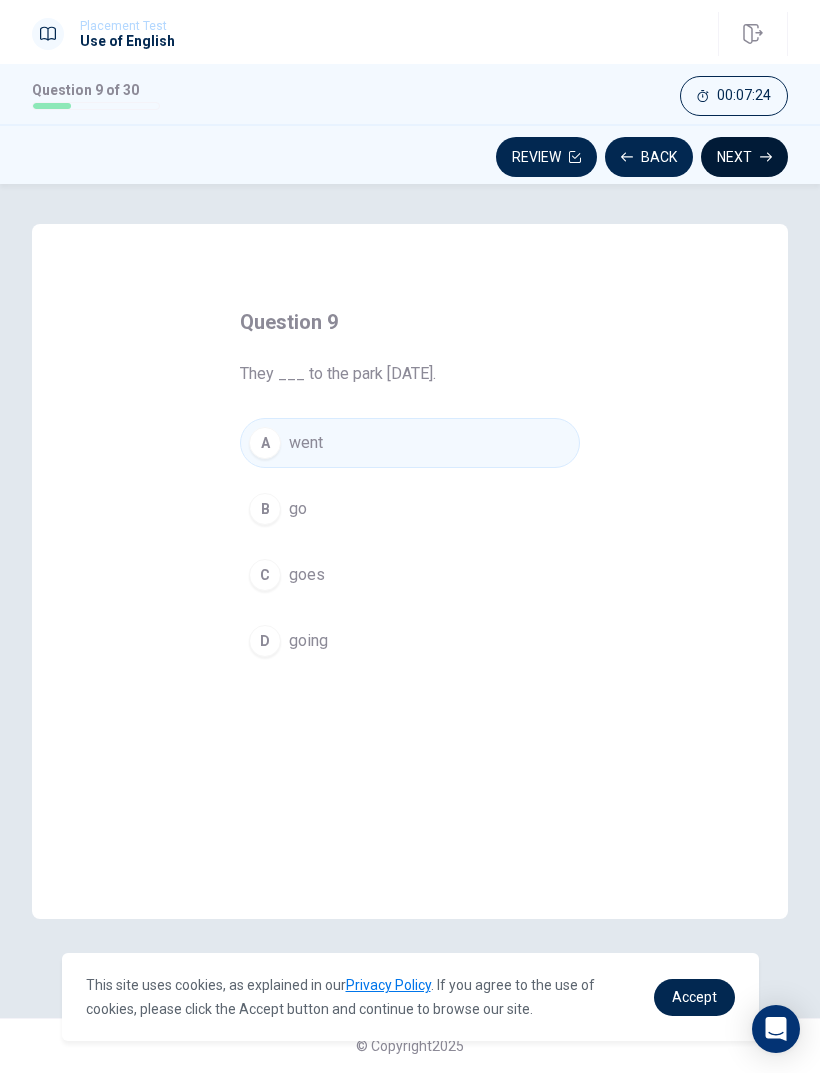 click on "Next" at bounding box center [744, 157] 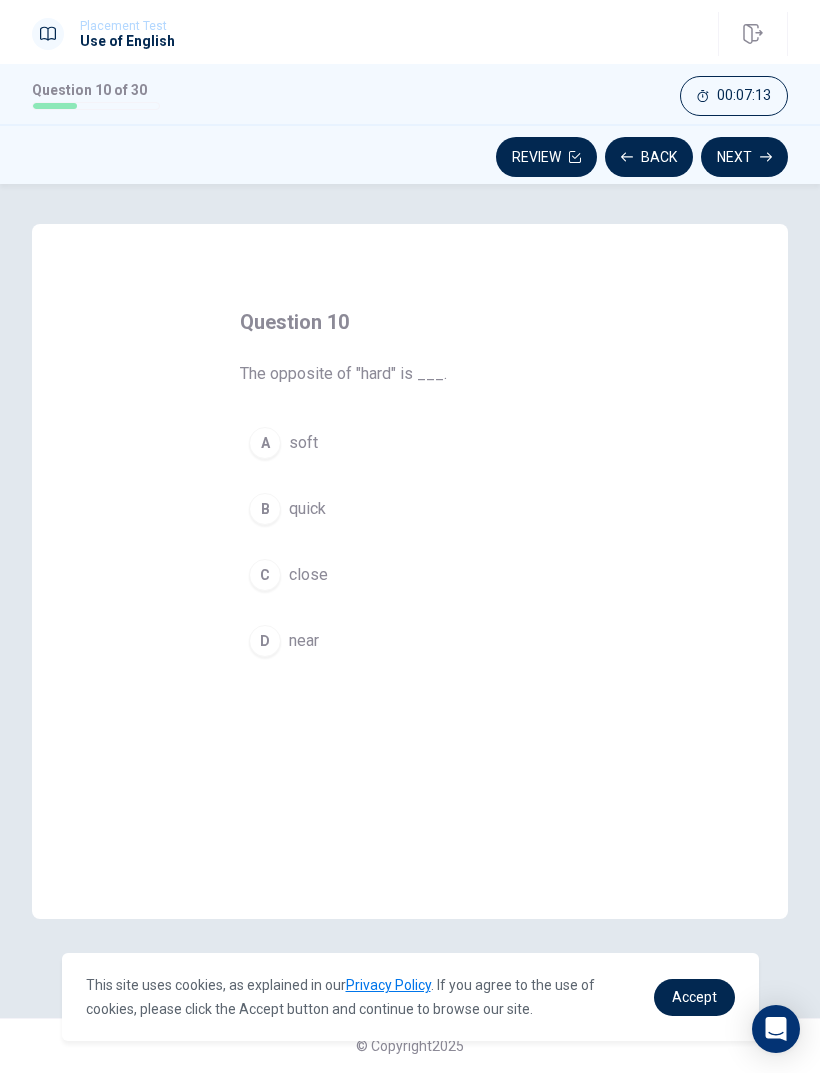 click on "A soft" at bounding box center [410, 443] 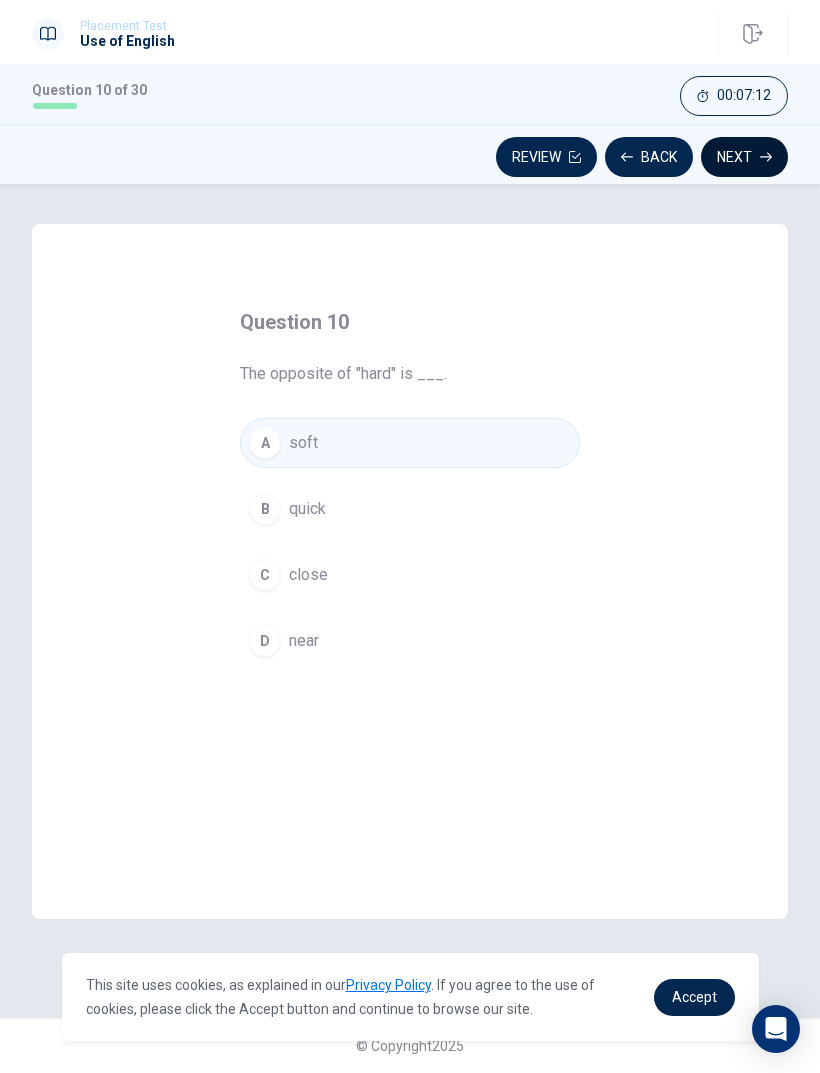 click on "Next" at bounding box center (744, 157) 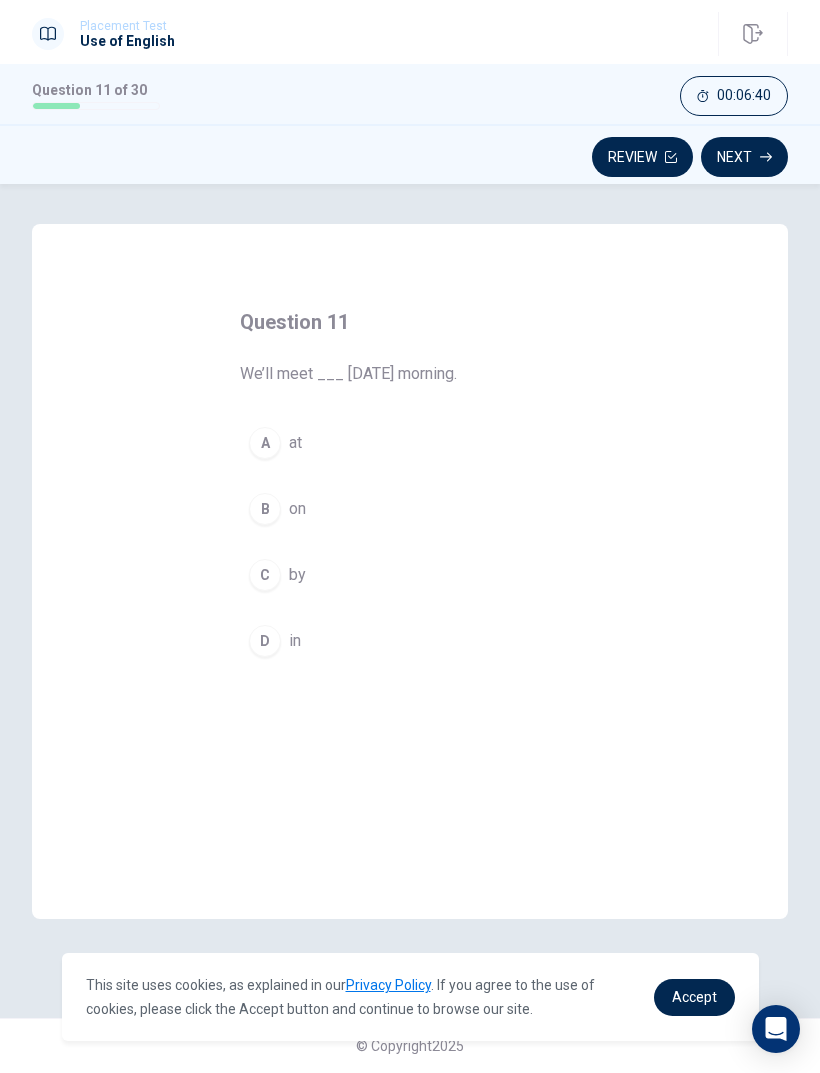 click on "B on" at bounding box center (410, 509) 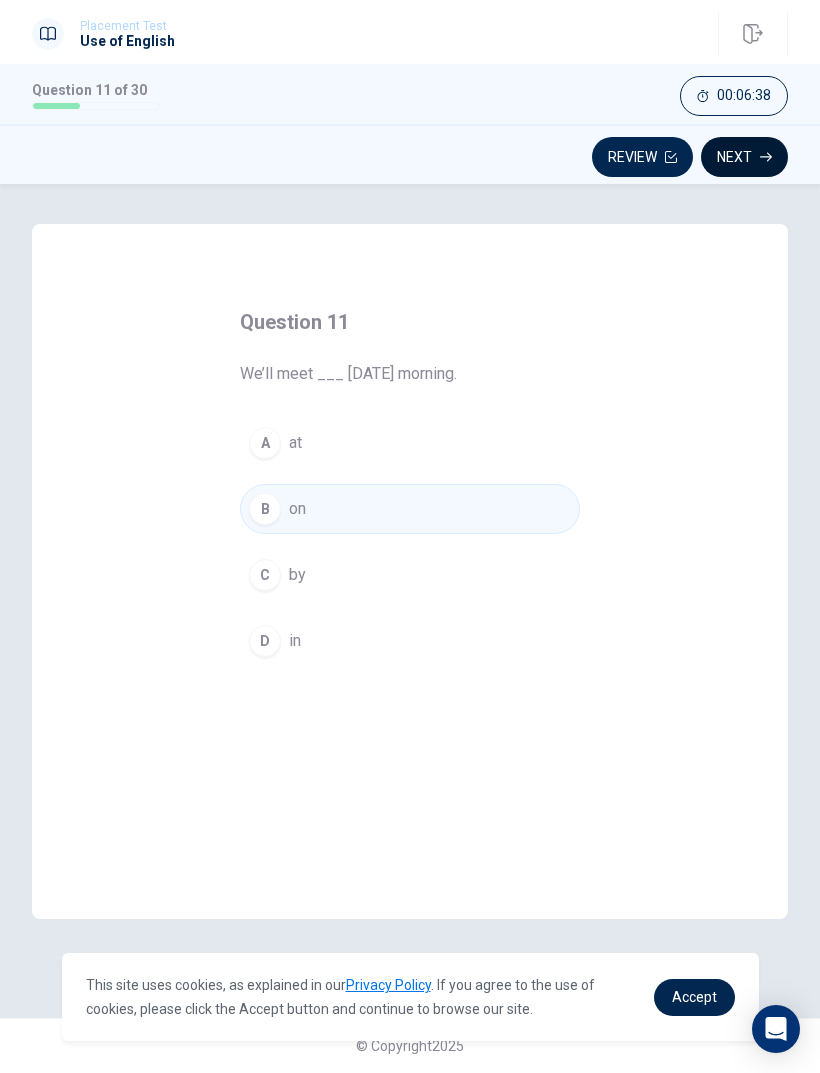 click 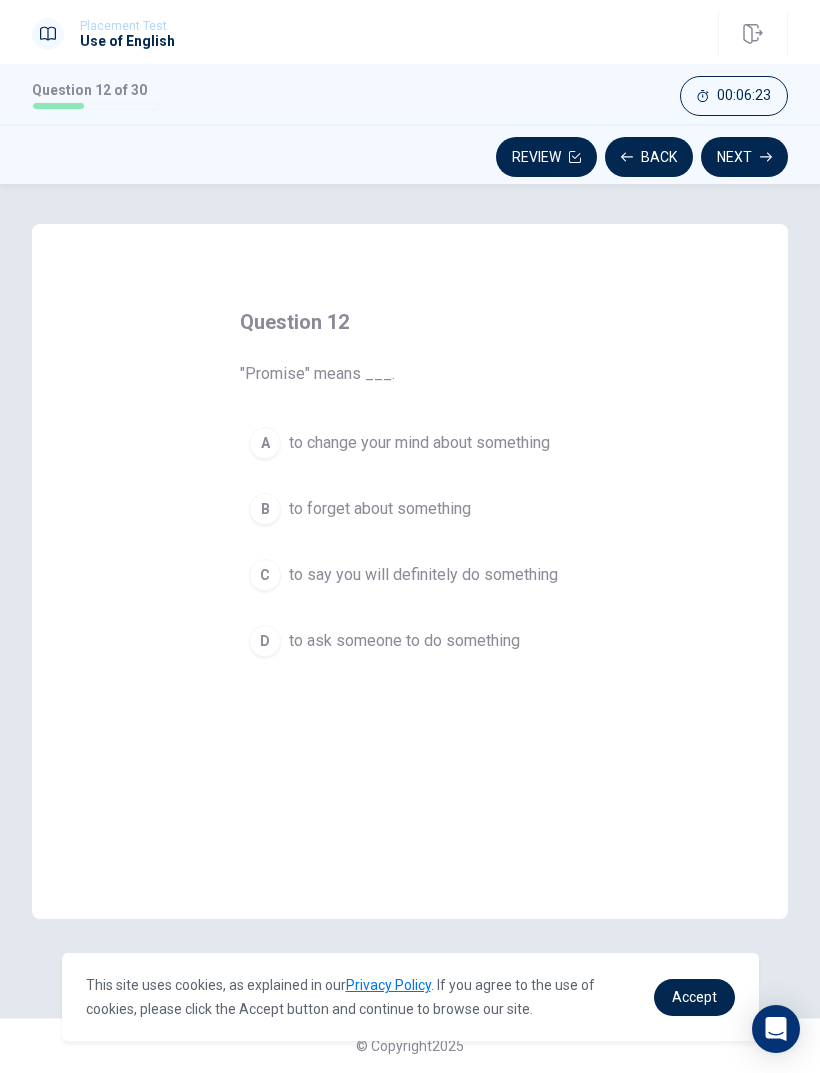 click on "to say you will definitely do something" at bounding box center (423, 575) 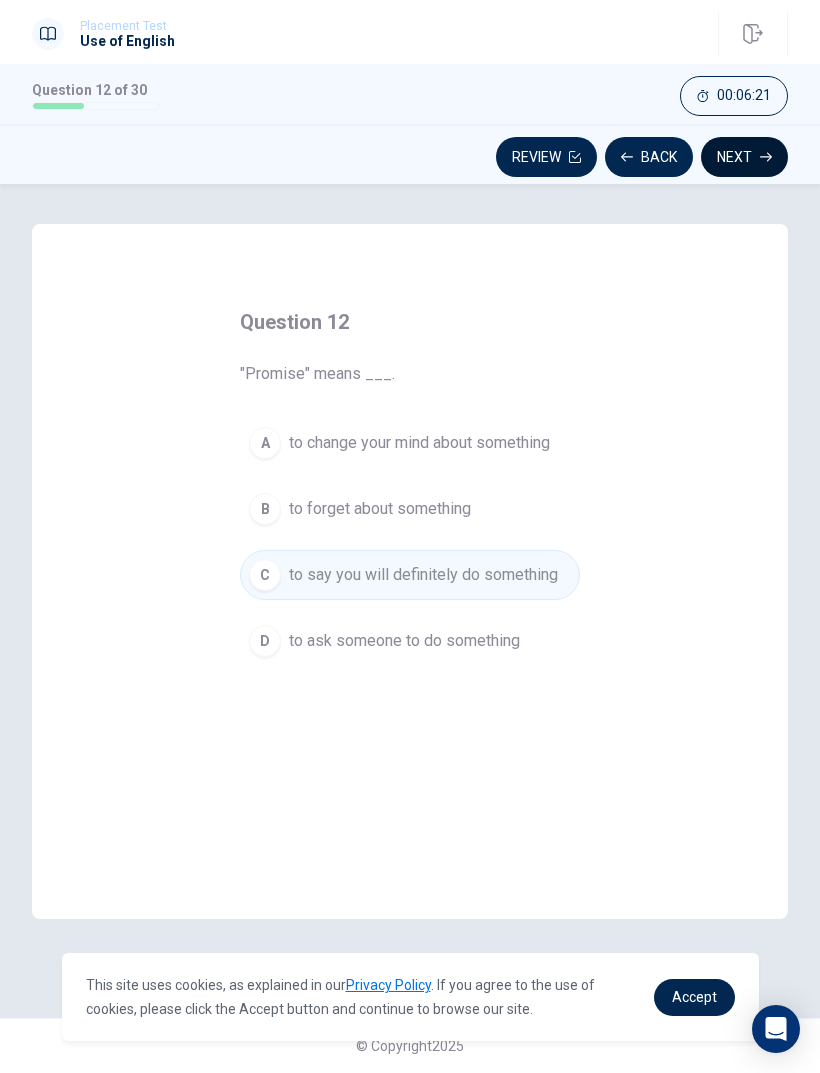 click on "Next" at bounding box center [744, 157] 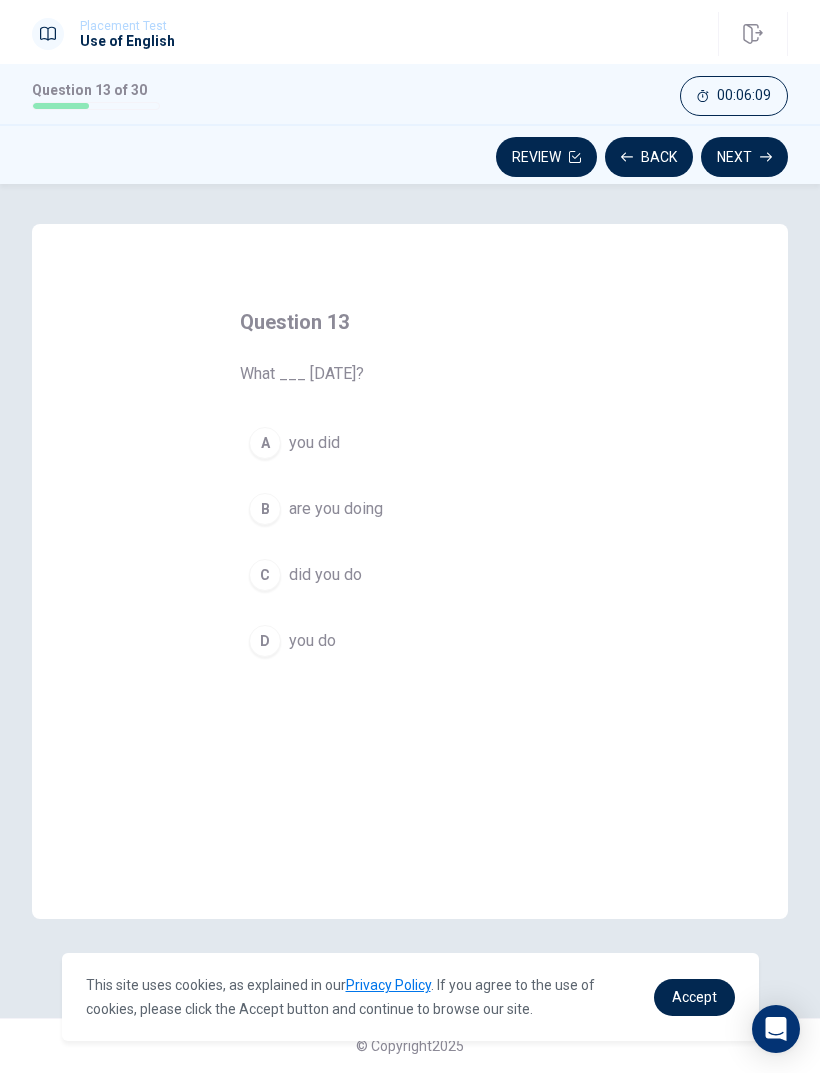 click on "C did you do" at bounding box center [410, 575] 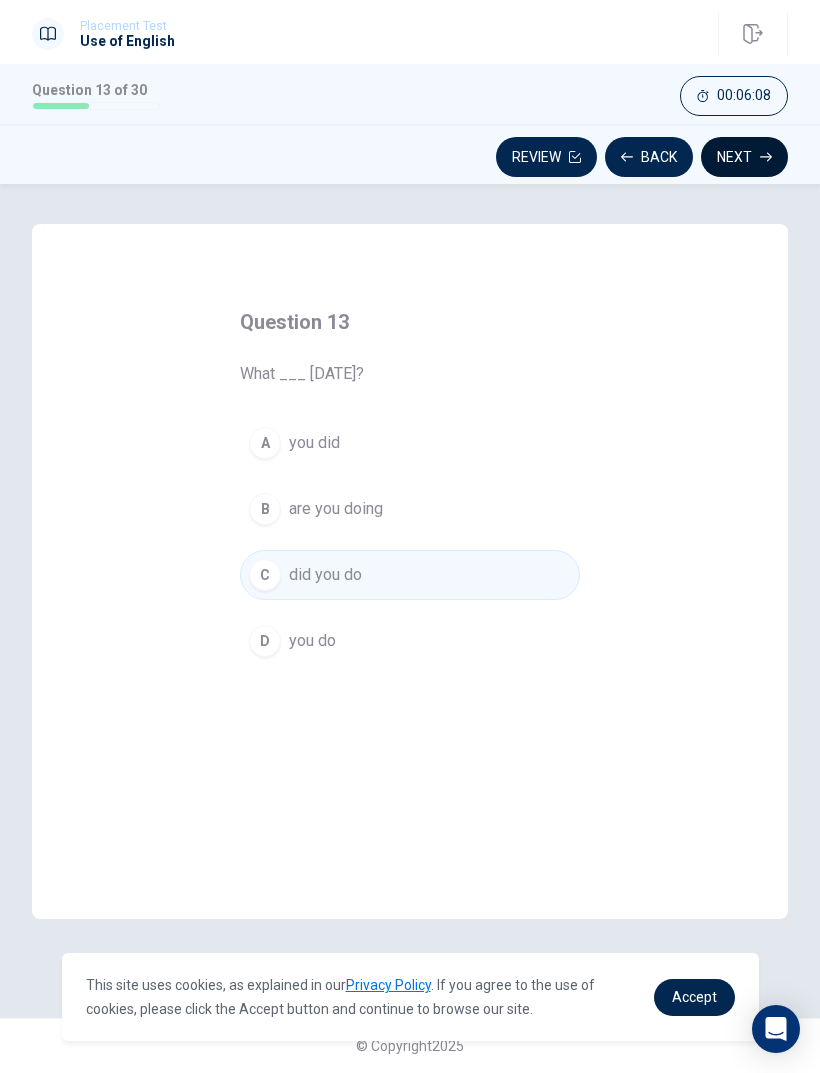 click on "Next" at bounding box center (744, 157) 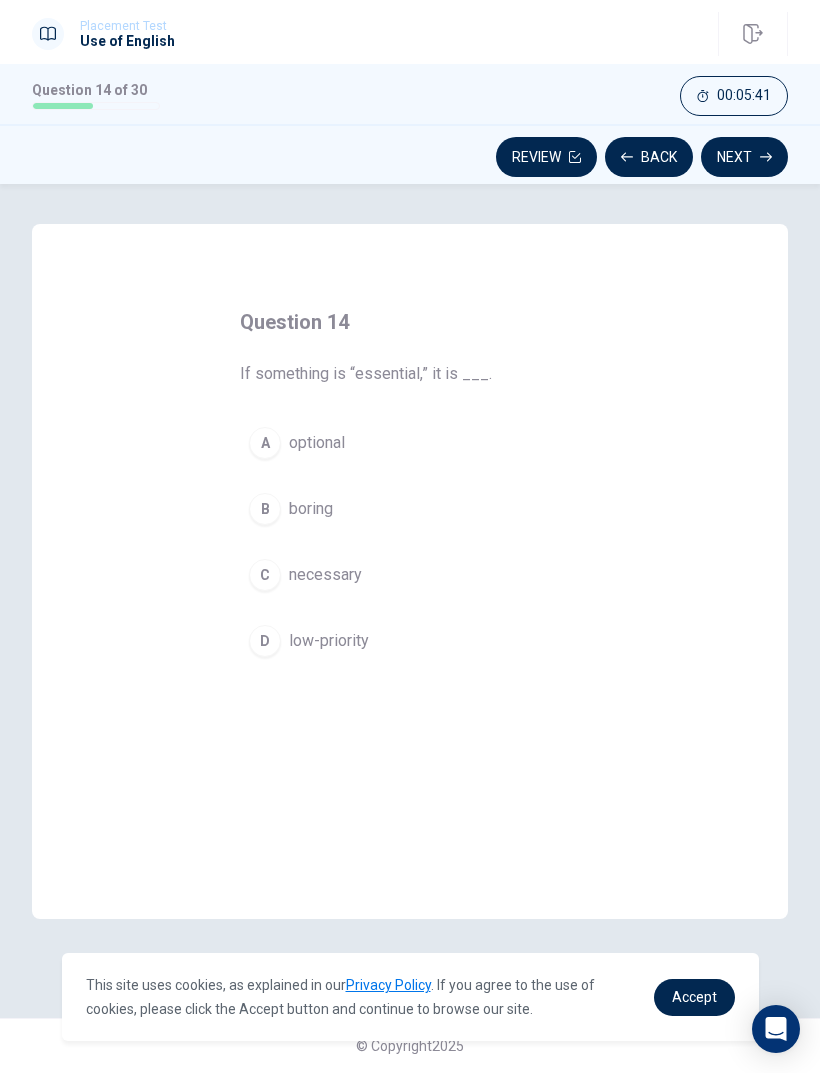click on "C necessary" at bounding box center (410, 575) 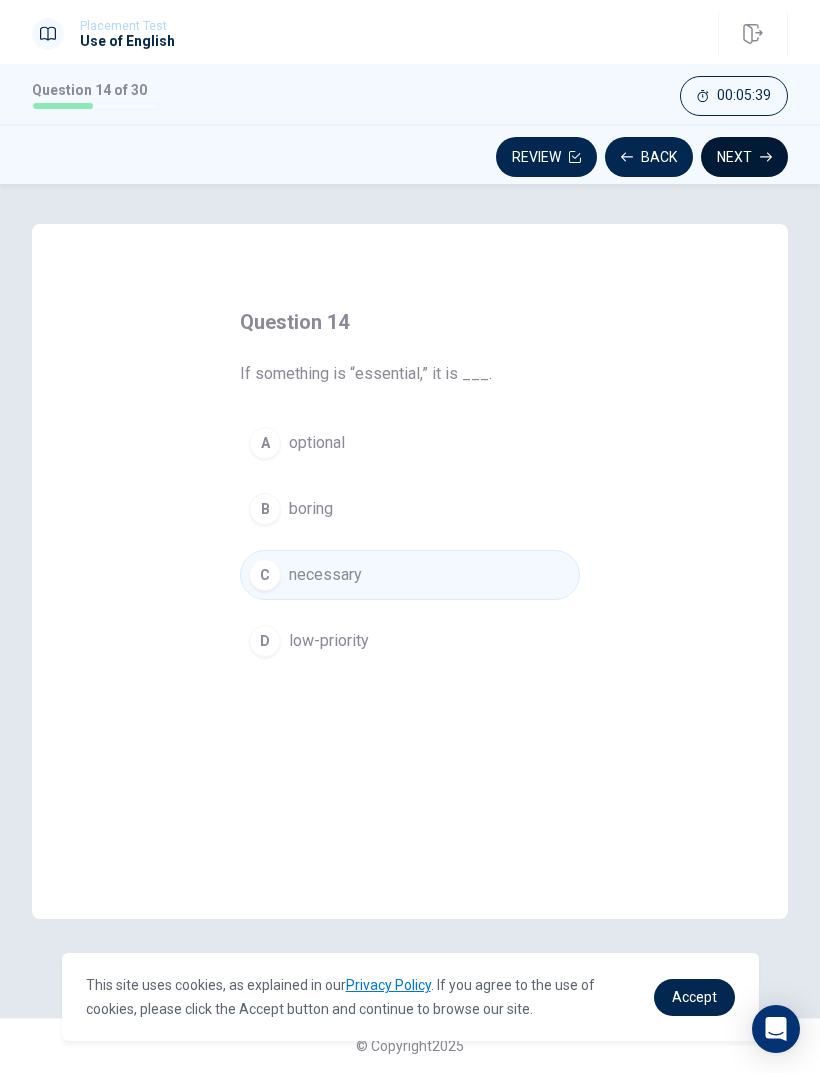 click on "Next" at bounding box center (744, 157) 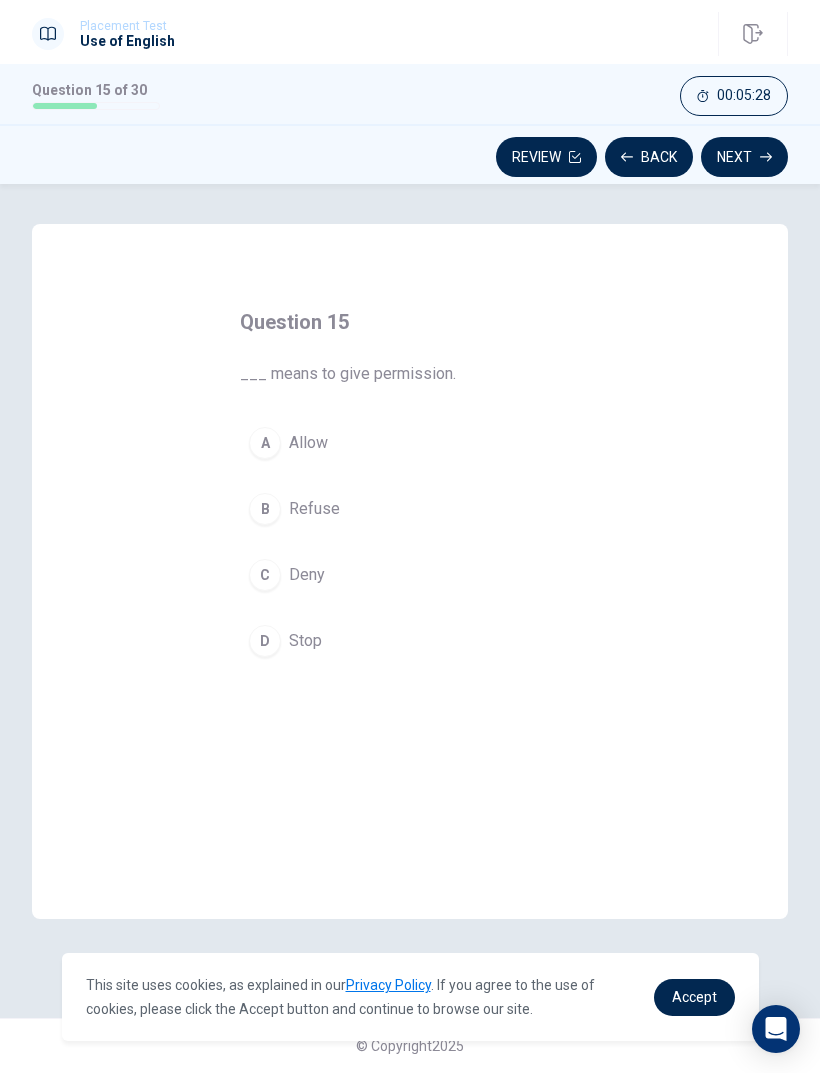 click on "A Allow" at bounding box center (410, 443) 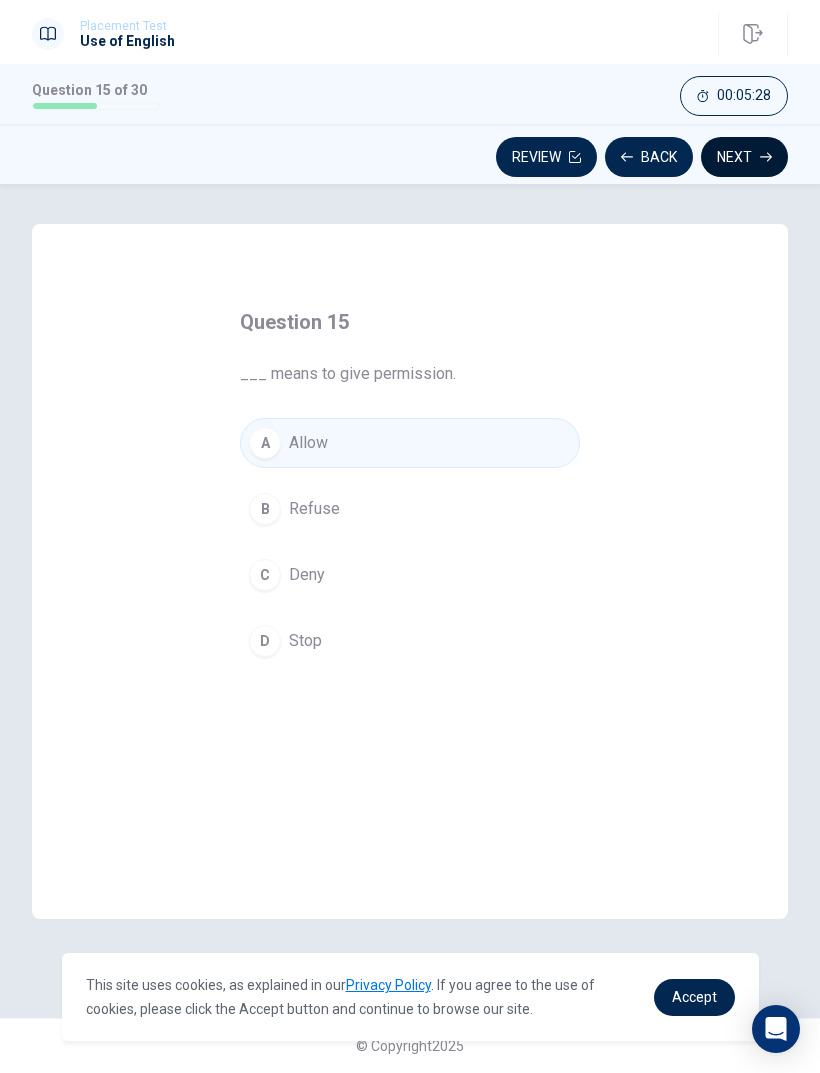 click on "Next" at bounding box center (744, 157) 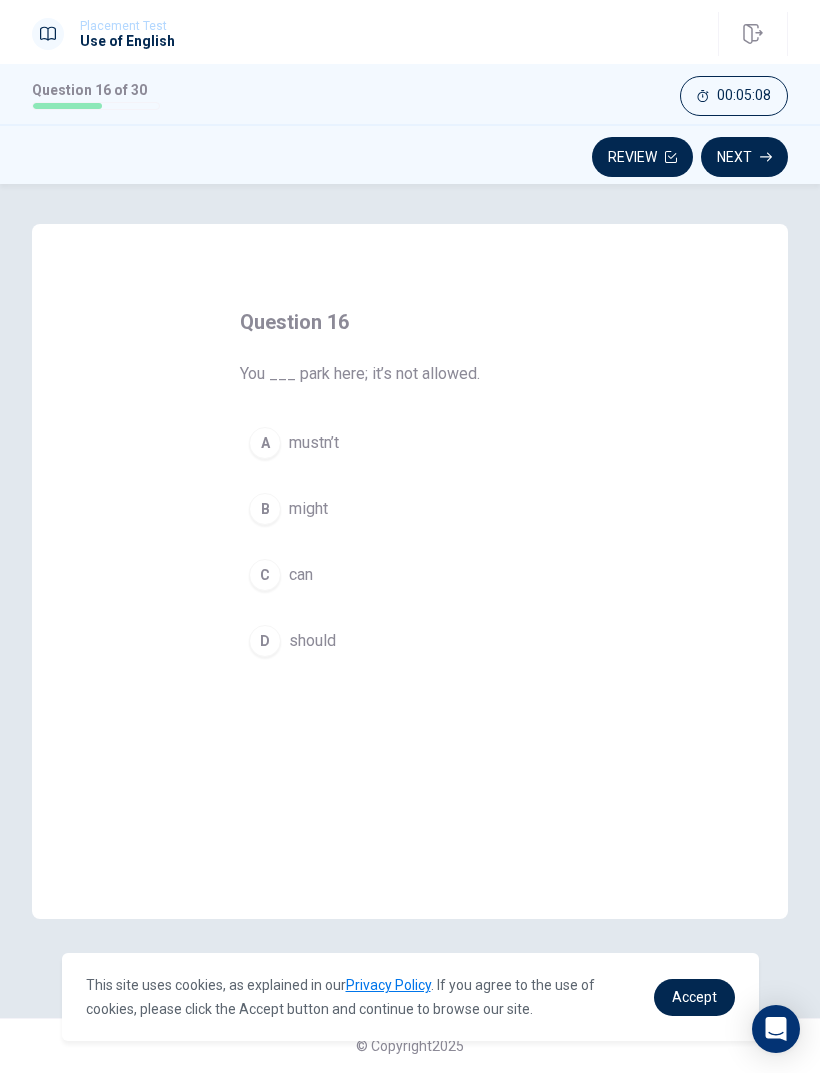 click on "A mustn’t" at bounding box center [410, 443] 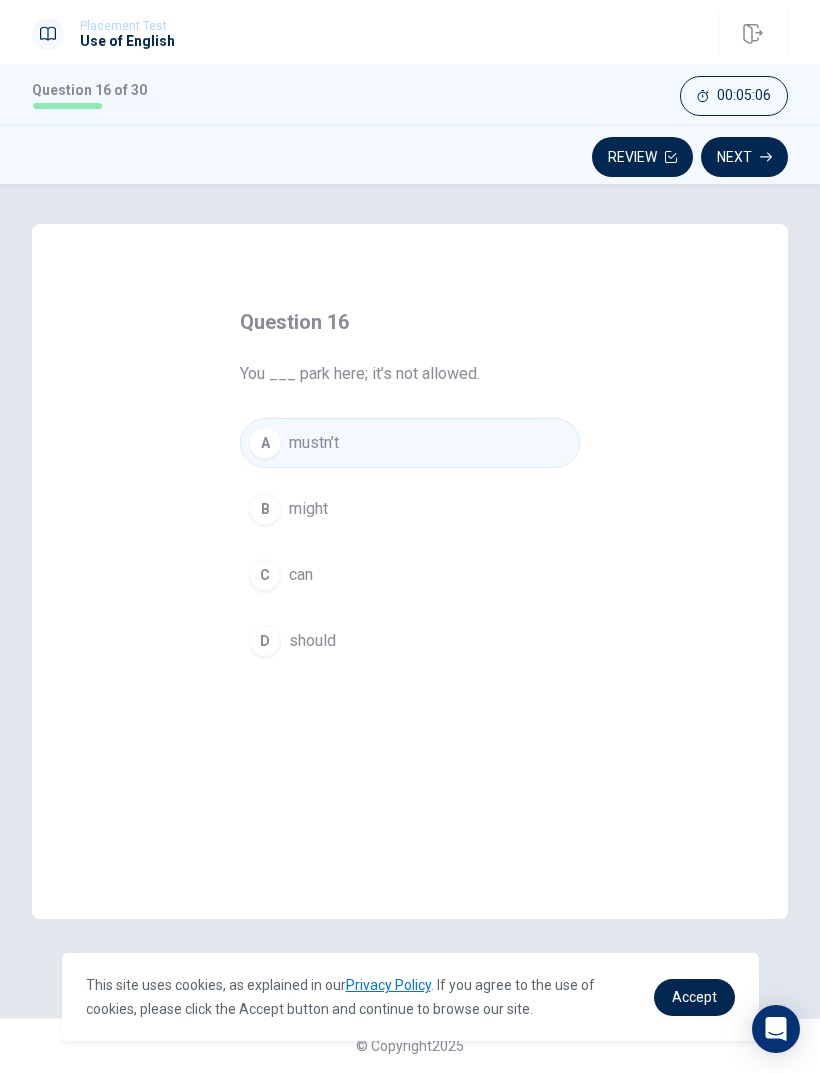 click on "B might" at bounding box center [410, 509] 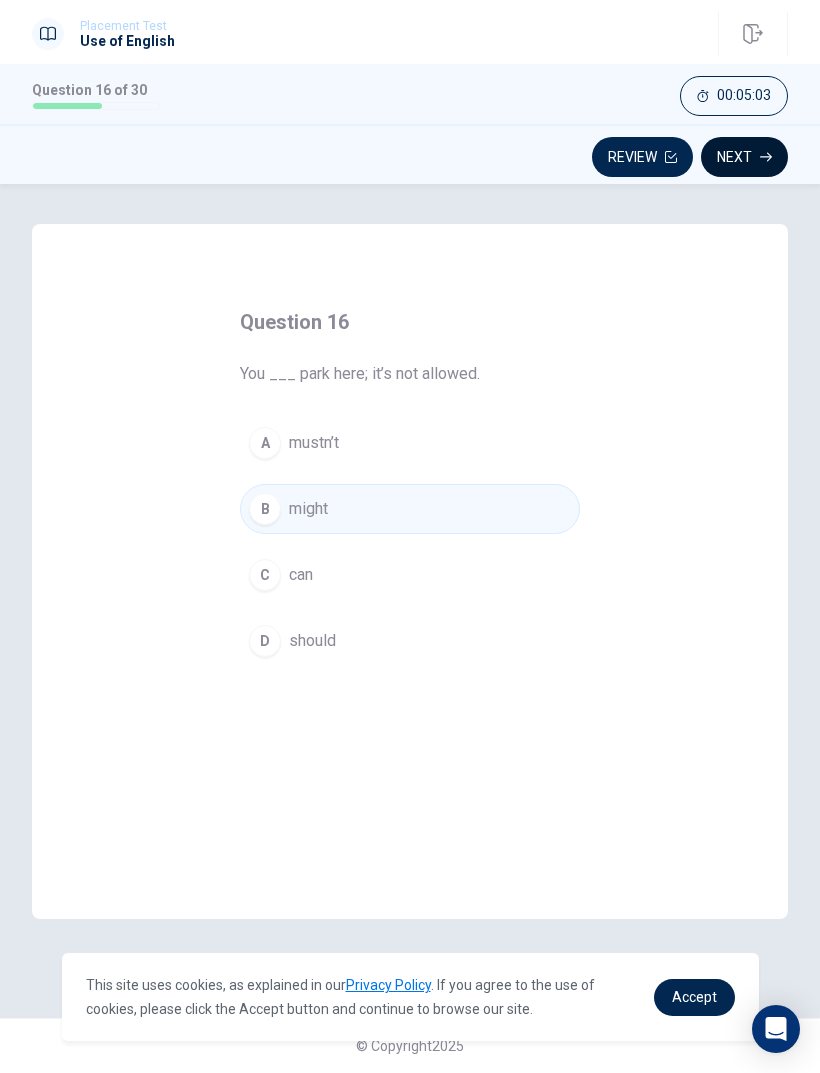 click on "Next" at bounding box center (744, 157) 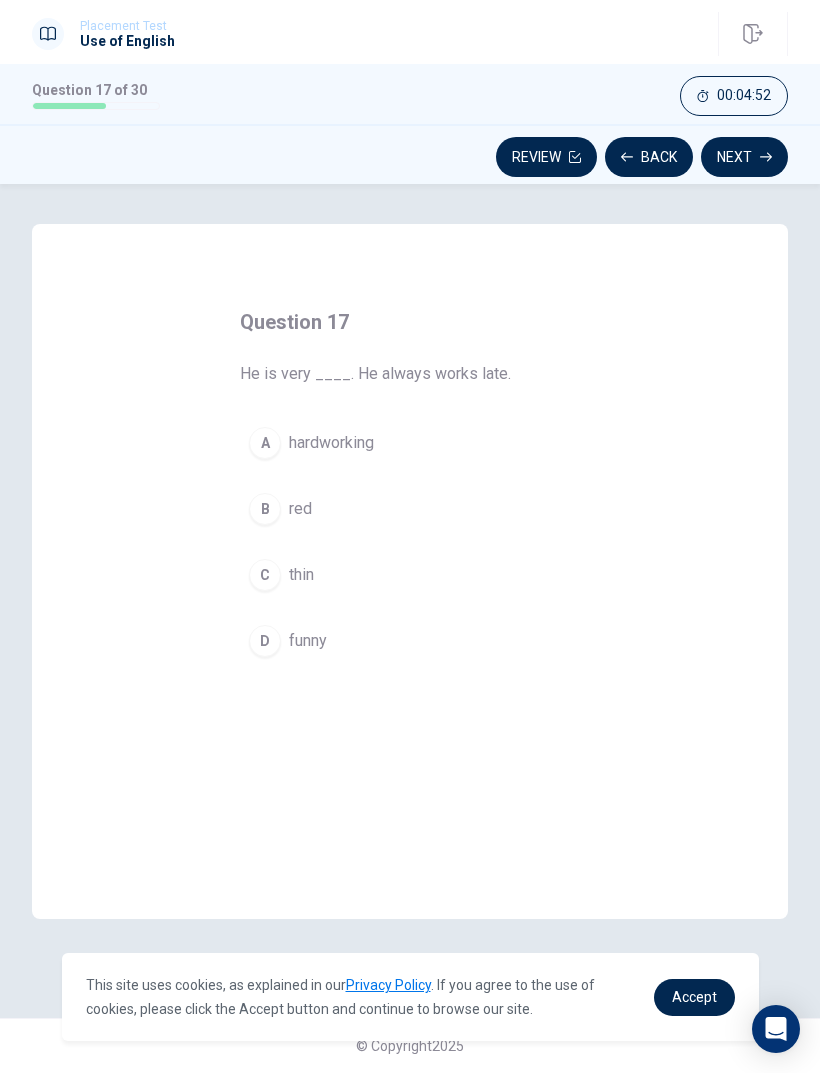 click on "A hardworking" at bounding box center (410, 443) 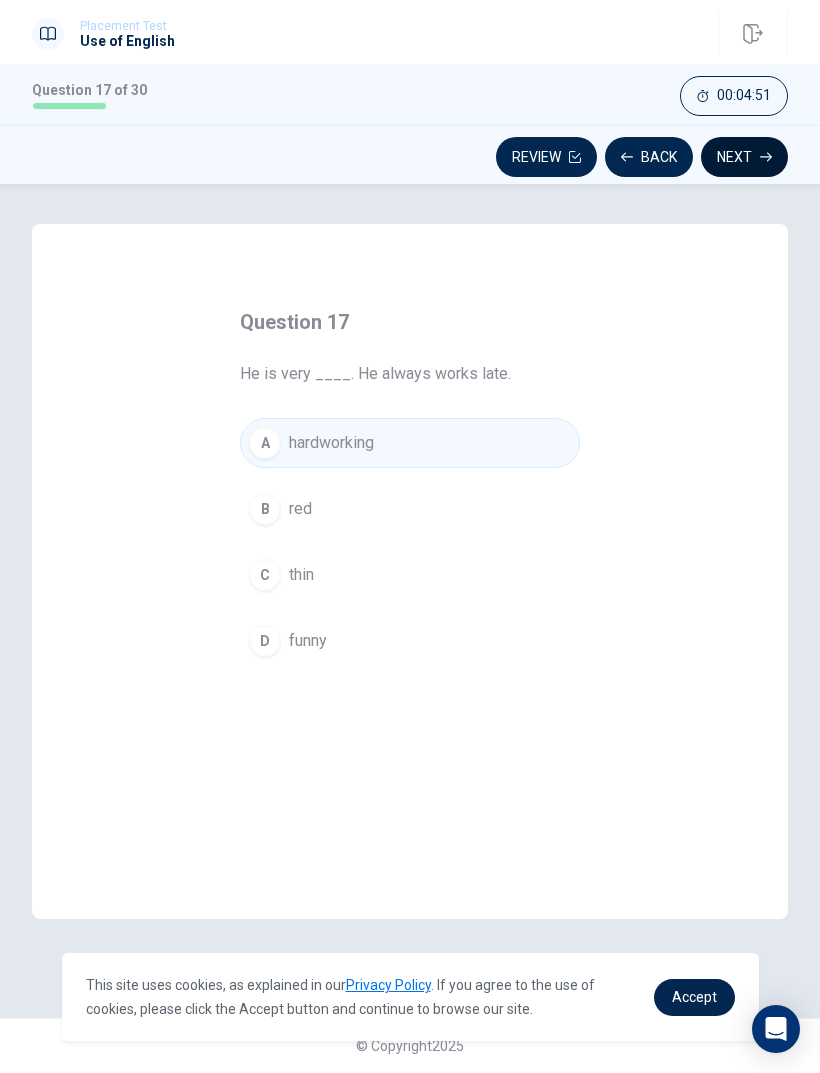click 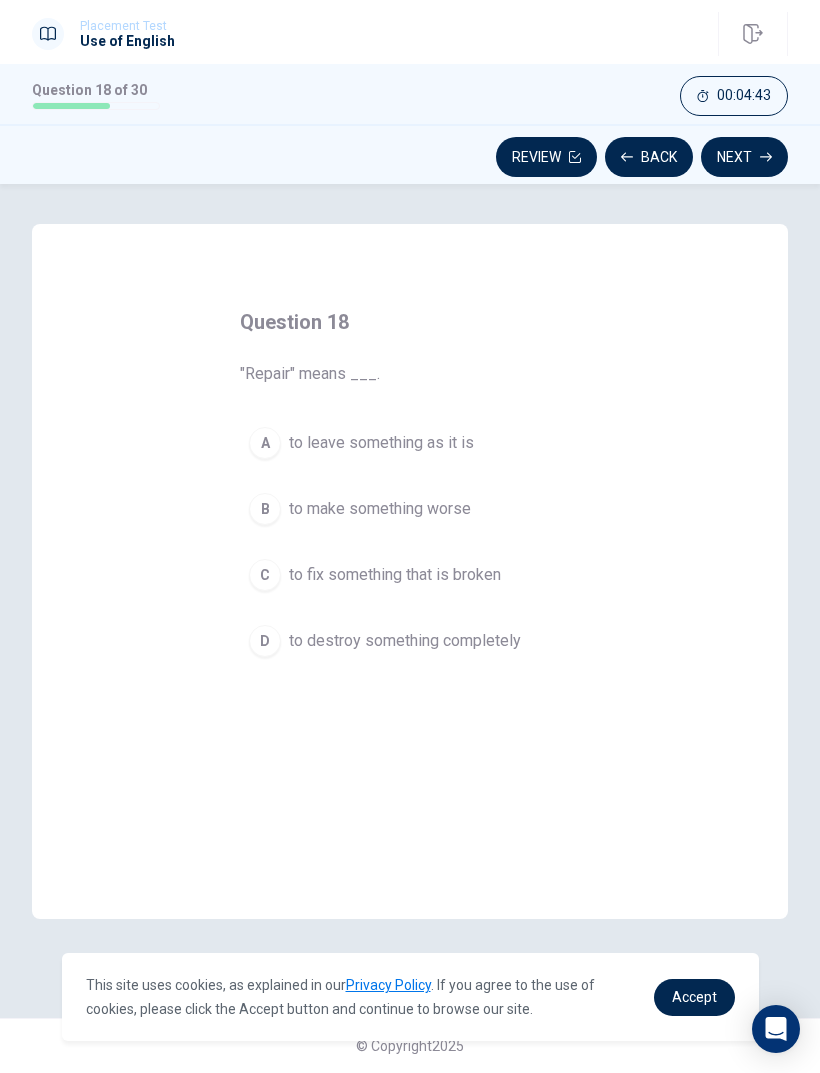 click on "C to fix something that is broken" at bounding box center [410, 575] 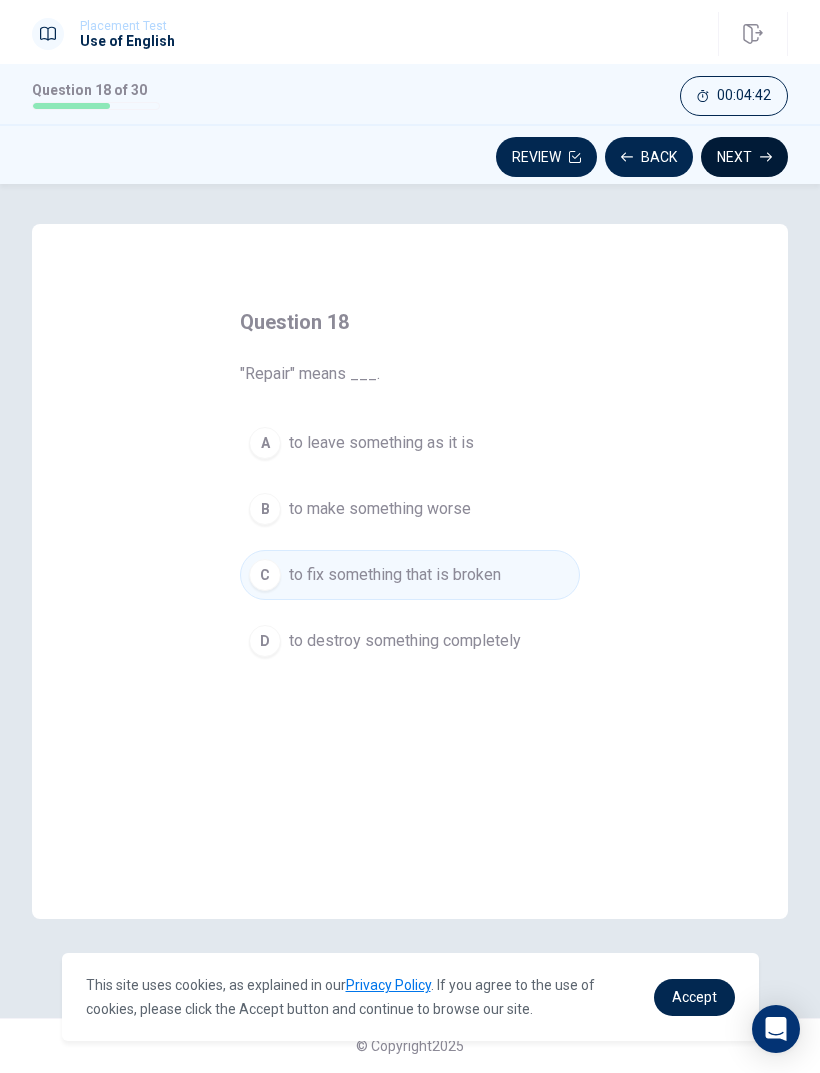 click on "Next" at bounding box center (744, 157) 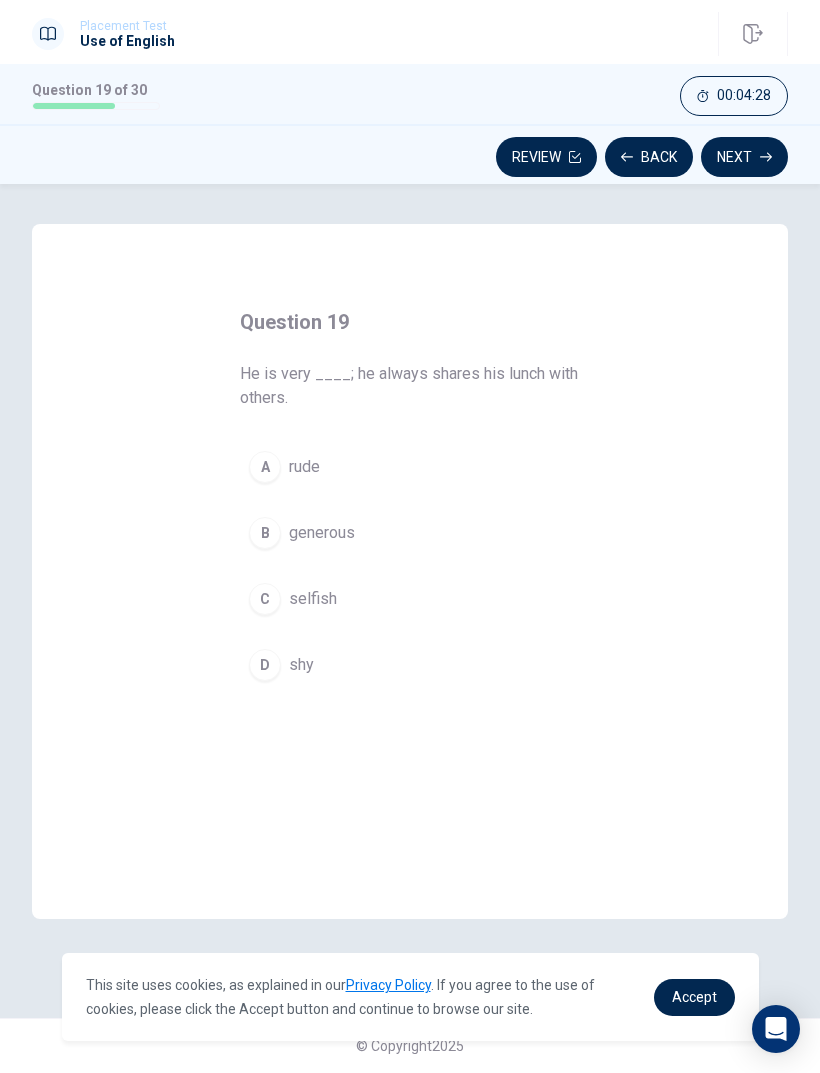 click on "B generous" at bounding box center (410, 533) 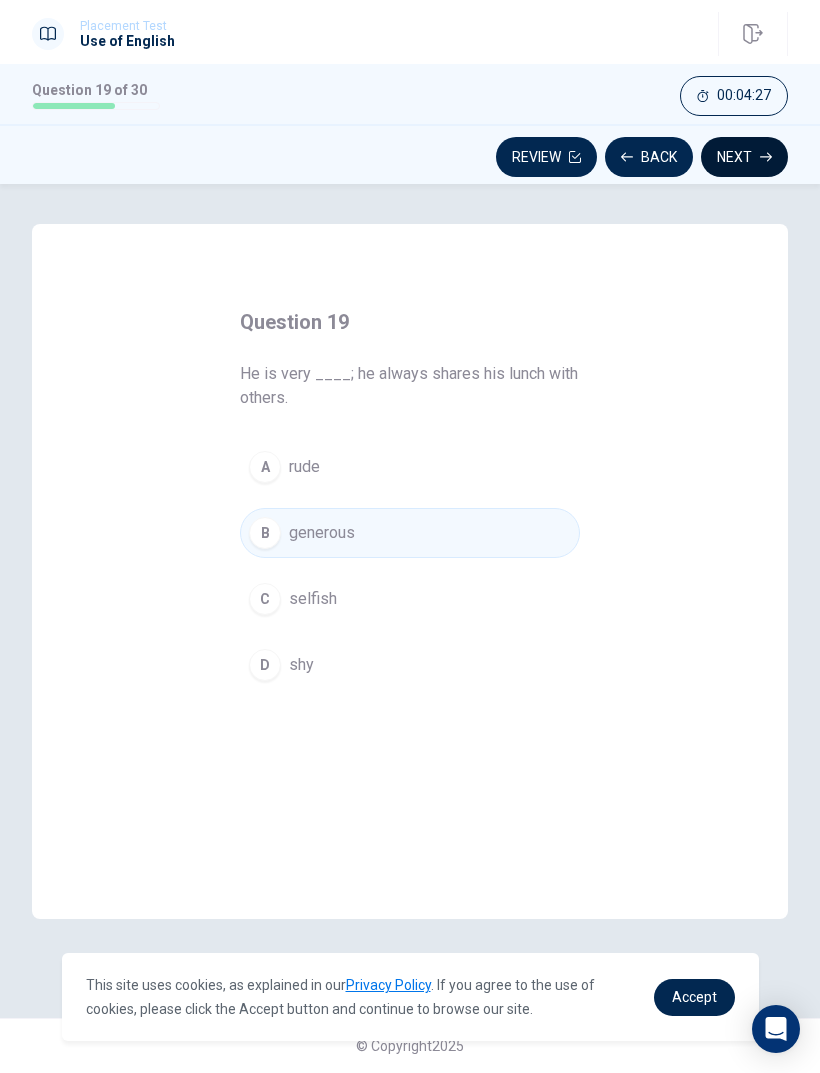 click on "Next" at bounding box center (744, 157) 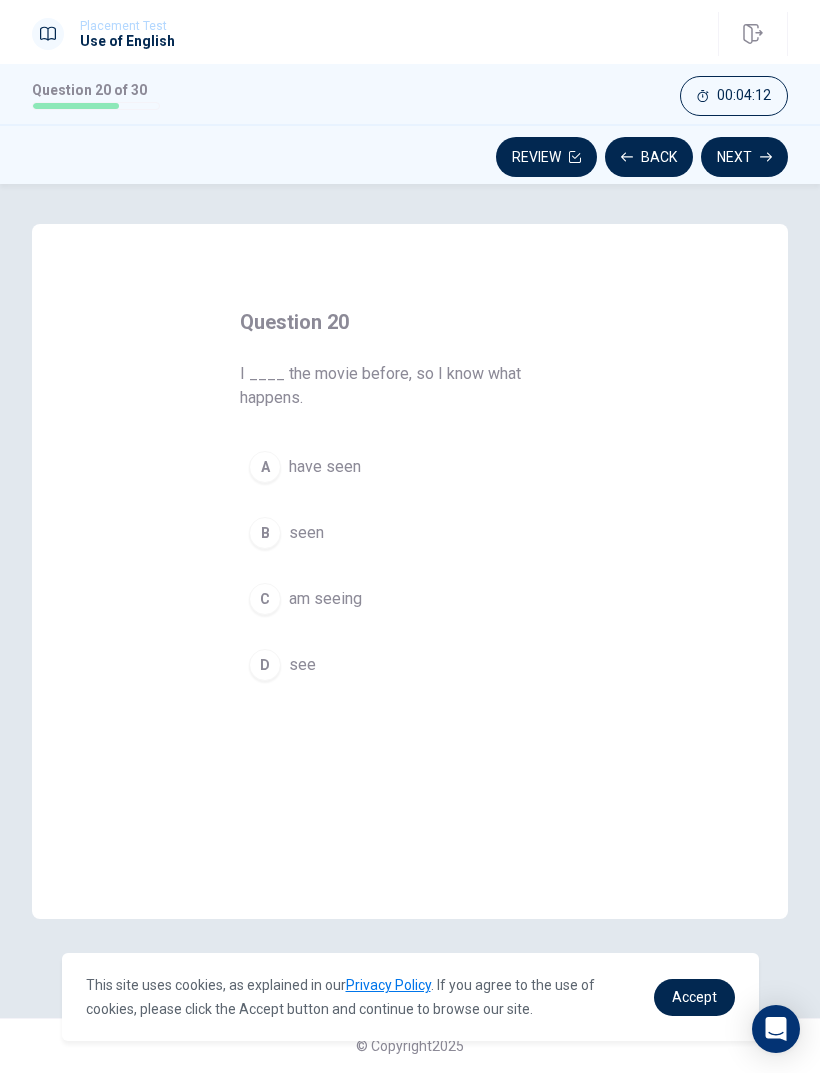 click on "A have seen" at bounding box center (410, 467) 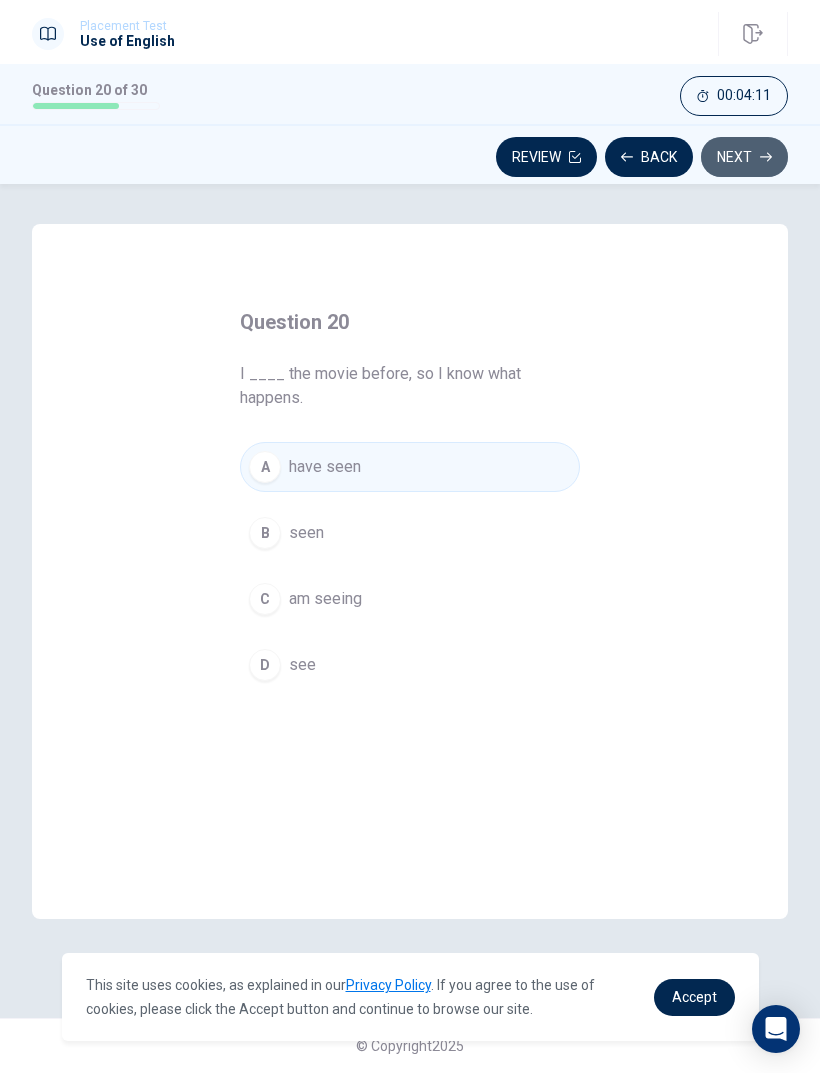 click on "Next" at bounding box center [744, 157] 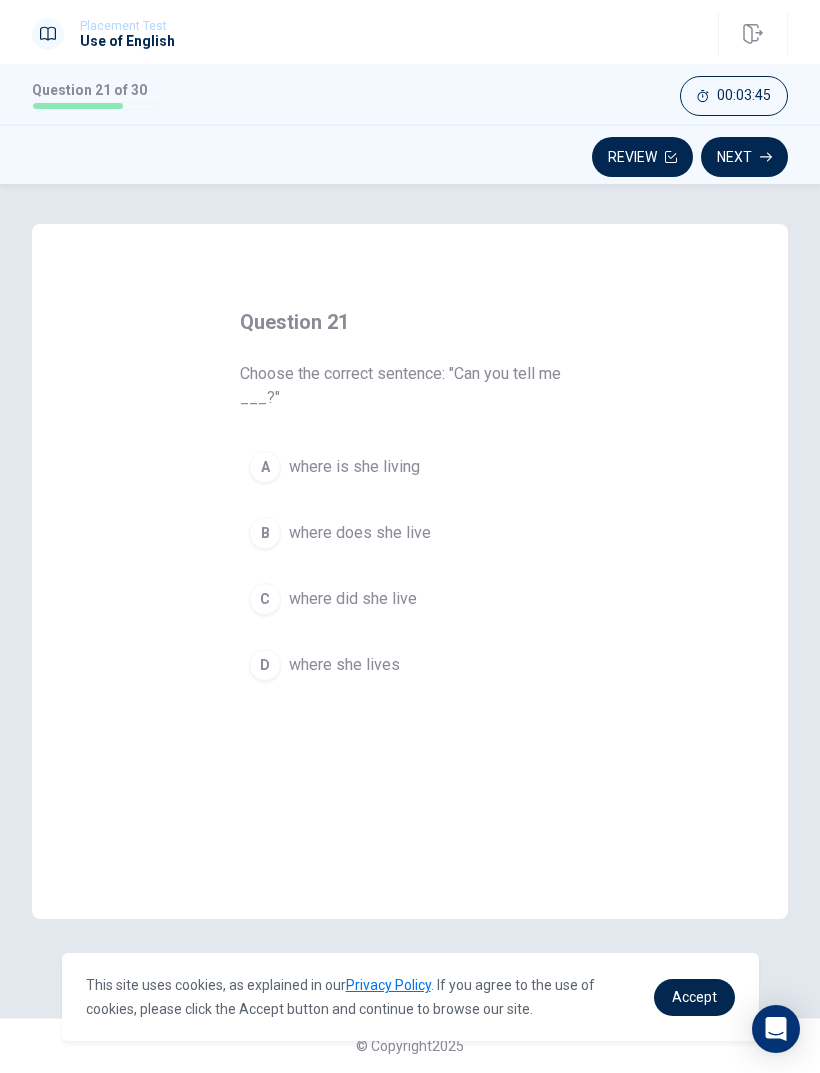 click on "where she lives" at bounding box center (344, 665) 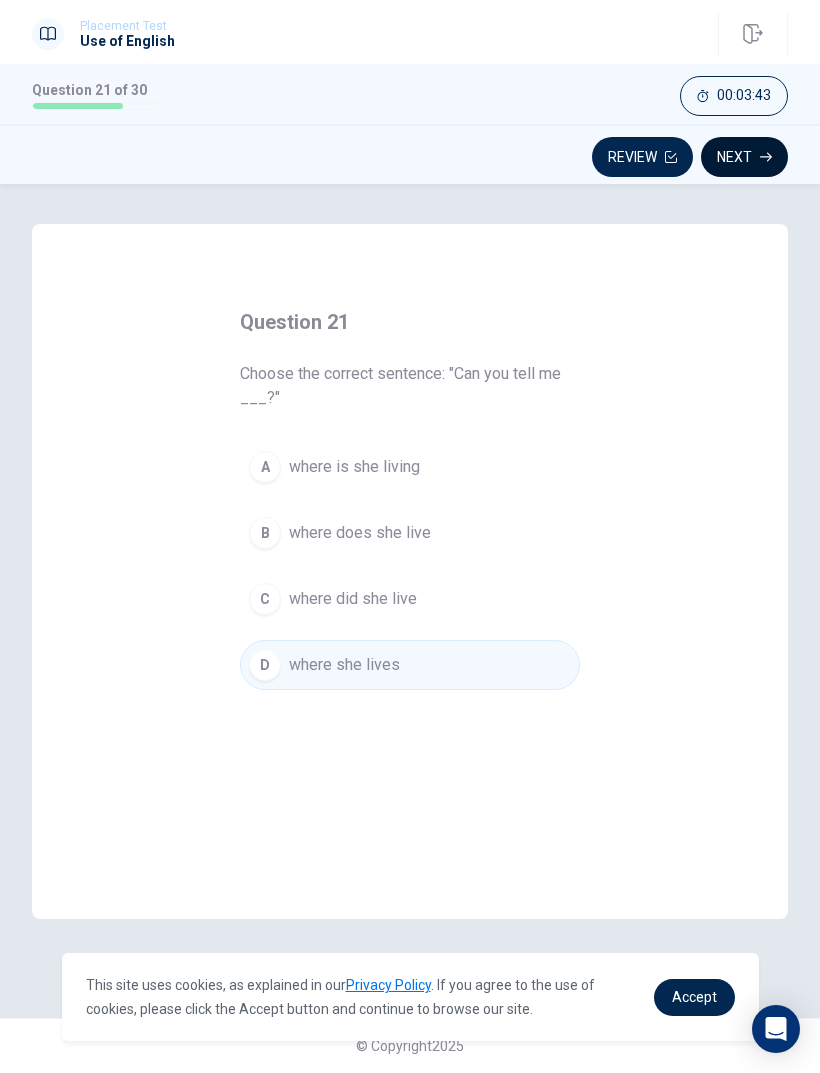 click on "Next" at bounding box center [744, 157] 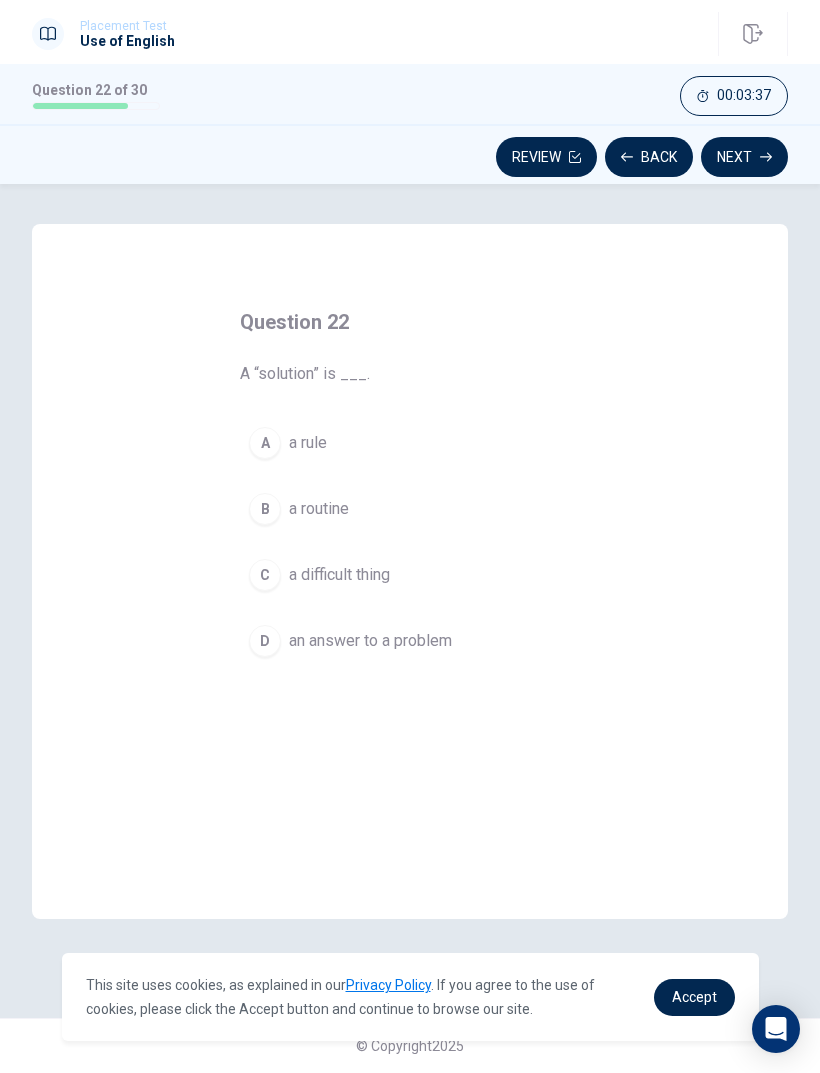 click on "D an answer to a problem" at bounding box center (410, 641) 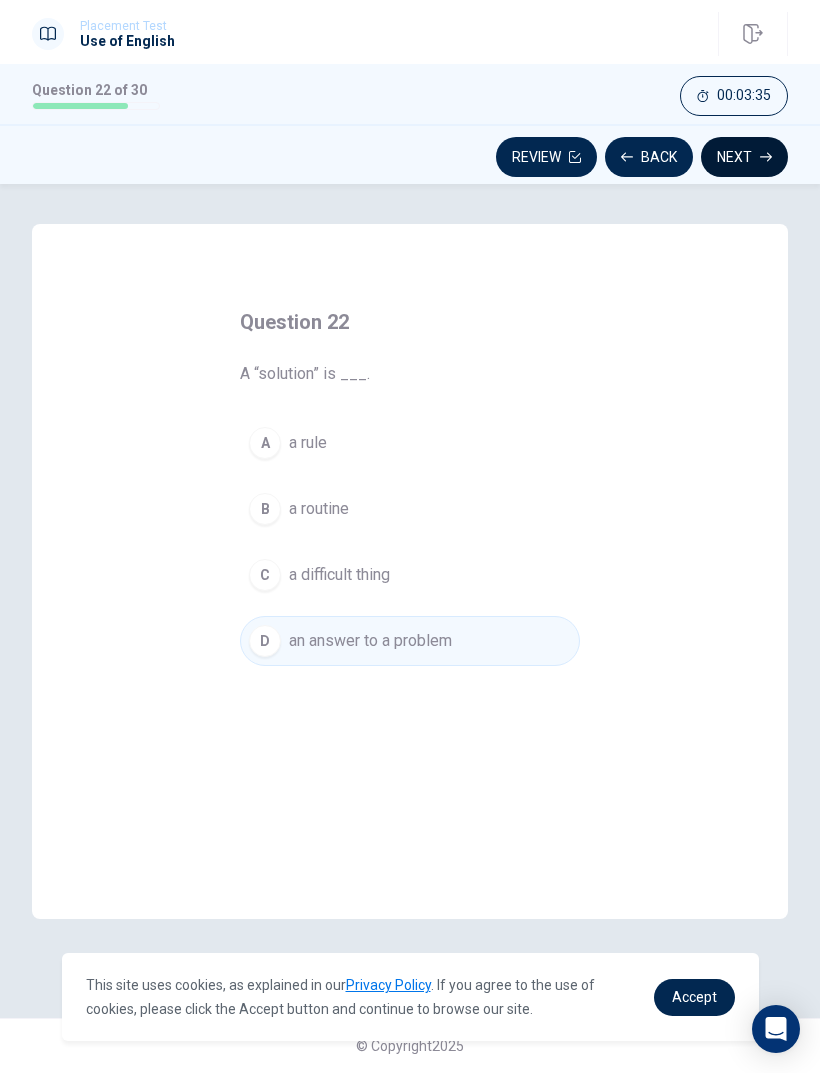 click on "Next" at bounding box center (744, 157) 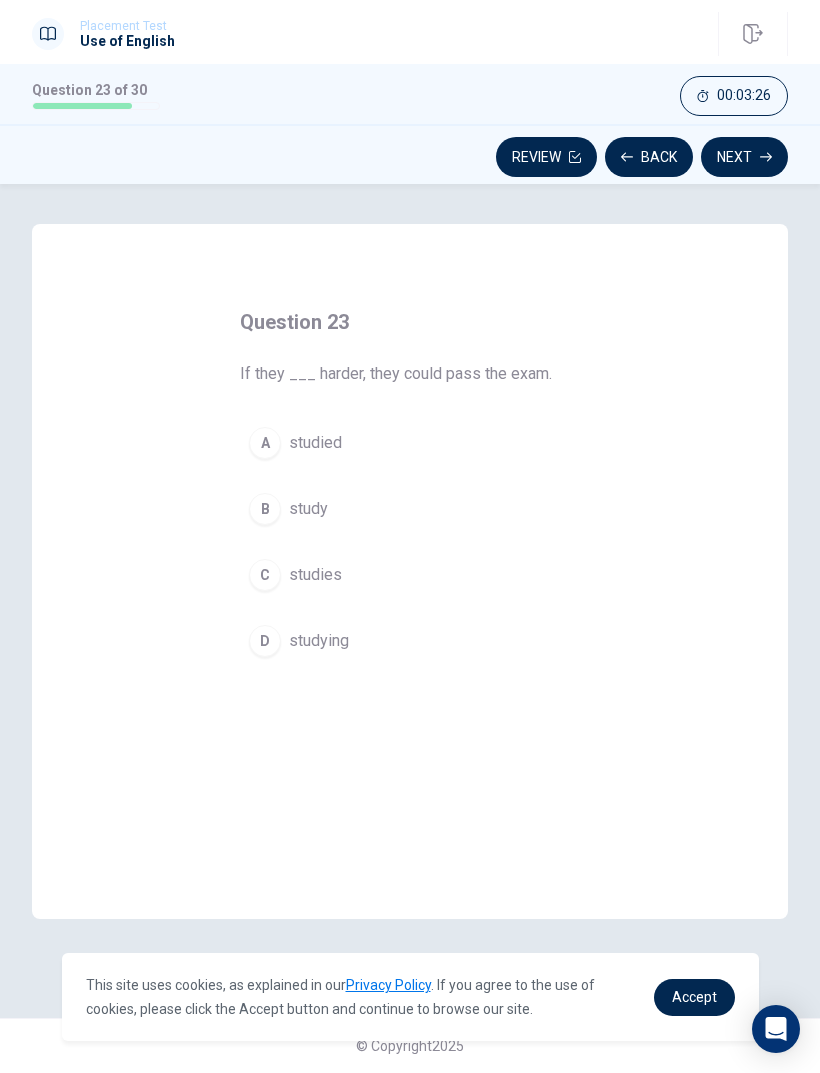 click on "A studied" at bounding box center (410, 443) 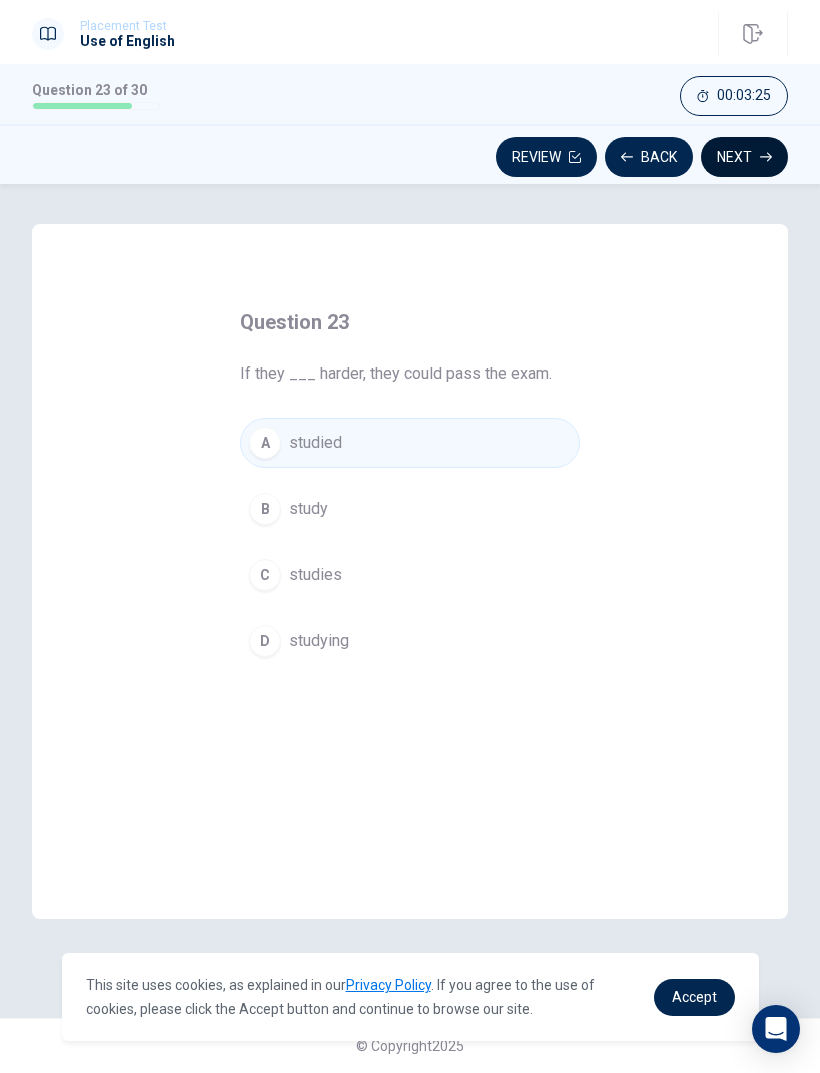 click on "Next" at bounding box center (744, 157) 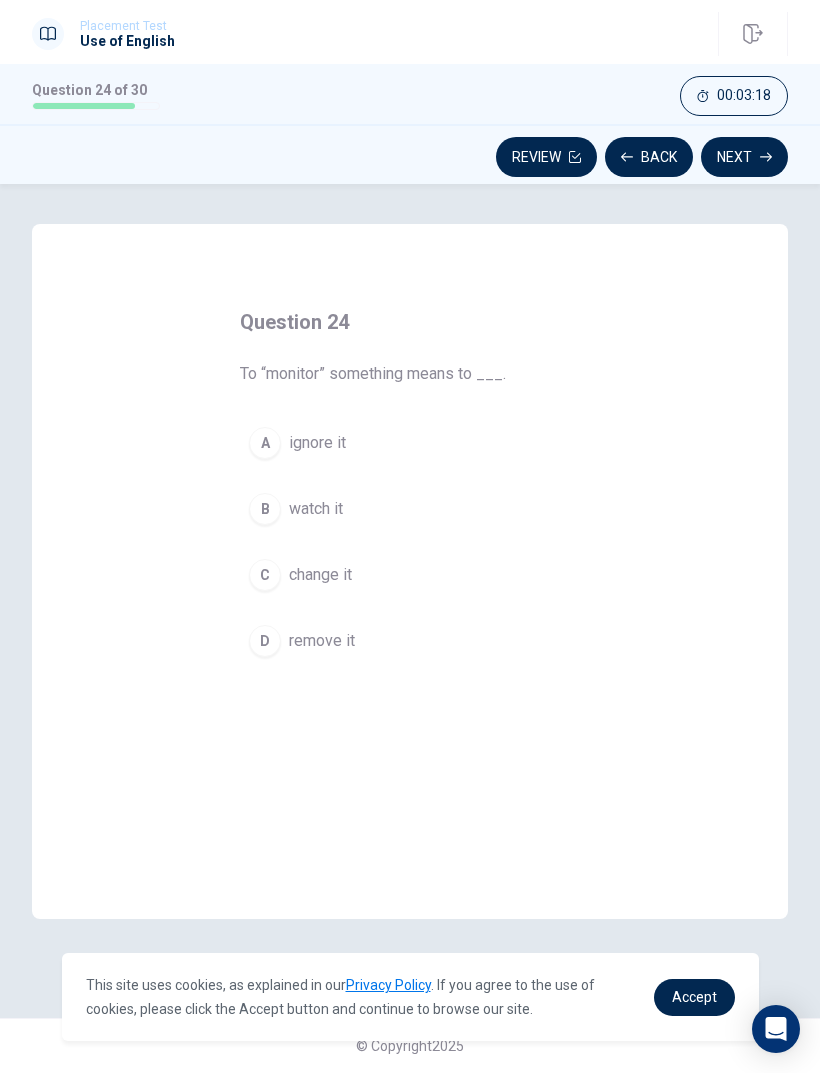 click on "B watch it" at bounding box center [410, 509] 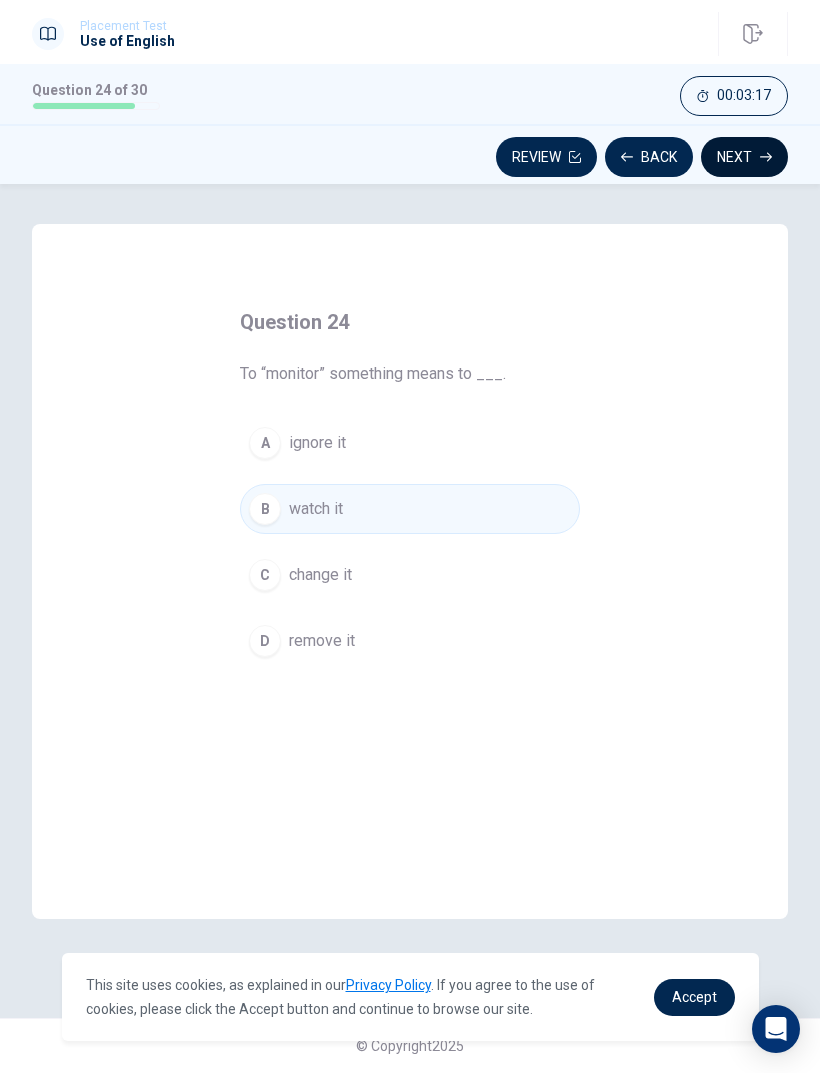 click on "Next" at bounding box center [744, 157] 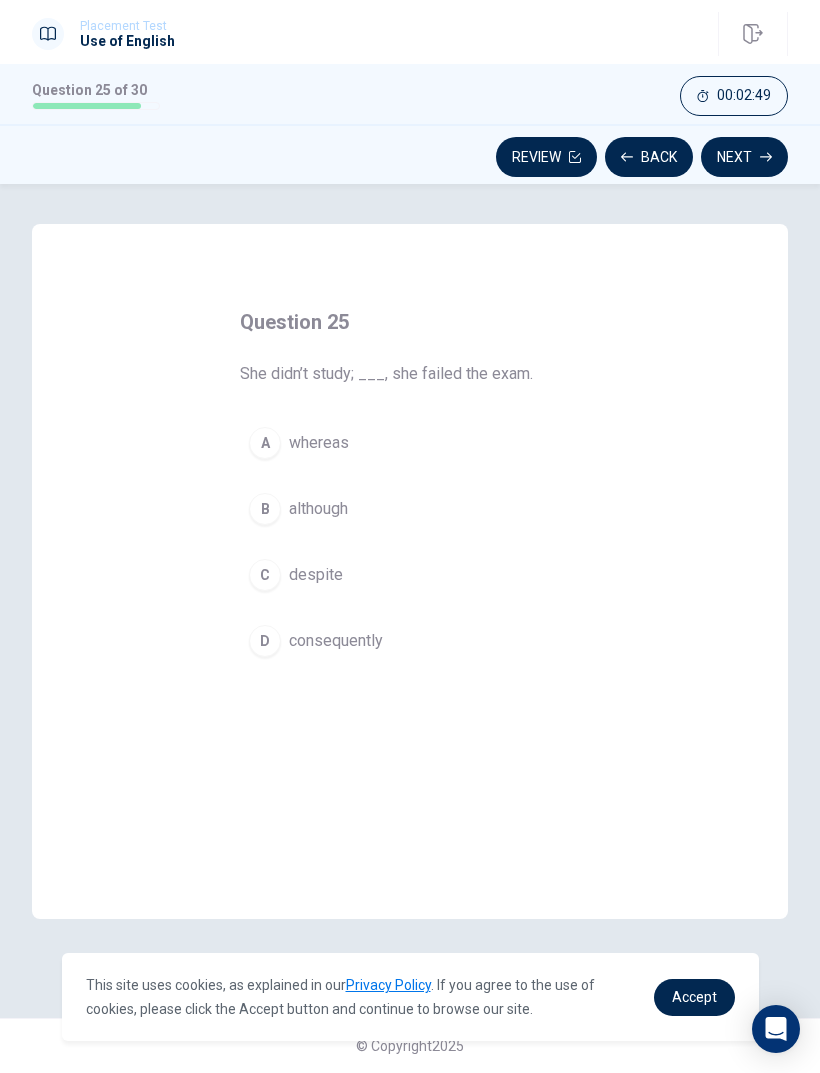 click on "consequently" at bounding box center [336, 641] 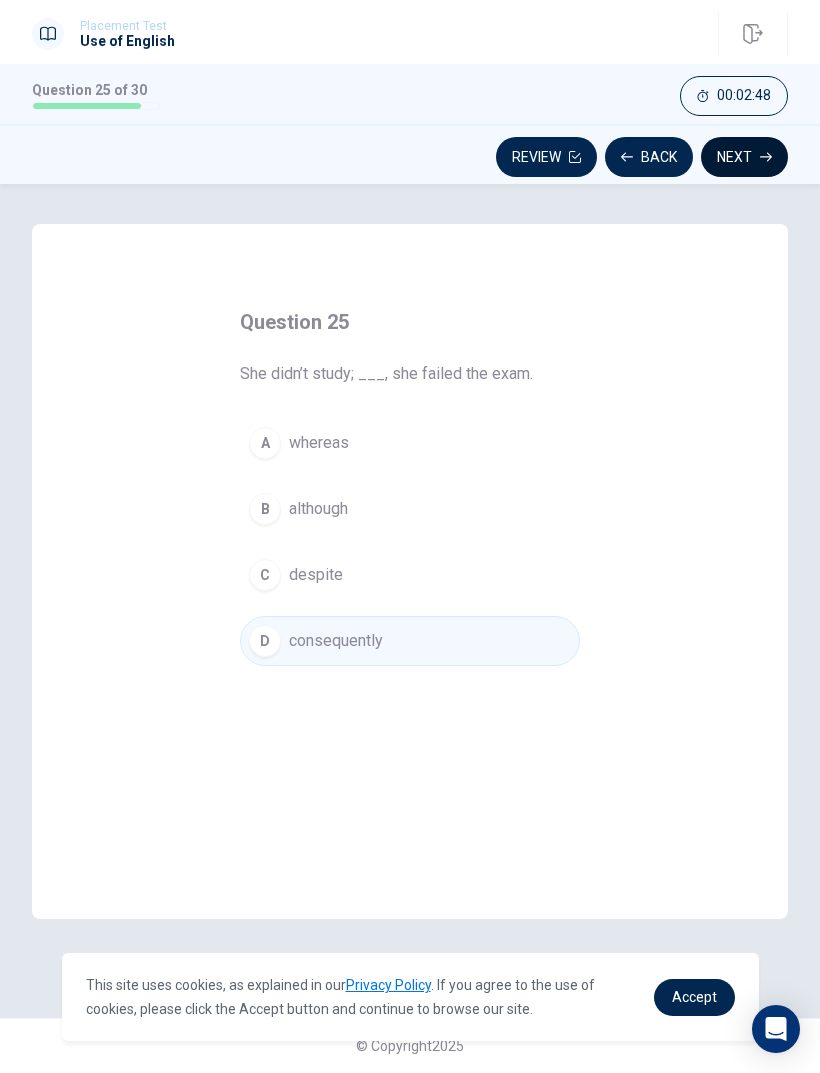 click on "Next" at bounding box center [744, 157] 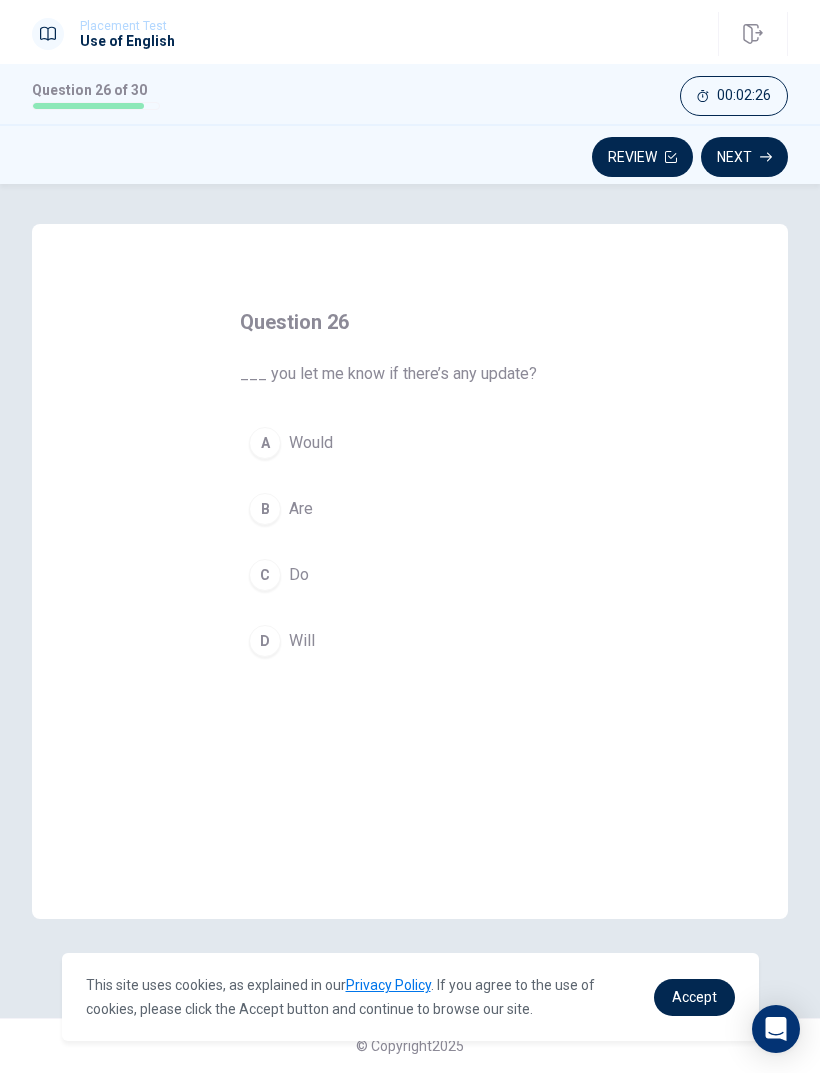 click on "A Would" at bounding box center (410, 443) 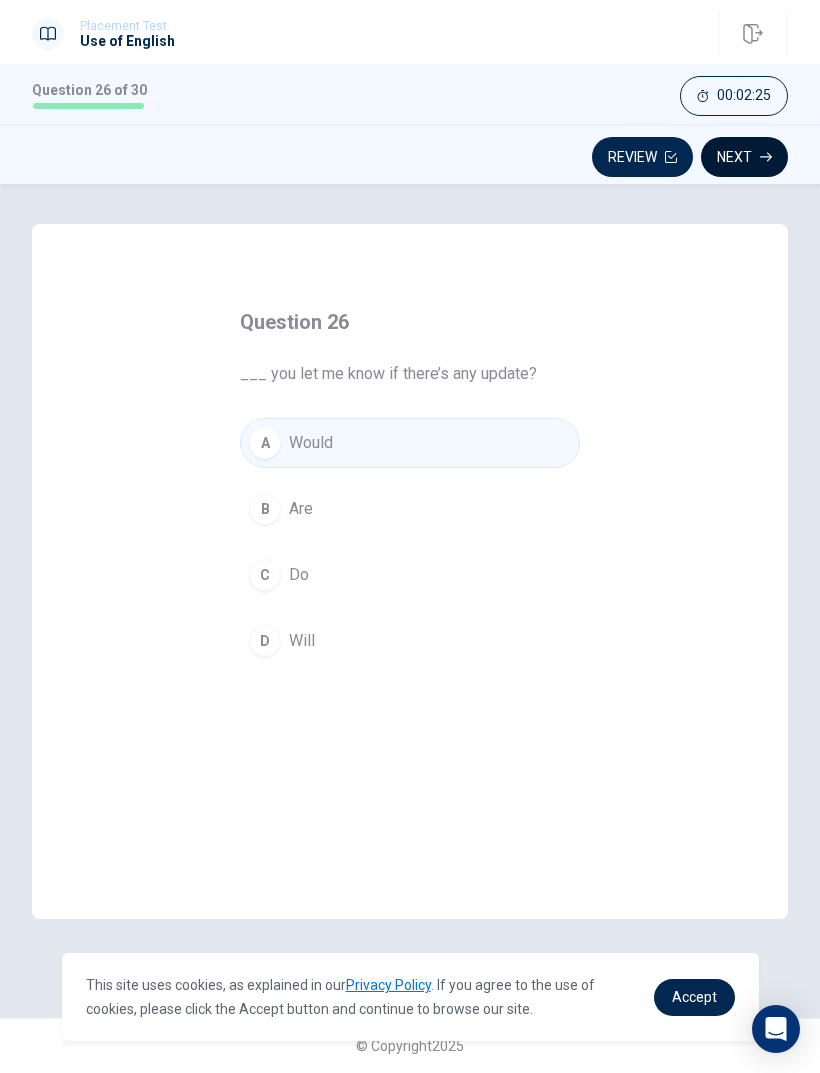 click on "Next" at bounding box center [744, 157] 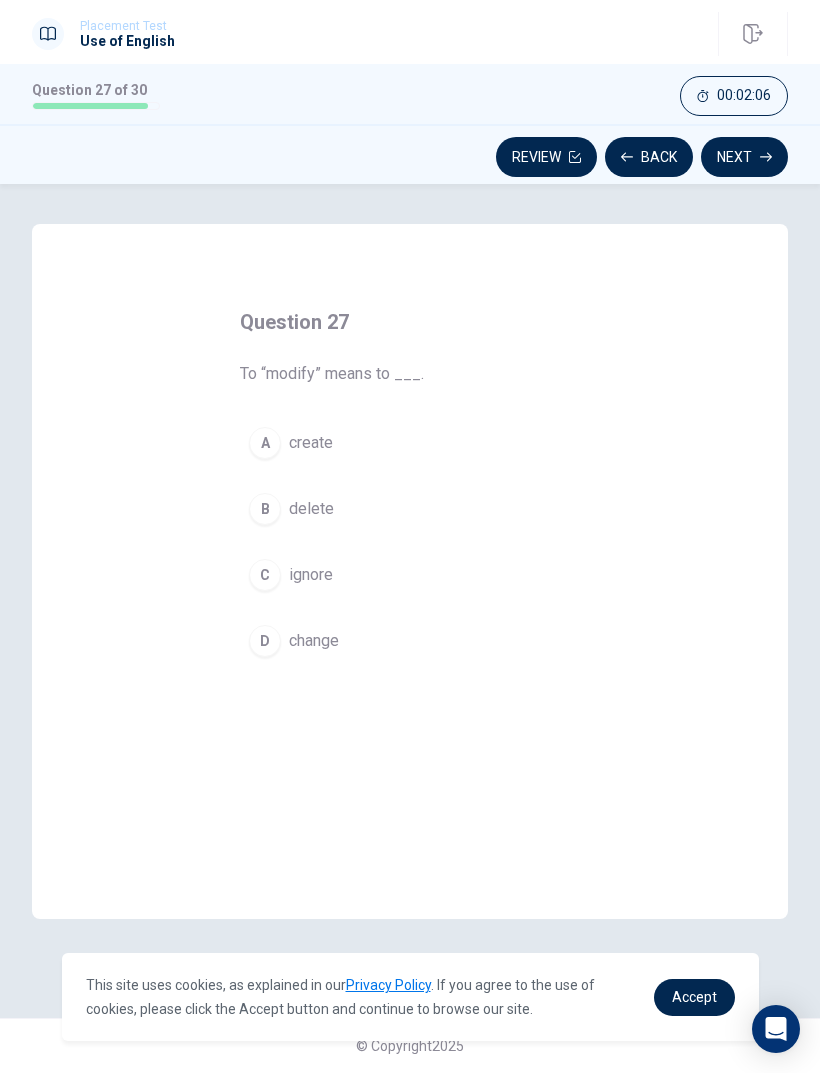 click on "B delete" at bounding box center (410, 509) 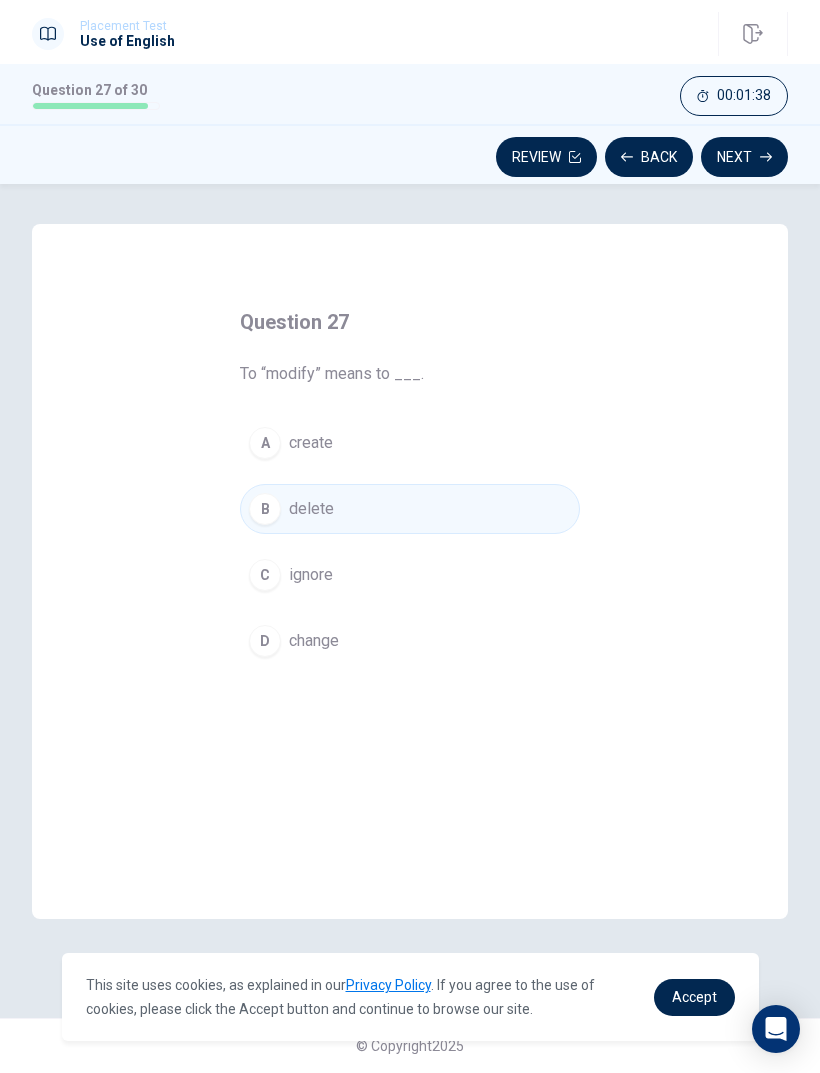 click on "D change" at bounding box center [410, 641] 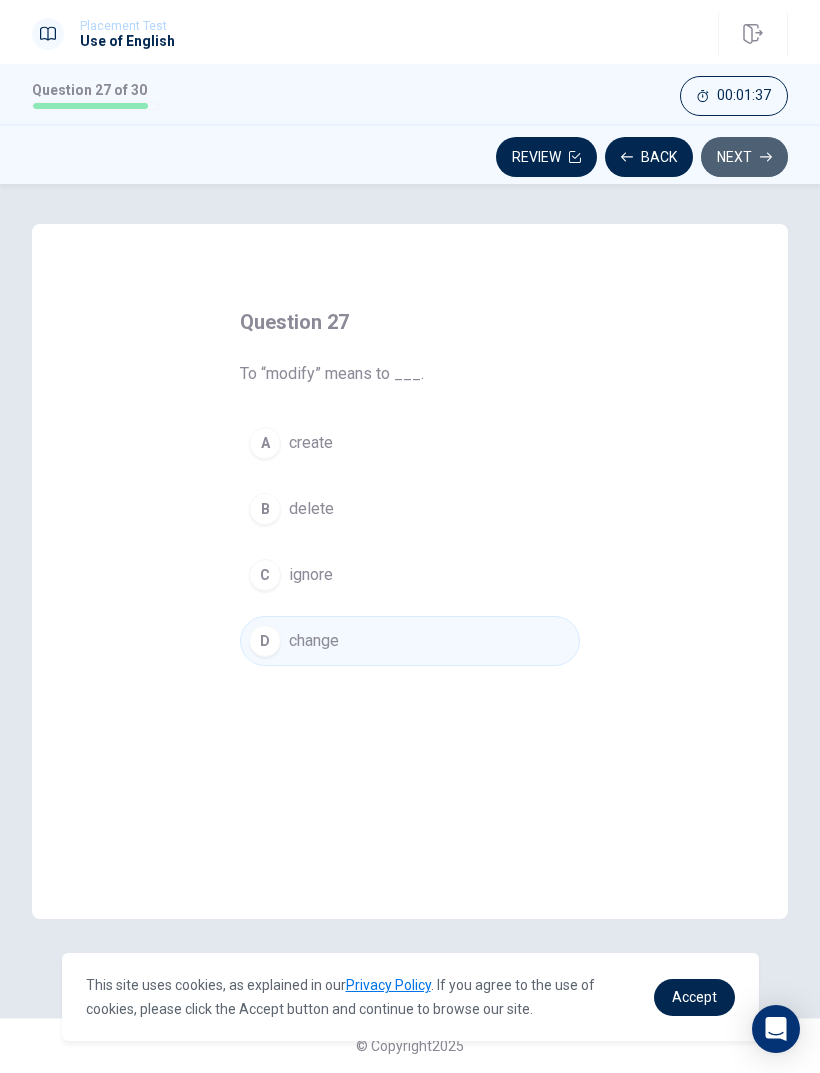 click on "Next" at bounding box center (744, 157) 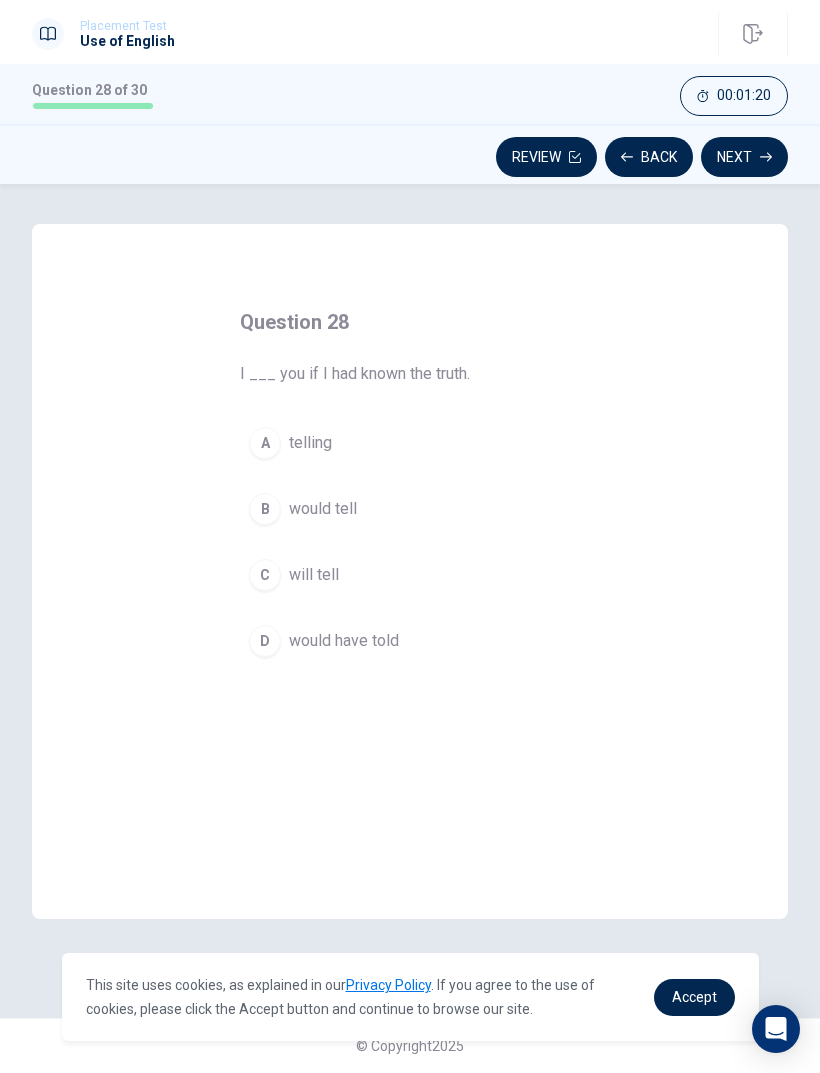 click on "B would tell" at bounding box center (410, 509) 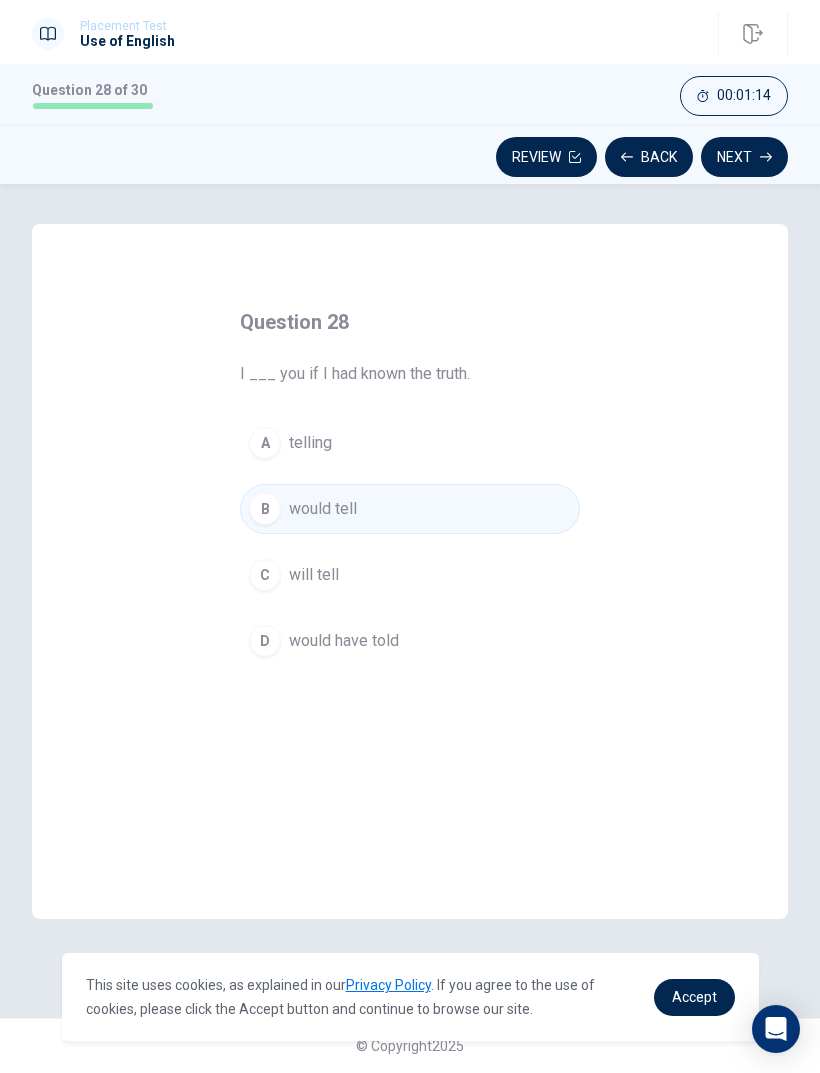click on "C will tell" at bounding box center (410, 575) 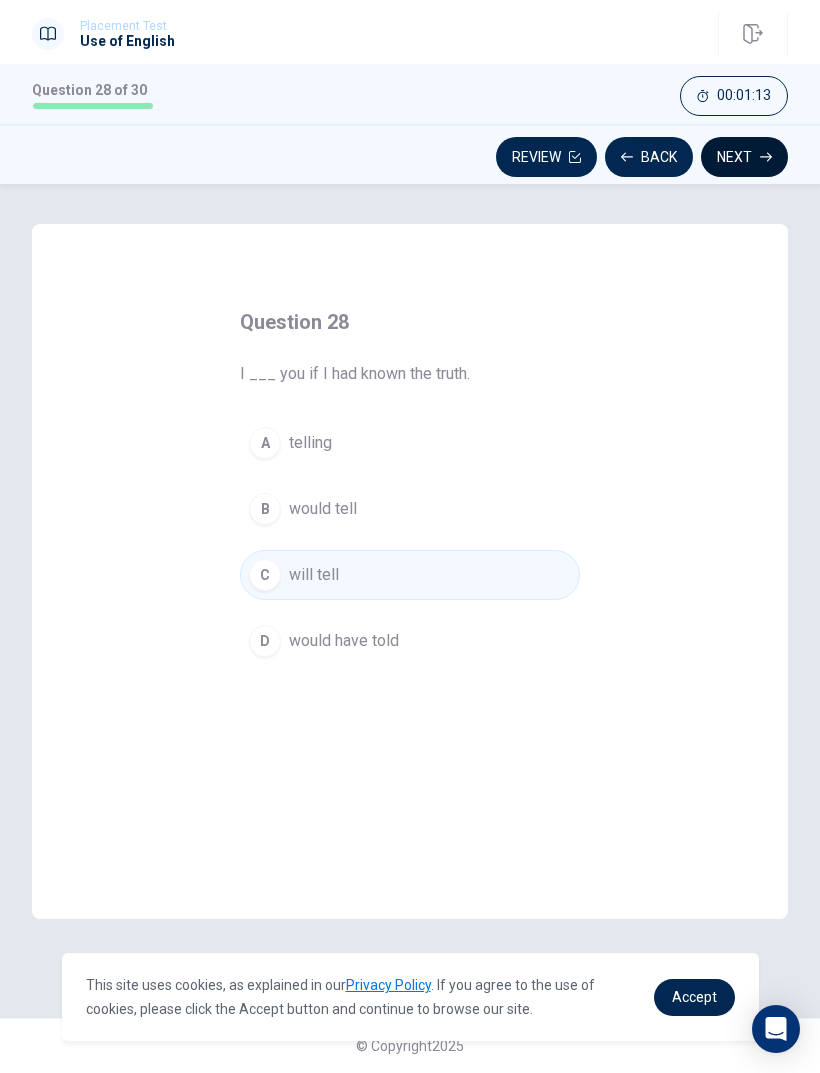 click on "Next" at bounding box center (744, 157) 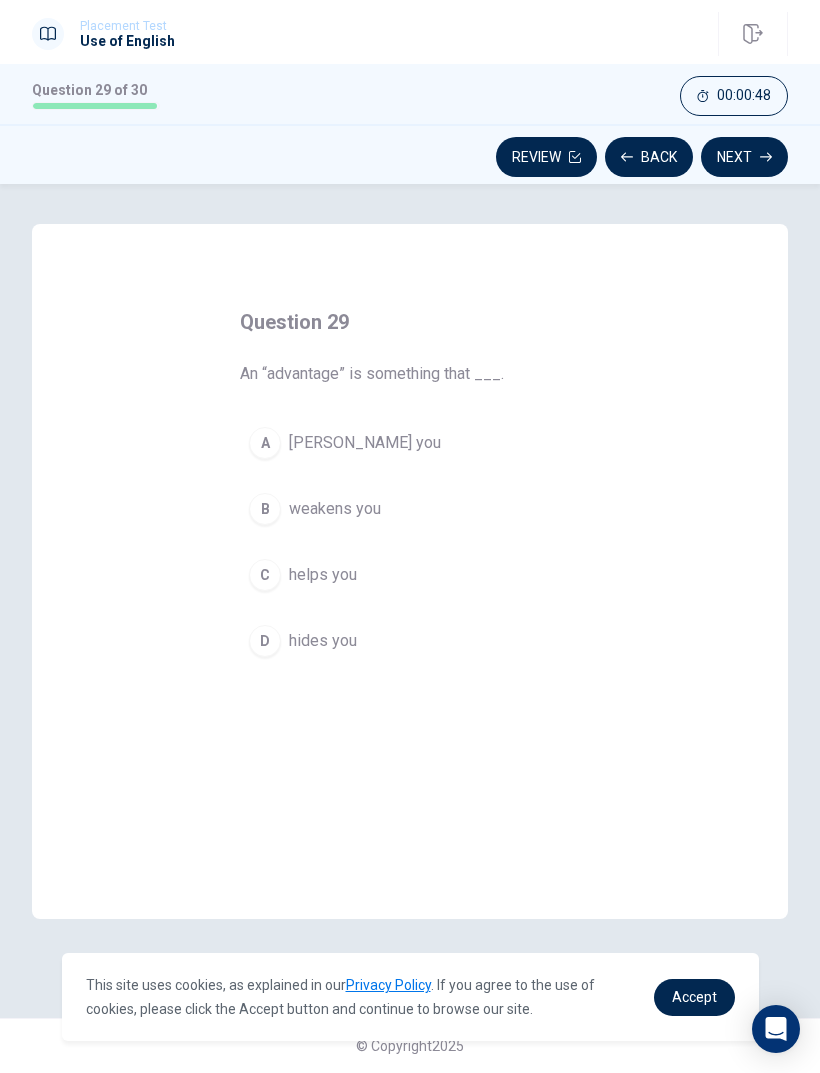 click on "C helps you" at bounding box center (410, 575) 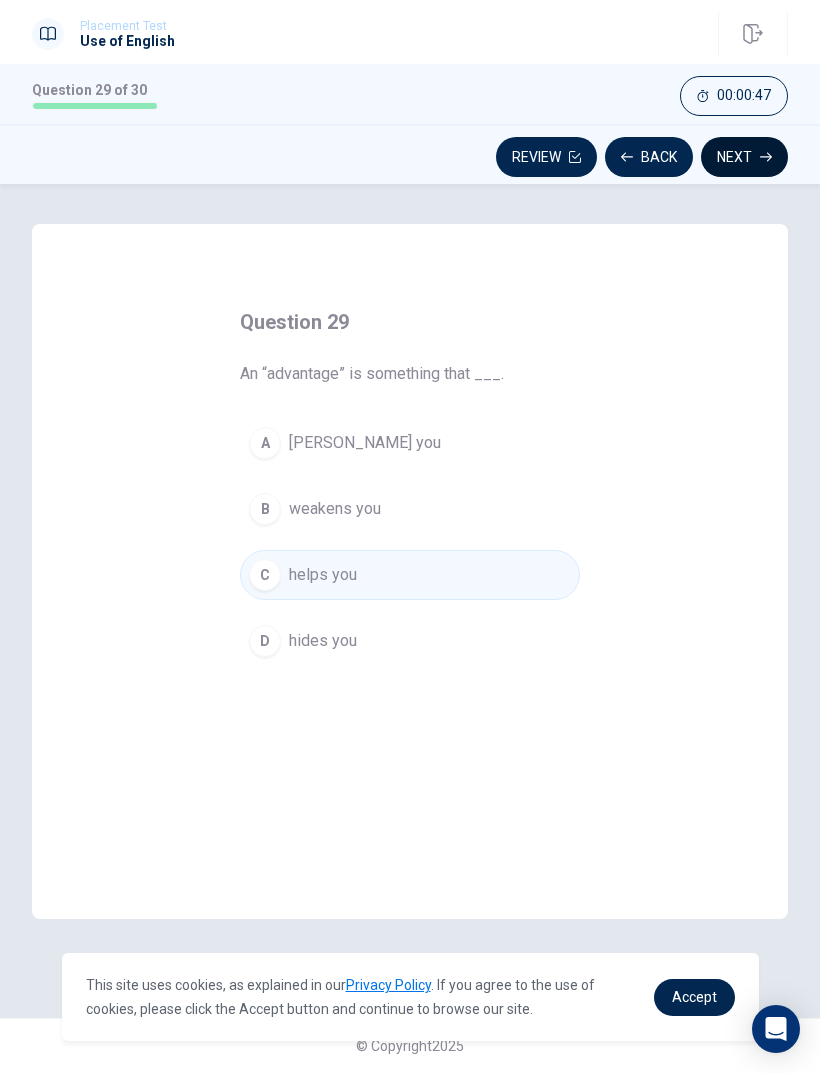 click on "Next" at bounding box center (744, 157) 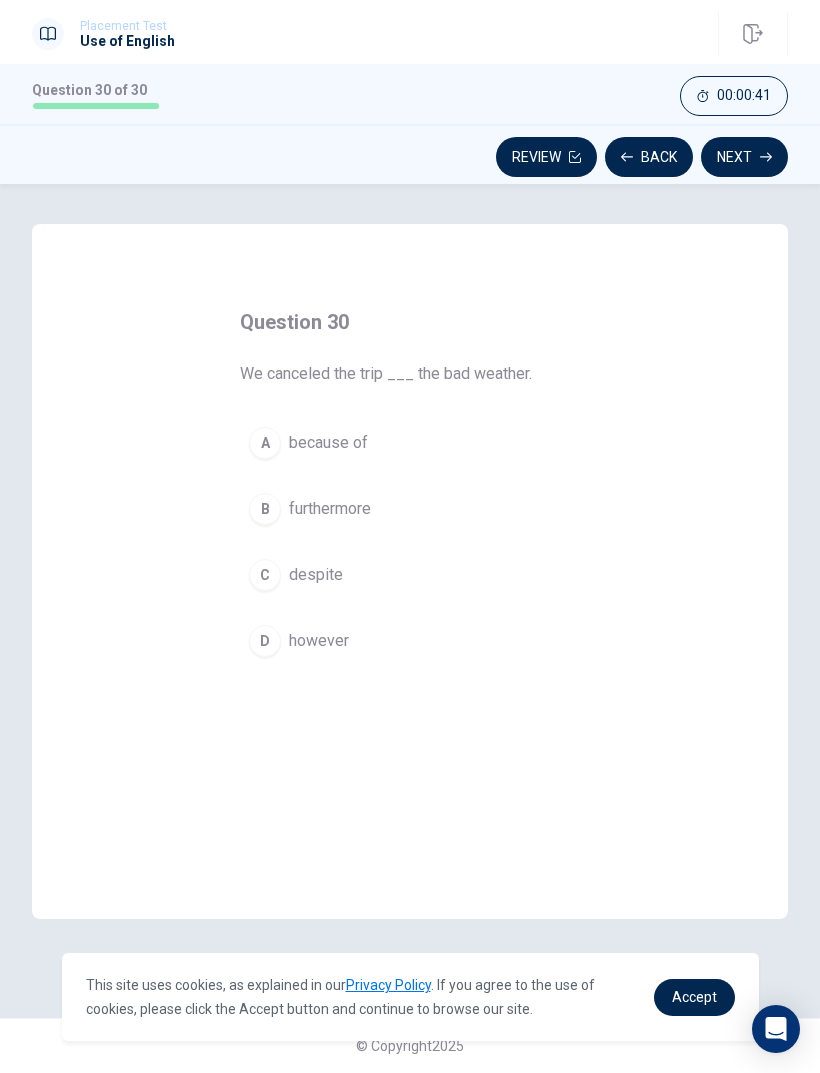 click on "A because of" at bounding box center [410, 443] 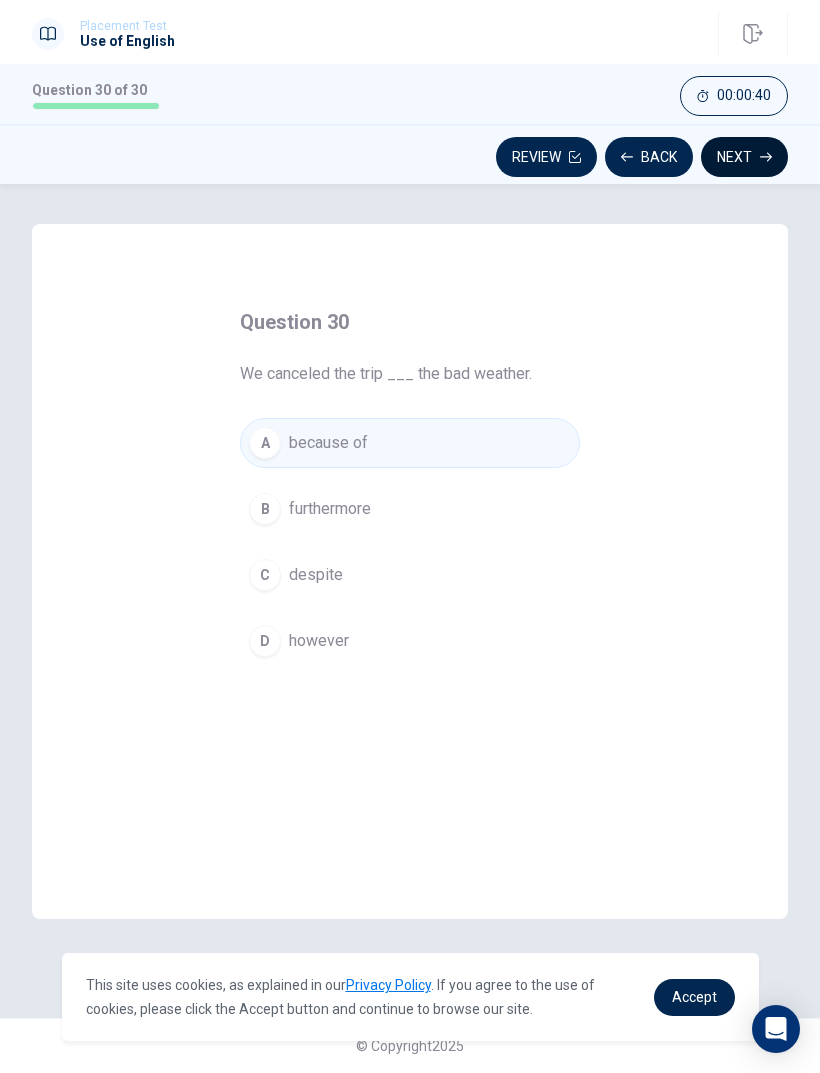 click on "Next" at bounding box center (744, 157) 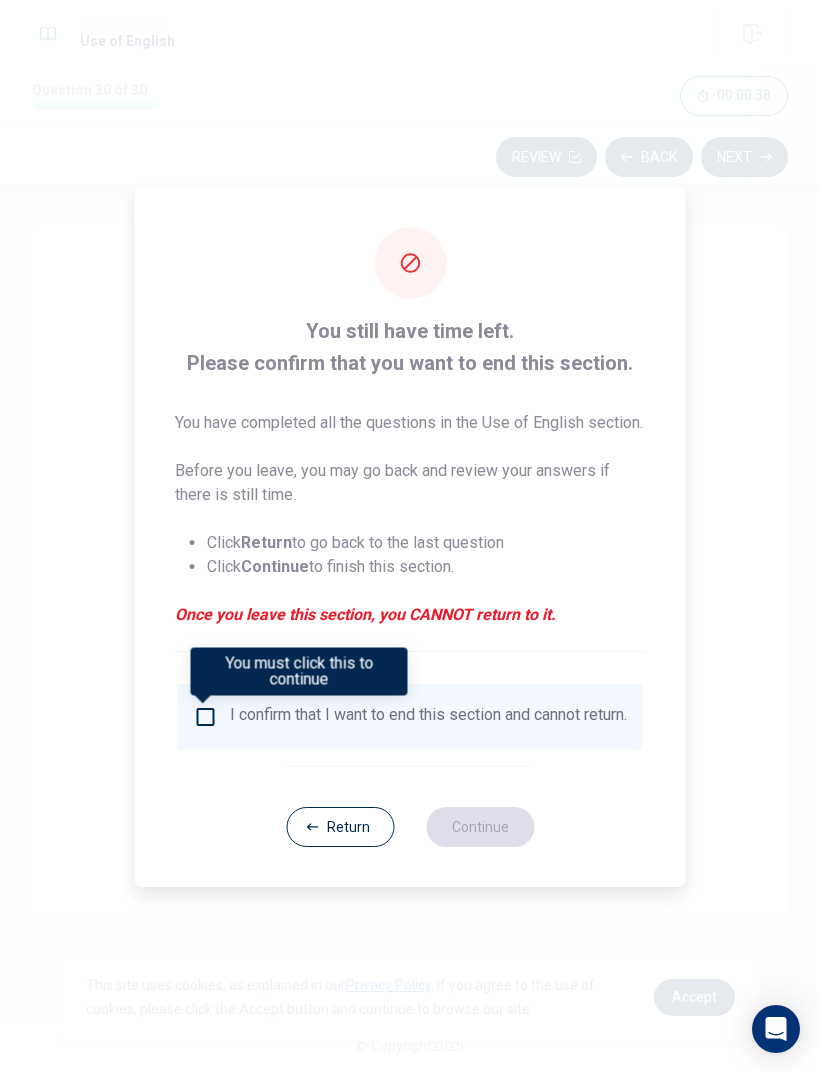 click at bounding box center (206, 717) 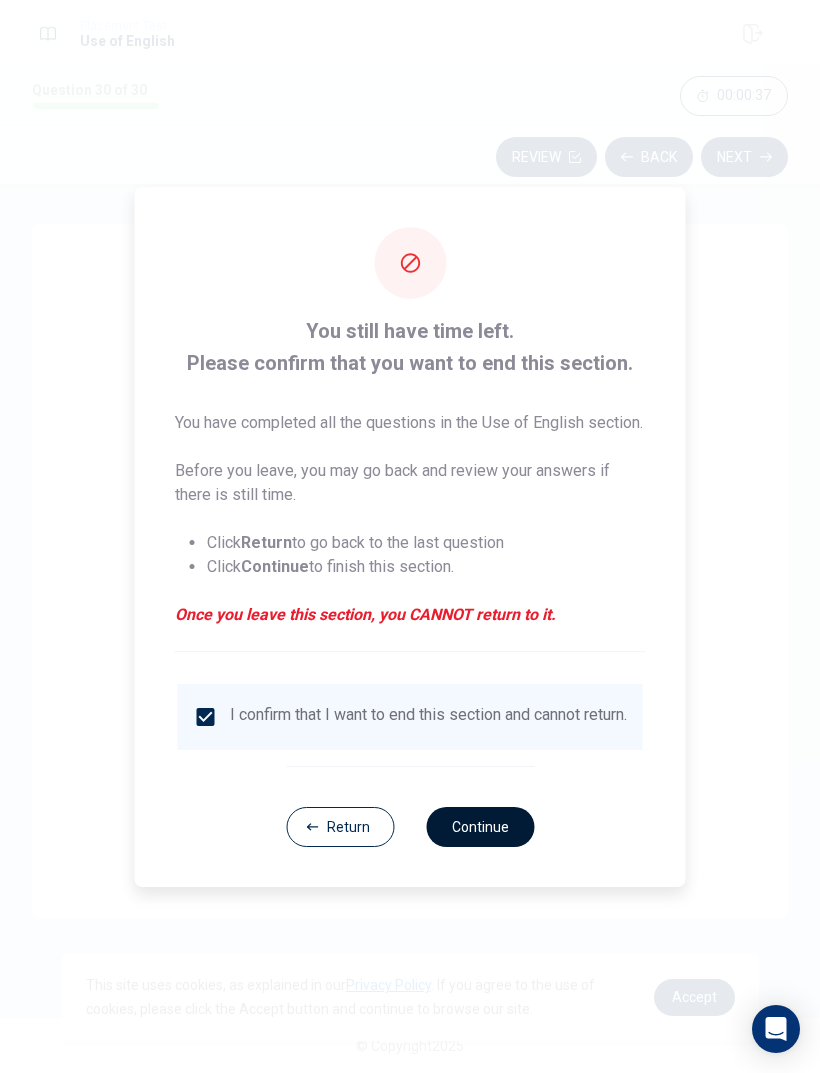 click on "Continue" at bounding box center [480, 827] 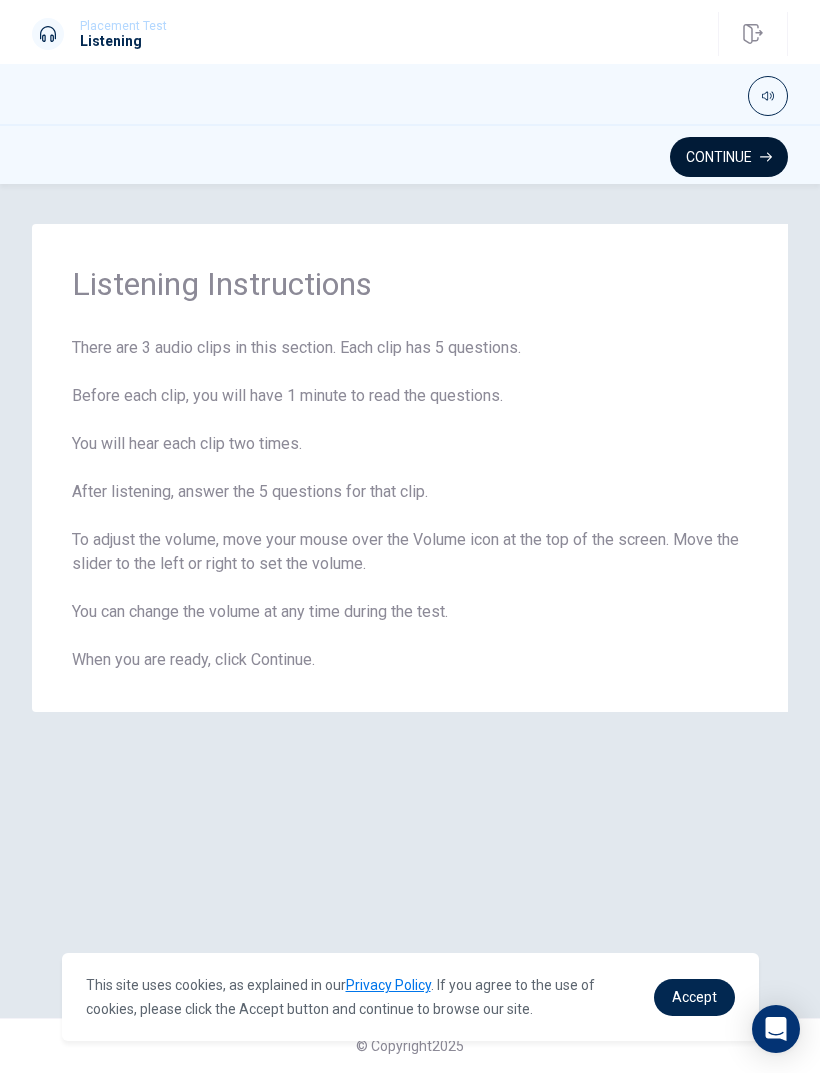 click on "Continue" at bounding box center [729, 157] 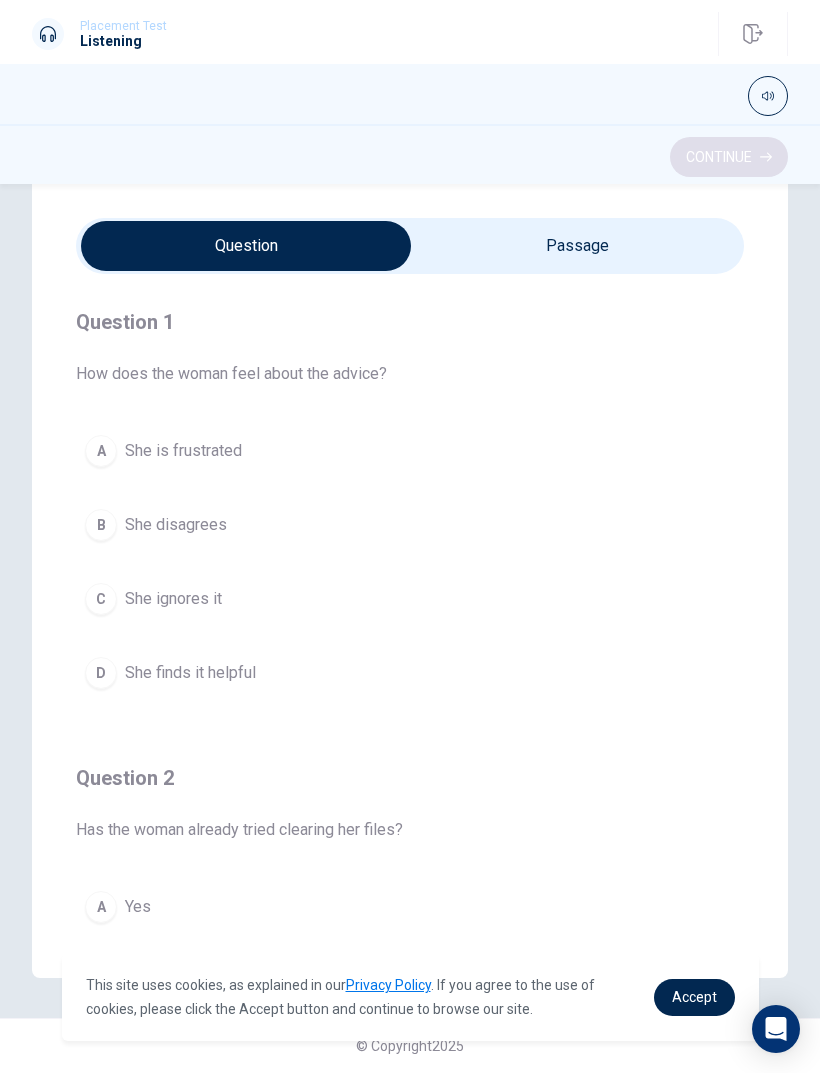 scroll, scrollTop: 50, scrollLeft: 0, axis: vertical 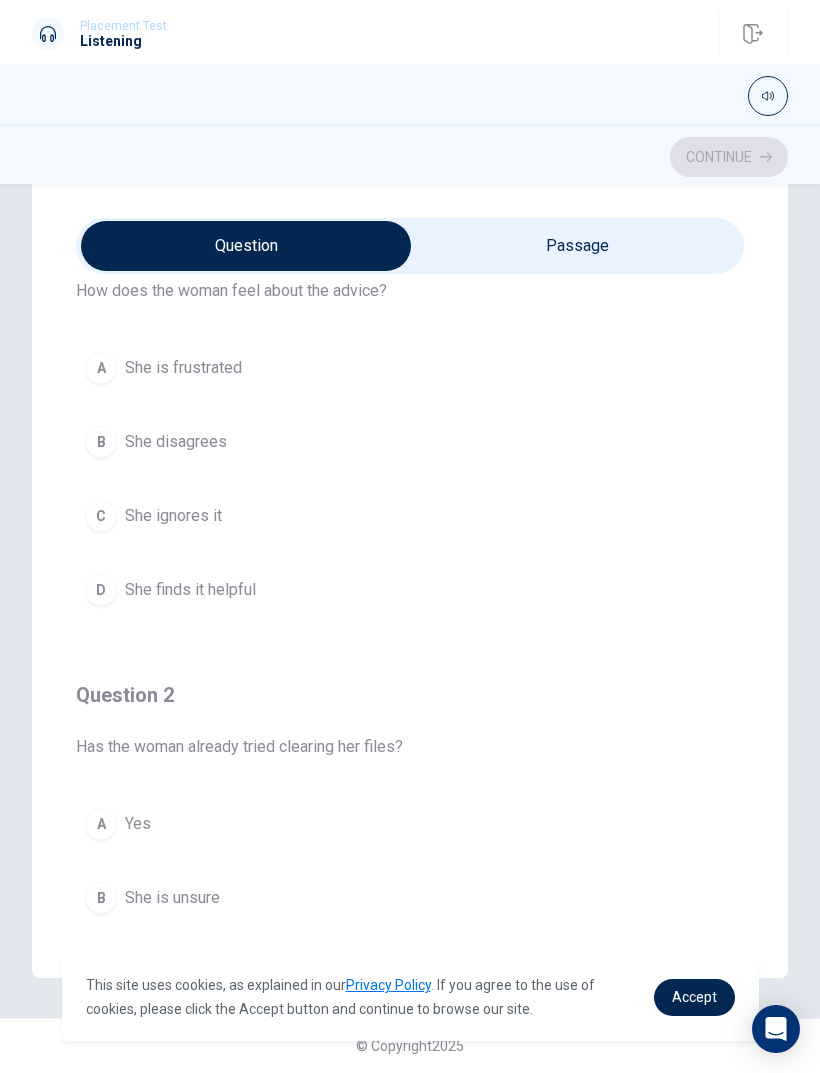 click on "C" at bounding box center (101, 516) 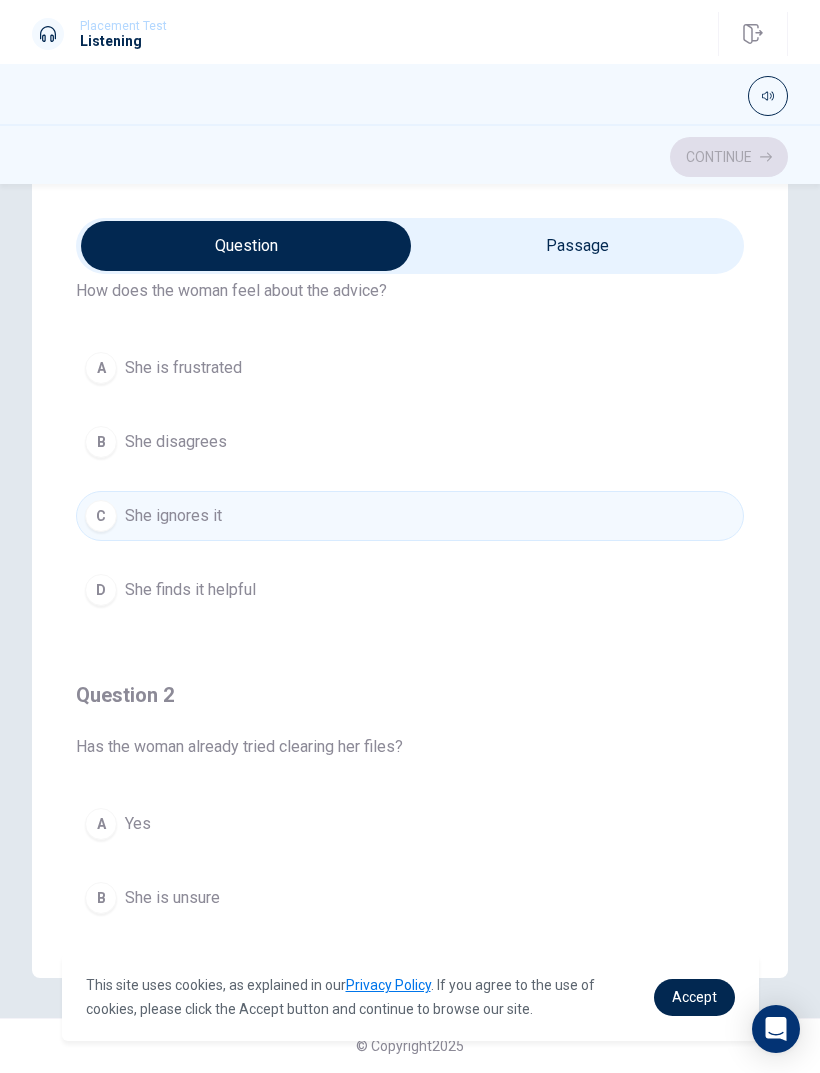 click on "D" at bounding box center [101, 590] 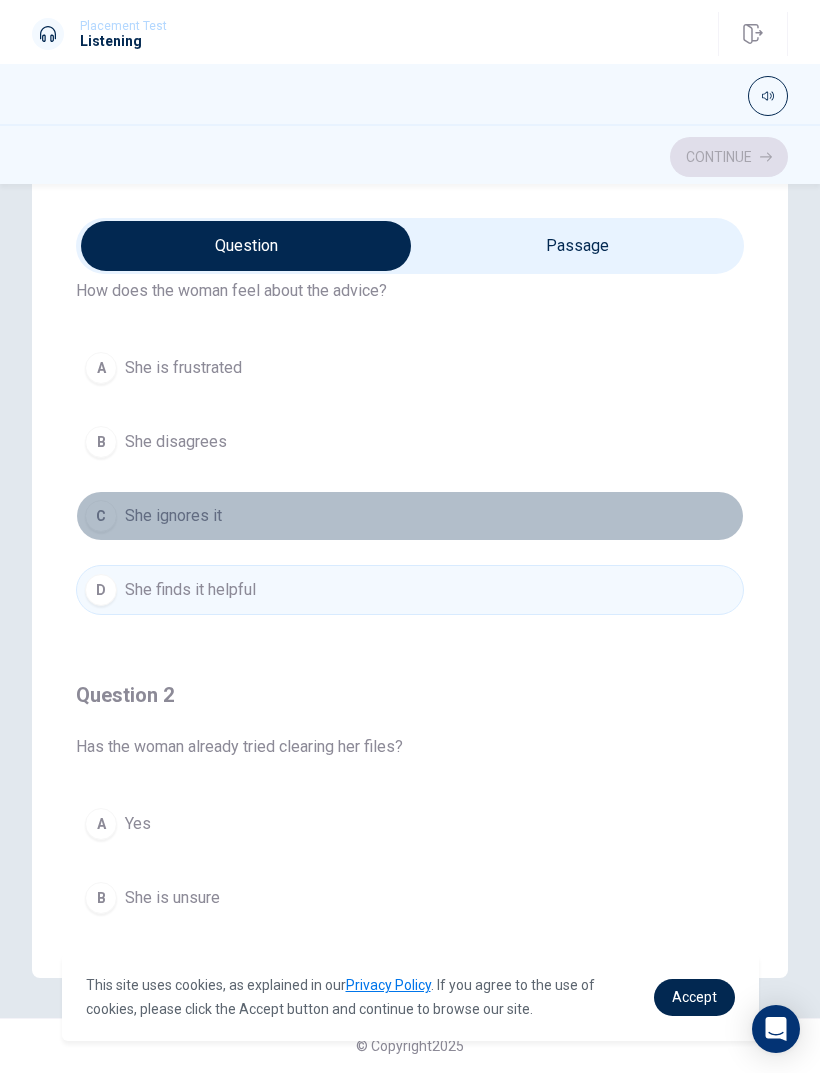 click on "C" at bounding box center (101, 516) 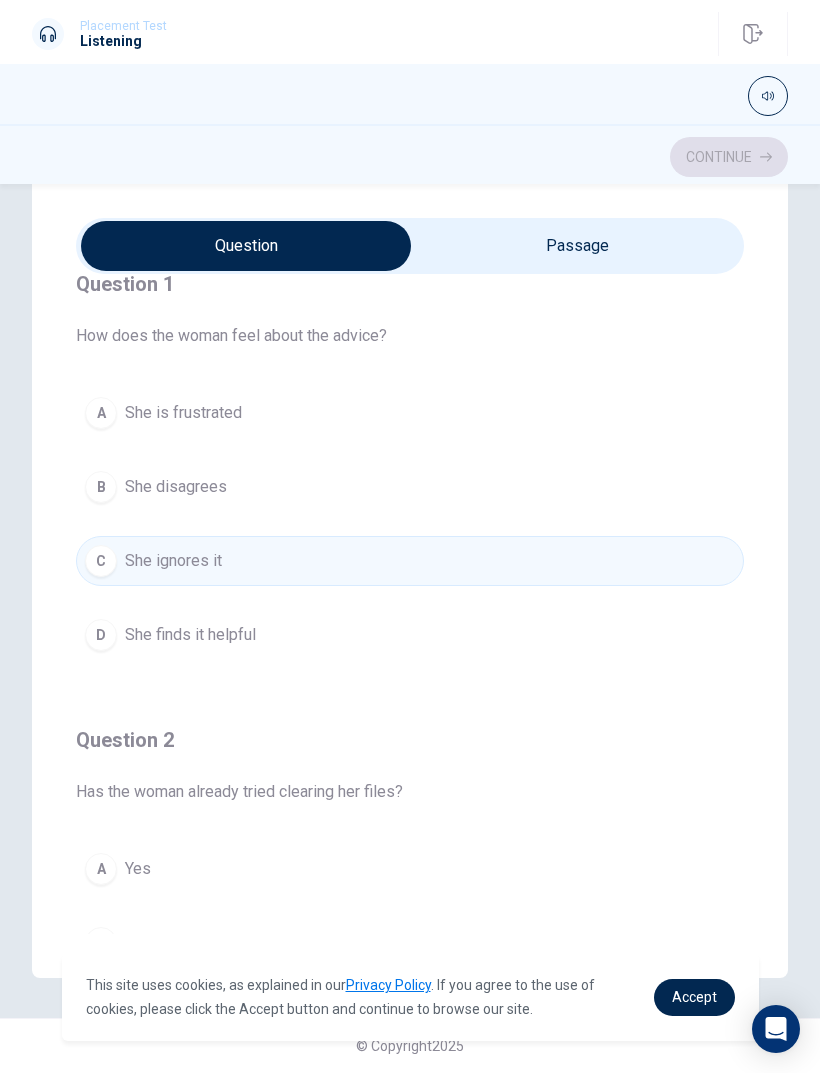 scroll, scrollTop: 41, scrollLeft: 0, axis: vertical 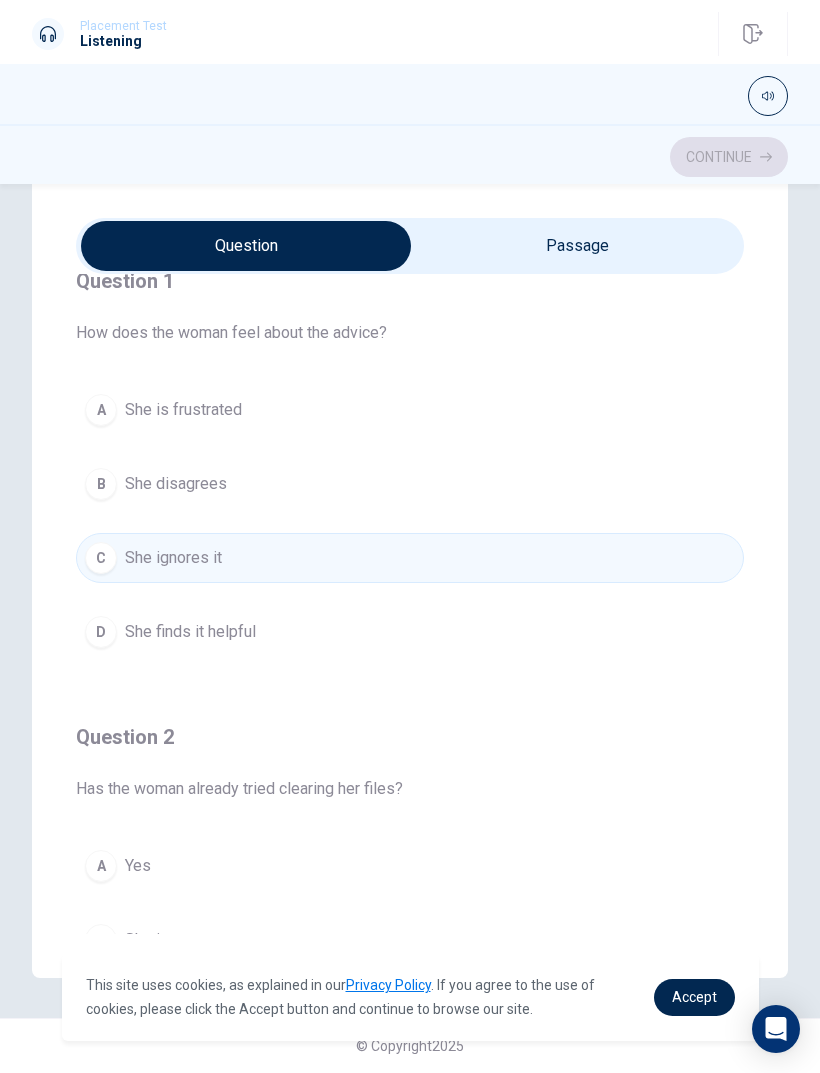 click on "A" at bounding box center [101, 410] 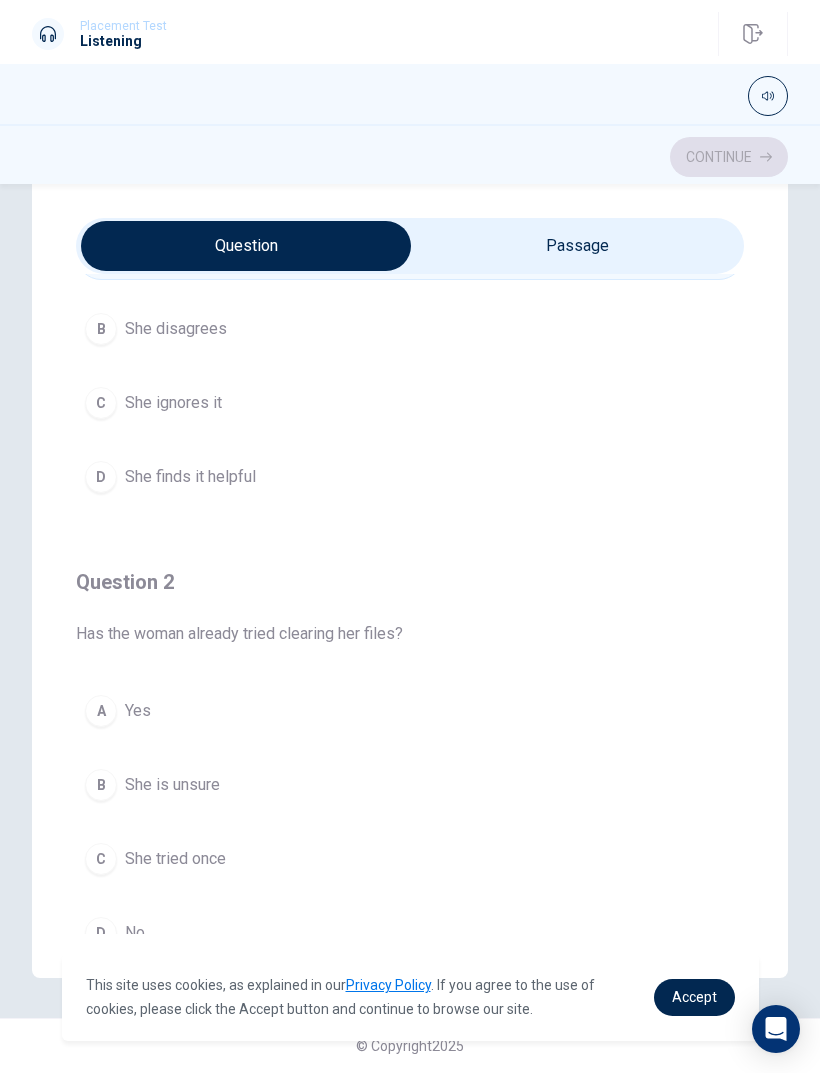scroll, scrollTop: 245, scrollLeft: 0, axis: vertical 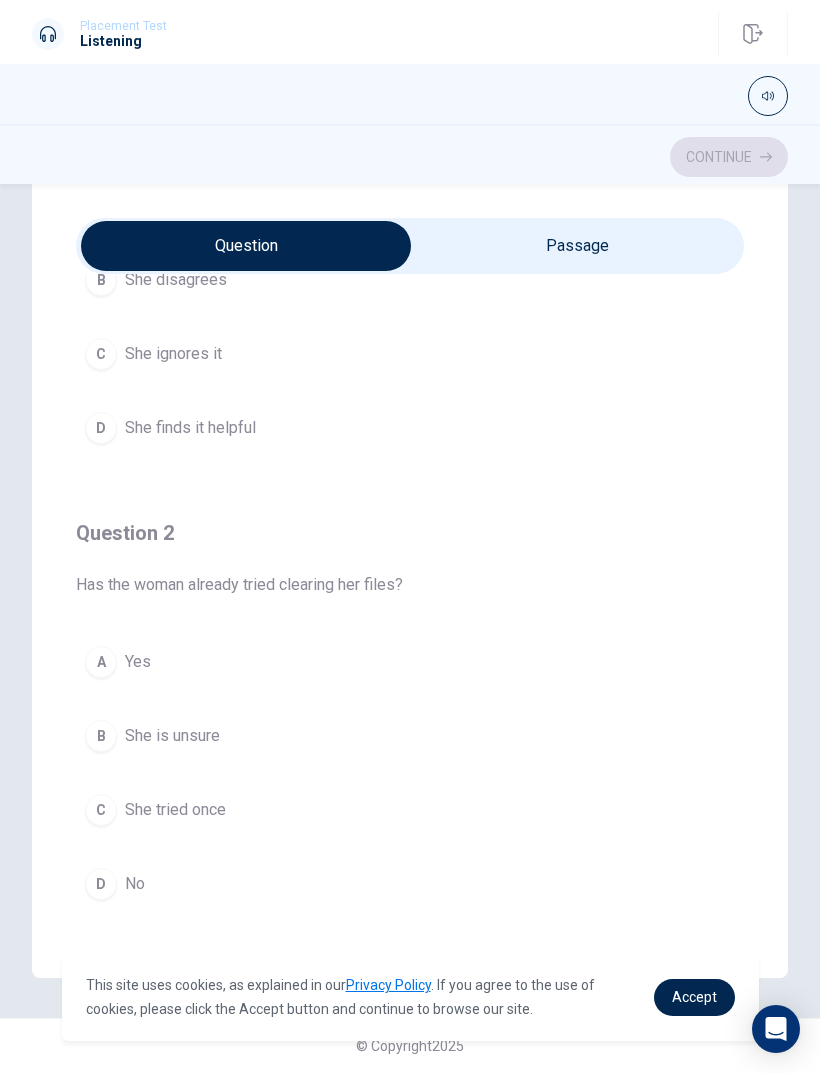 click on "D She finds it helpful" at bounding box center [410, 428] 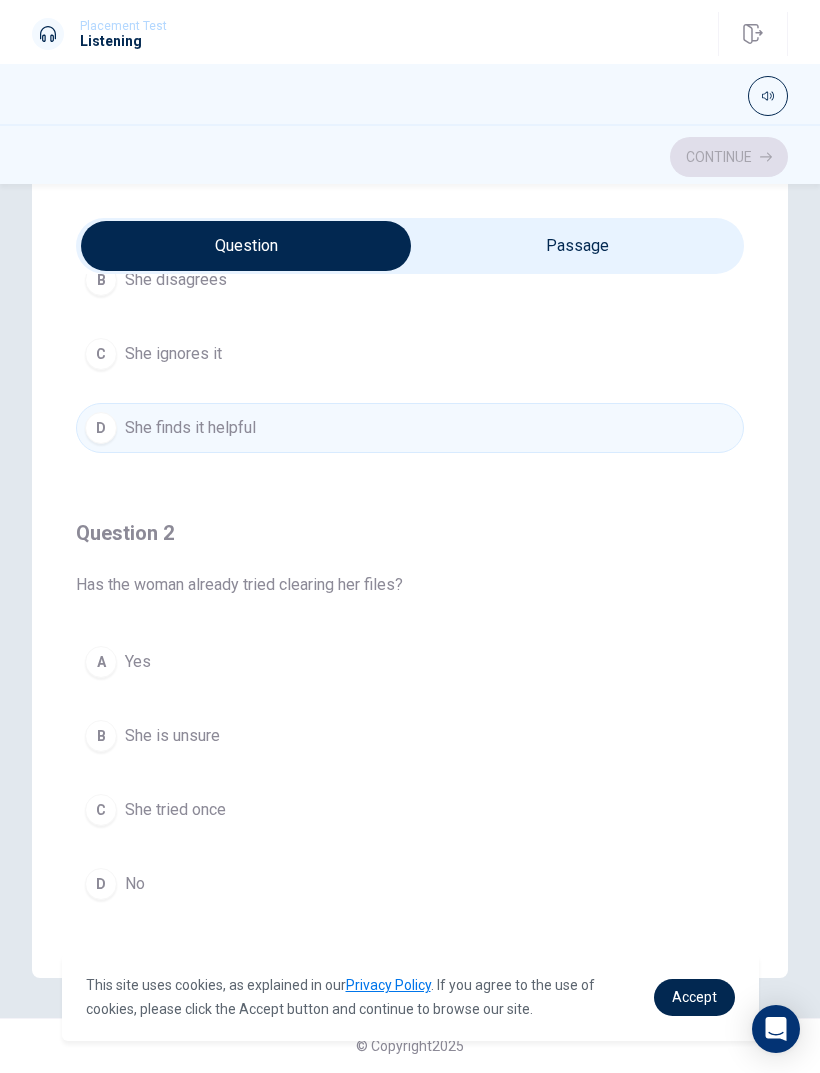 click on "D" at bounding box center [101, 884] 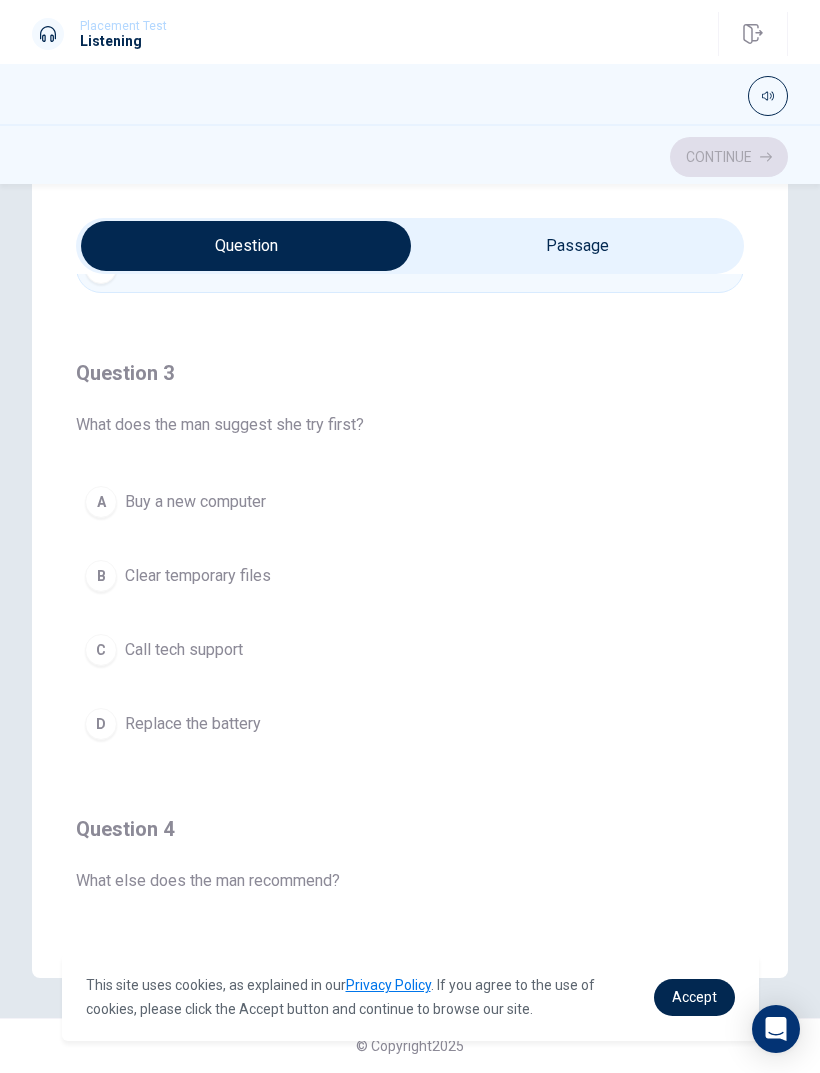 scroll, scrollTop: 865, scrollLeft: 0, axis: vertical 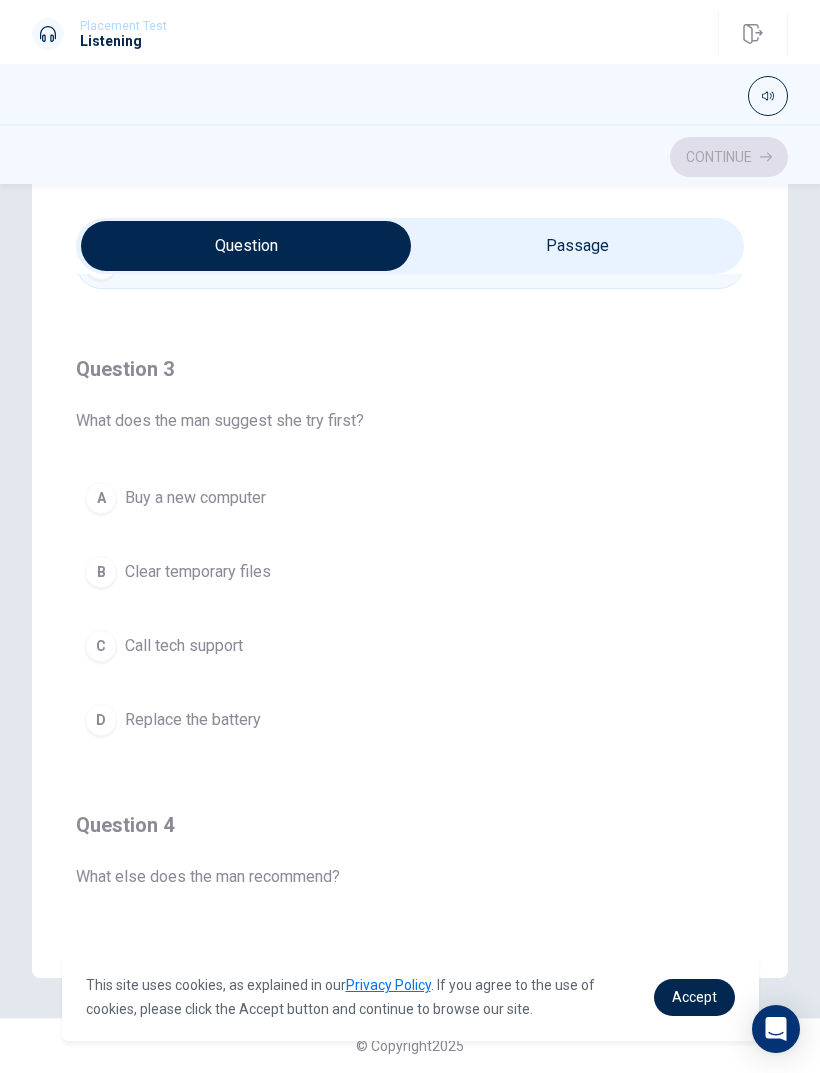 click on "Clear temporary files" at bounding box center [198, 572] 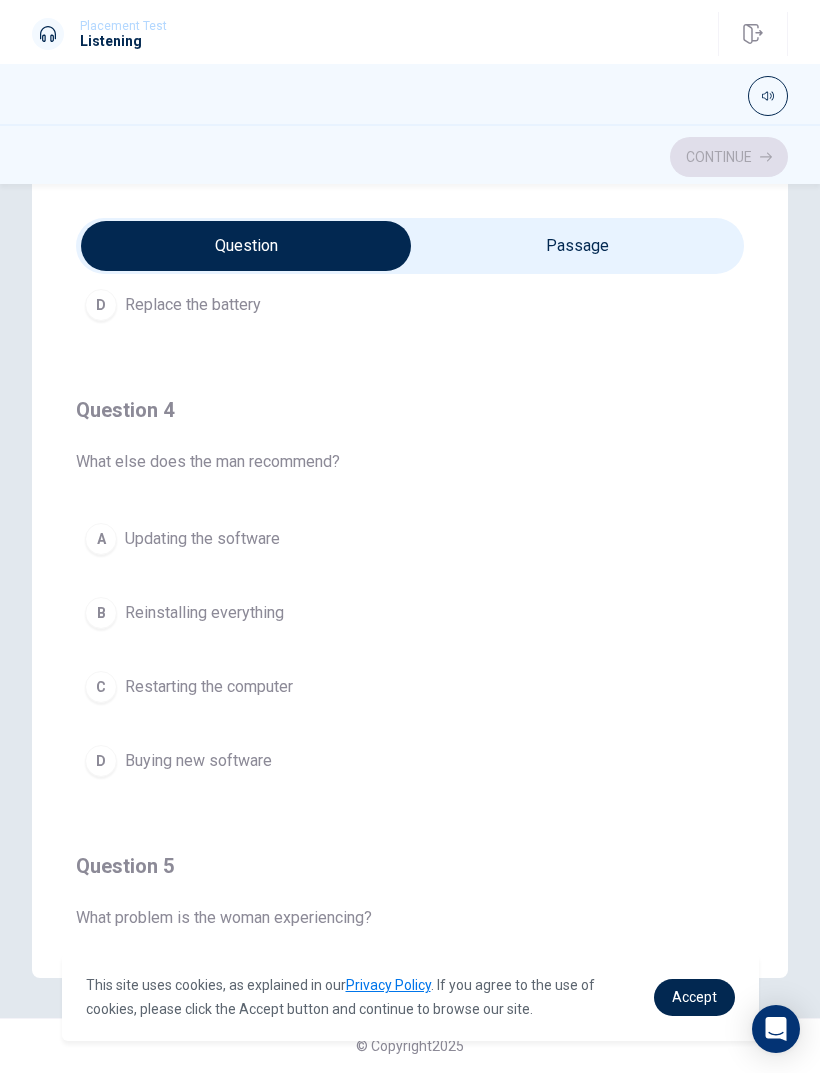scroll, scrollTop: 1272, scrollLeft: 0, axis: vertical 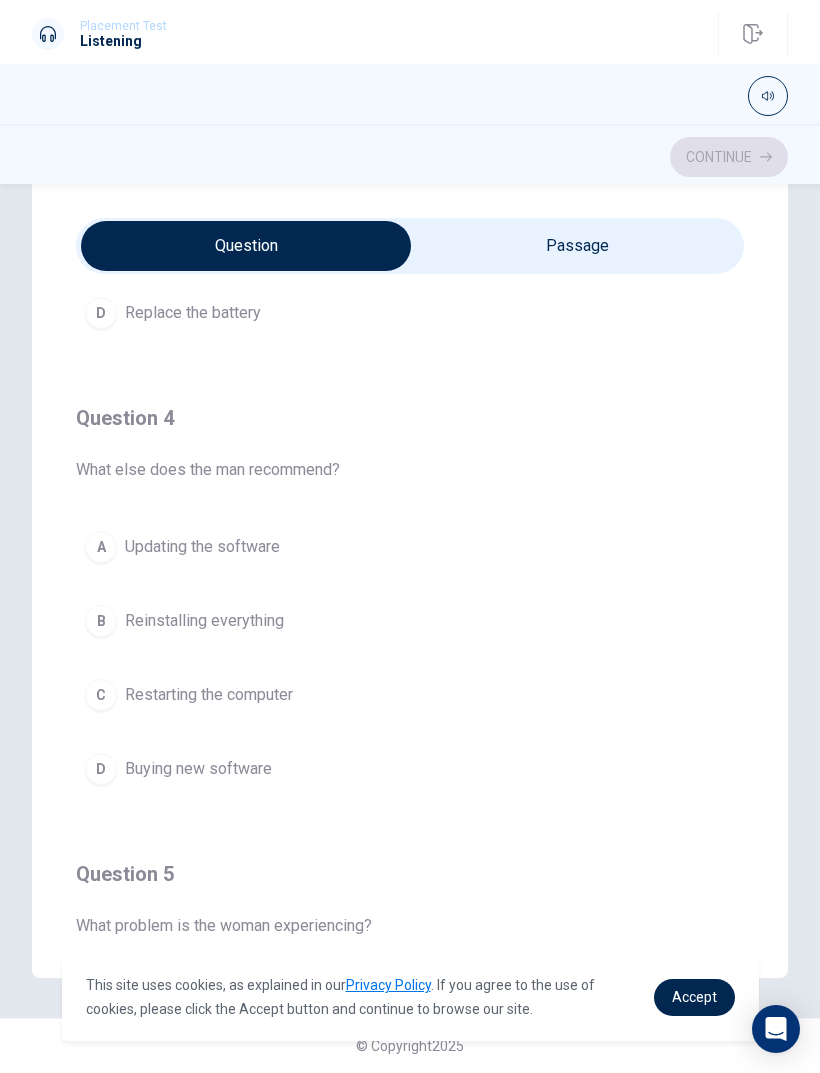 click on "C Restarting the computer" at bounding box center [410, 695] 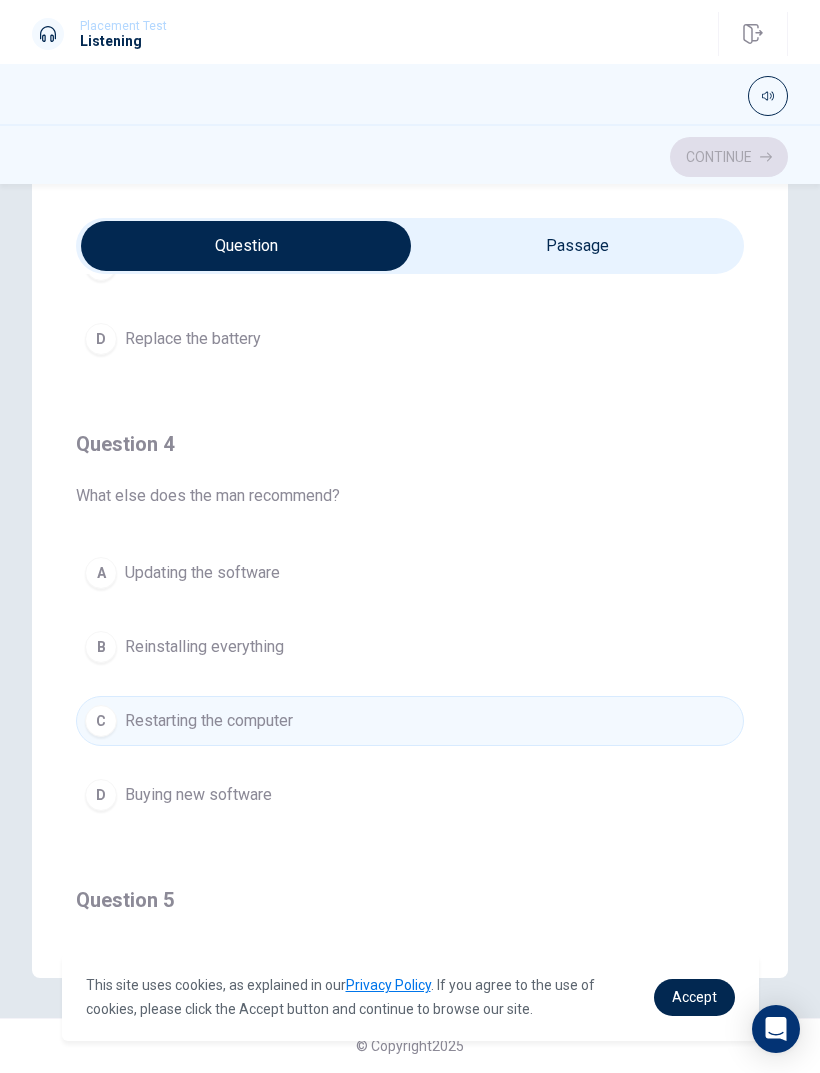 scroll, scrollTop: 1249, scrollLeft: 0, axis: vertical 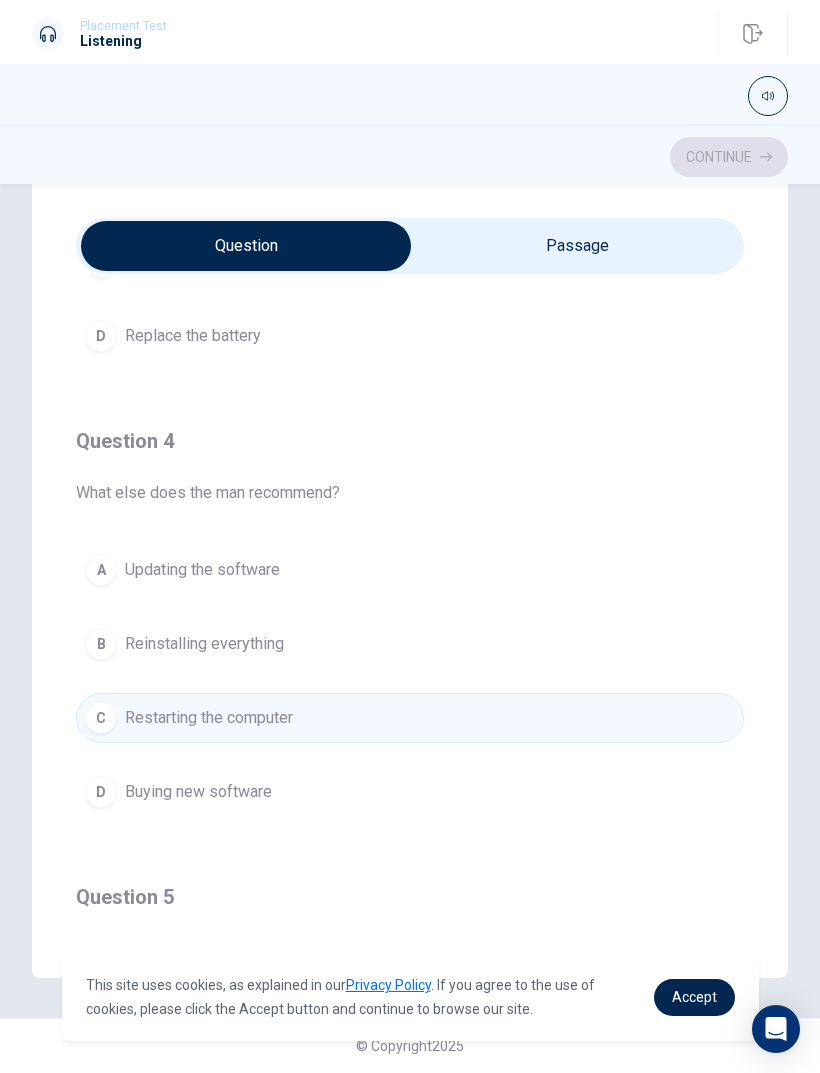 click on "A" at bounding box center (101, 570) 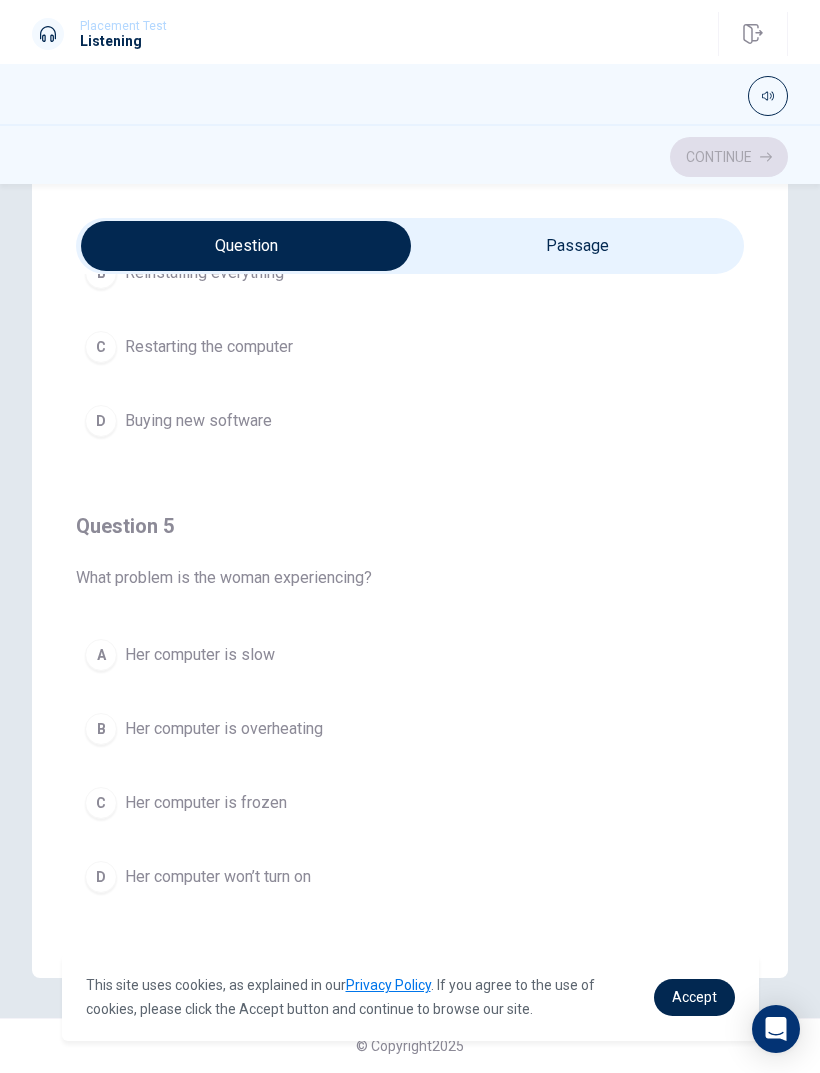 click on "Question Passage Question 1 How does the woman feel about the advice? A She is frustrated B She disagrees C She ignores it D She finds it helpful Question 2 Has the woman already tried clearing her files? A Yes B She is unsure C She tried once D No Question 3 What does the man suggest she try first? A Buy a new computer B Clear temporary files C Call tech support D Replace the battery Question 4 What else does the man recommend? A Updating the software B Reinstalling everything C Restarting the computer D Buying new software Question 5 What problem is the woman experiencing? A Her computer is slow B Her computer is overheating C Her computer is frozen D Her computer won’t turn on Troubleshooting a Computer Issue 02m 20s" at bounding box center (410, 576) 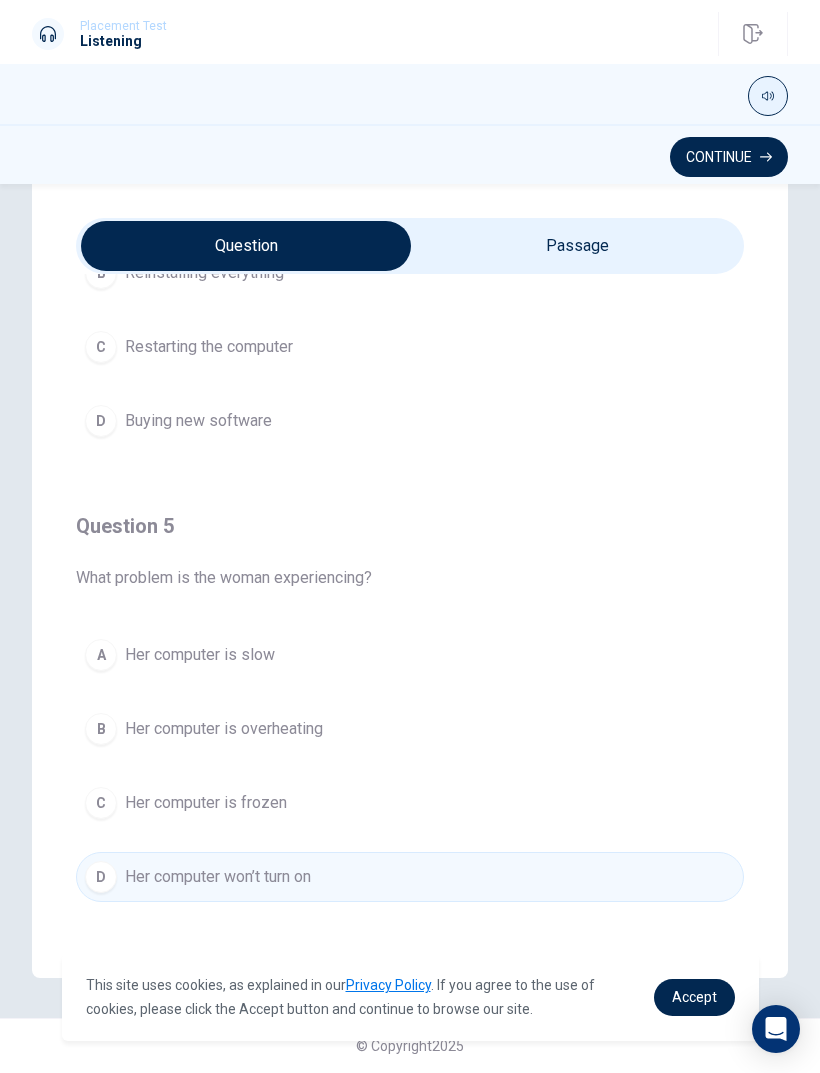 click at bounding box center (768, 96) 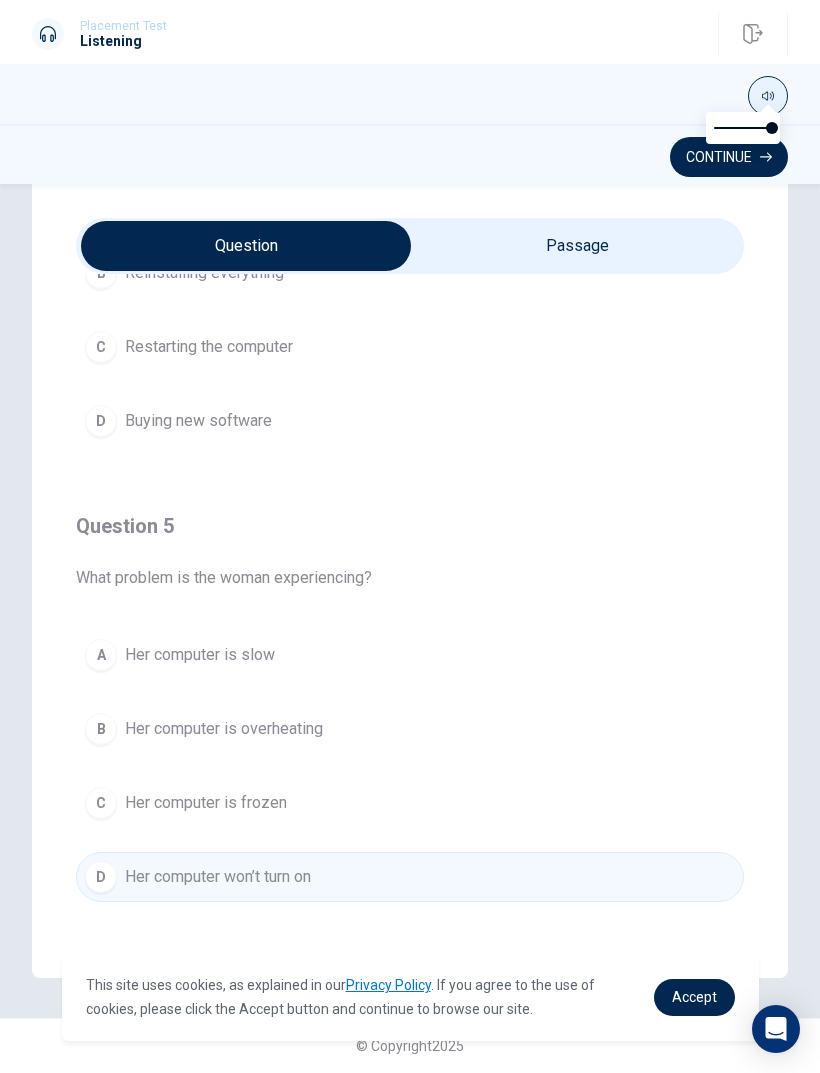 click at bounding box center (768, 96) 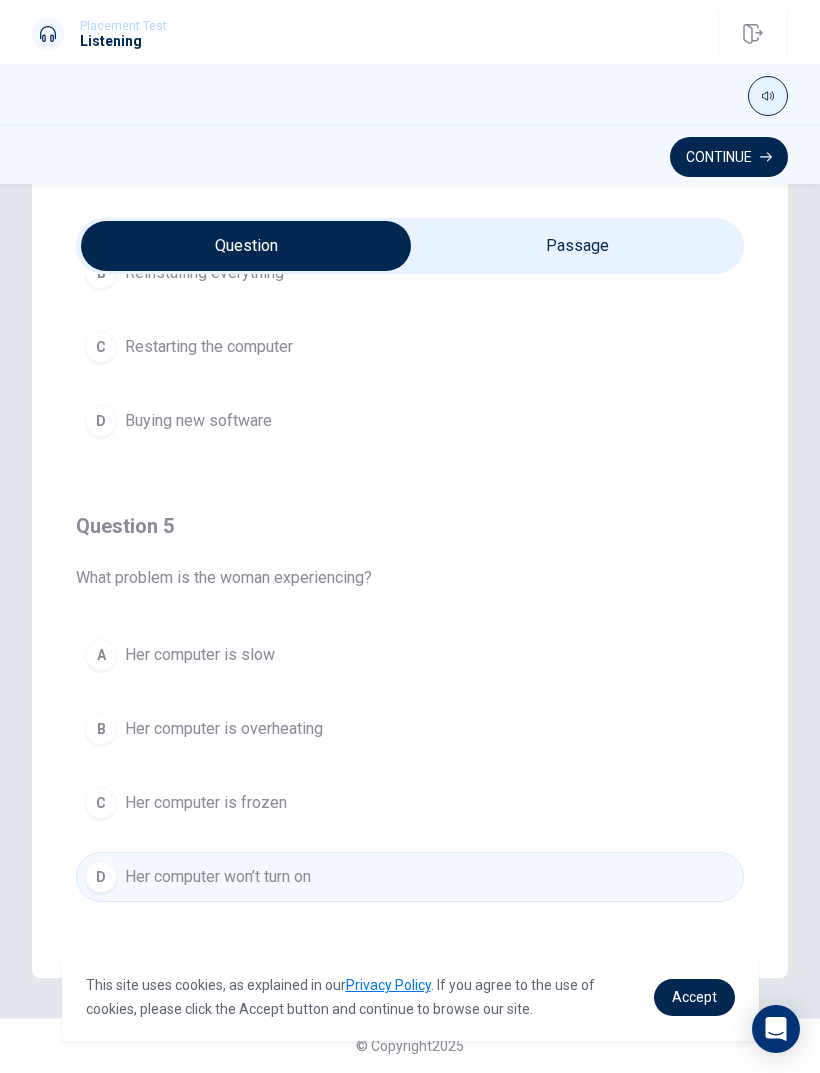 type on "58" 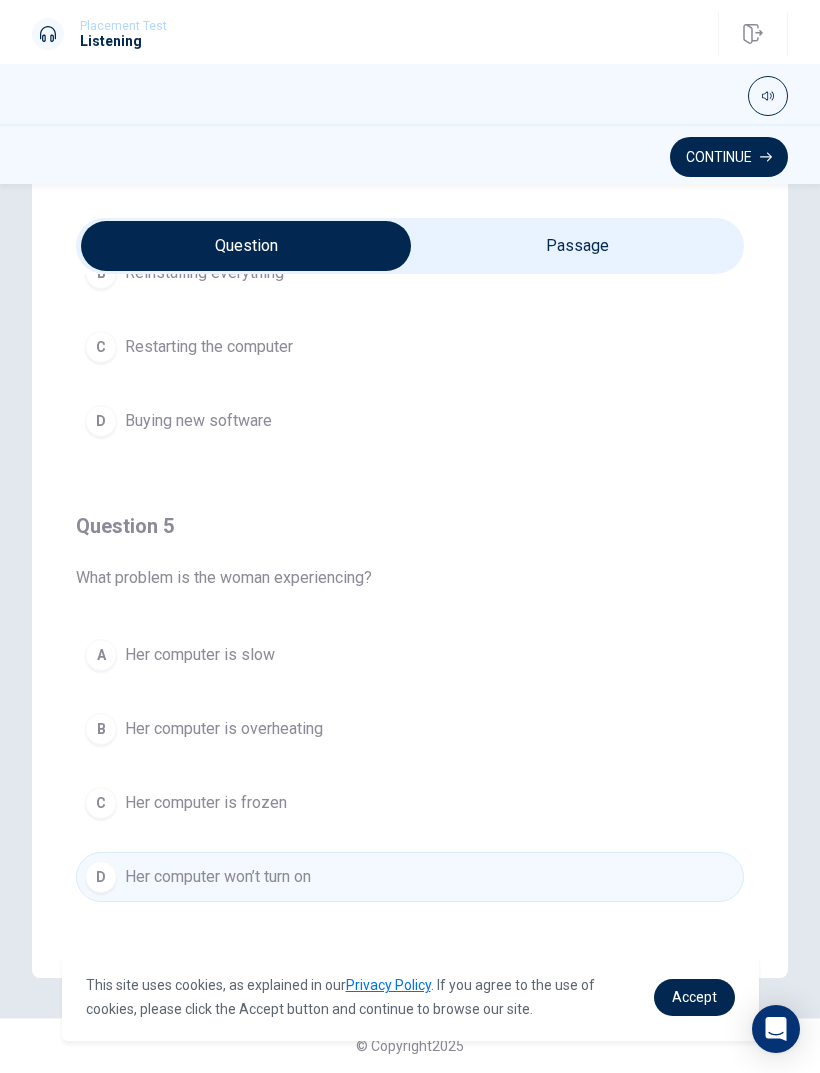 click at bounding box center [246, 246] 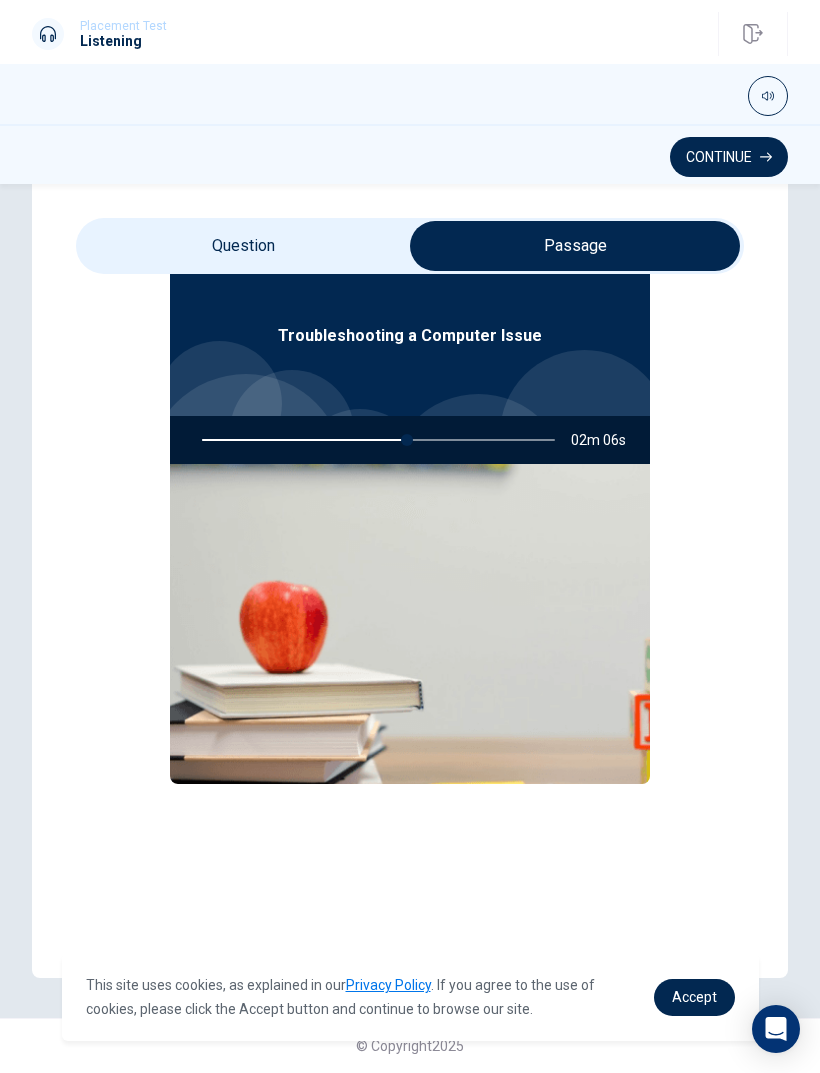 scroll, scrollTop: 112, scrollLeft: 0, axis: vertical 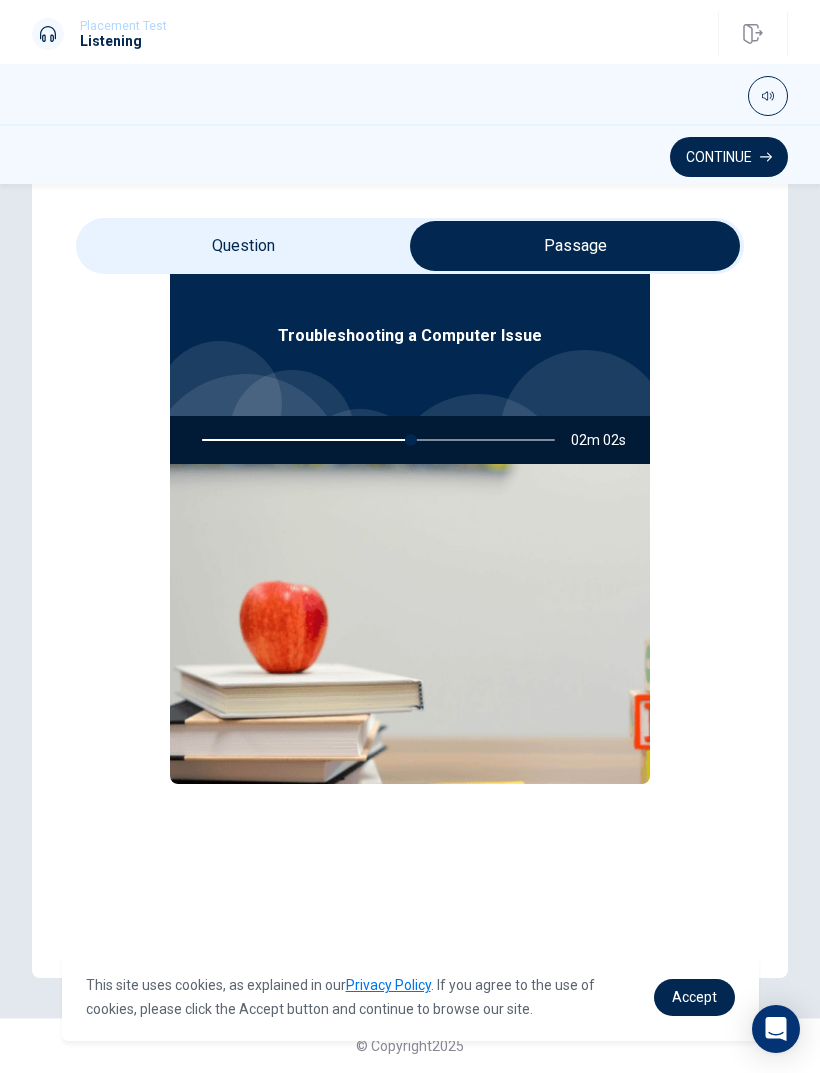 type on "60" 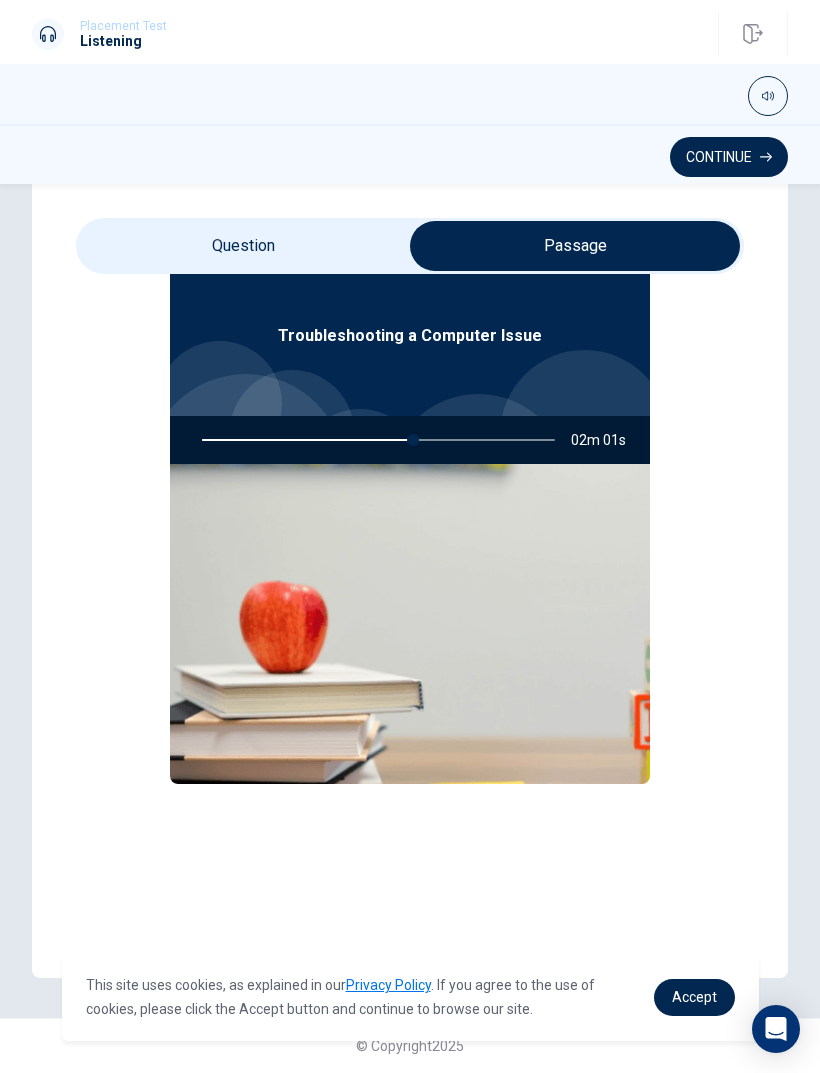 click at bounding box center (575, 246) 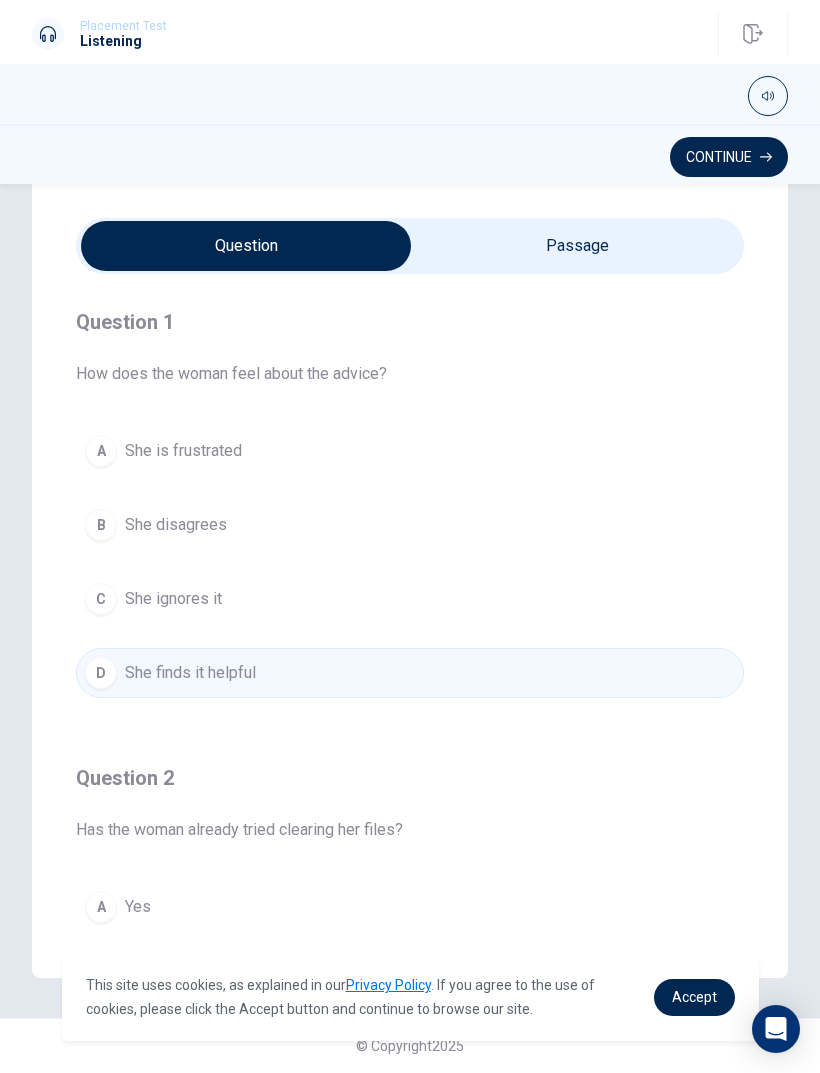 scroll, scrollTop: 0, scrollLeft: 0, axis: both 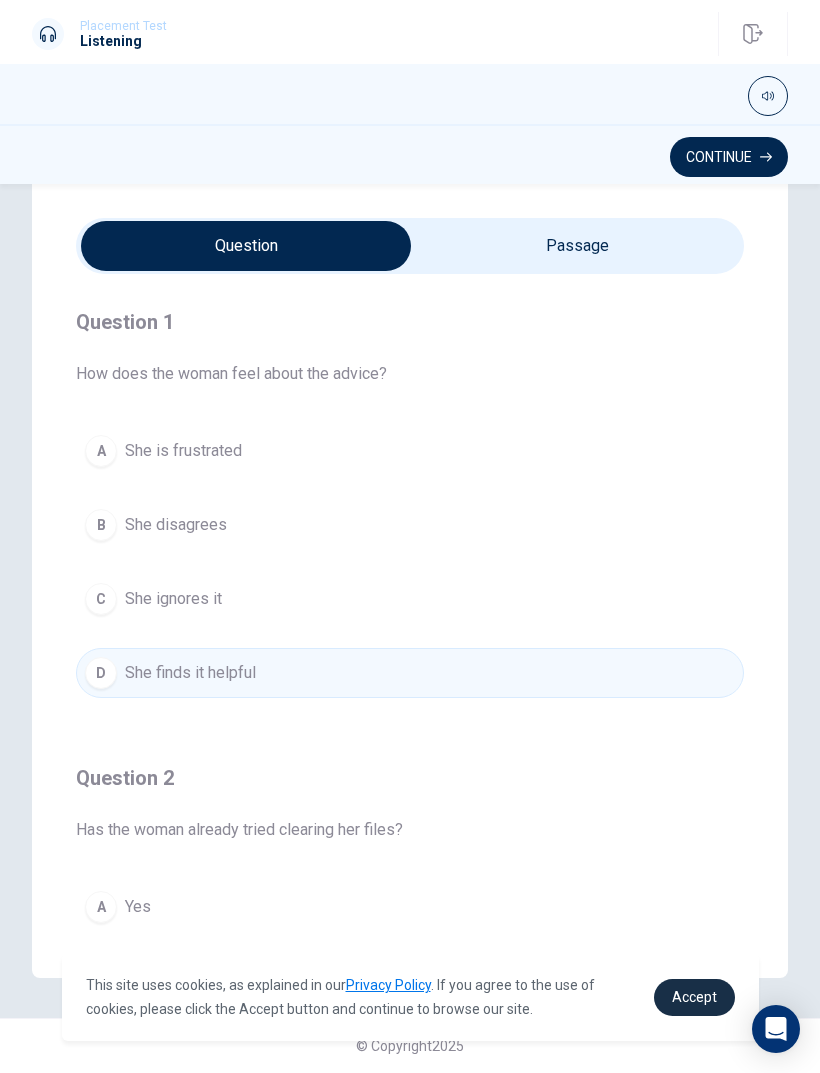 click on "Accept" at bounding box center [694, 997] 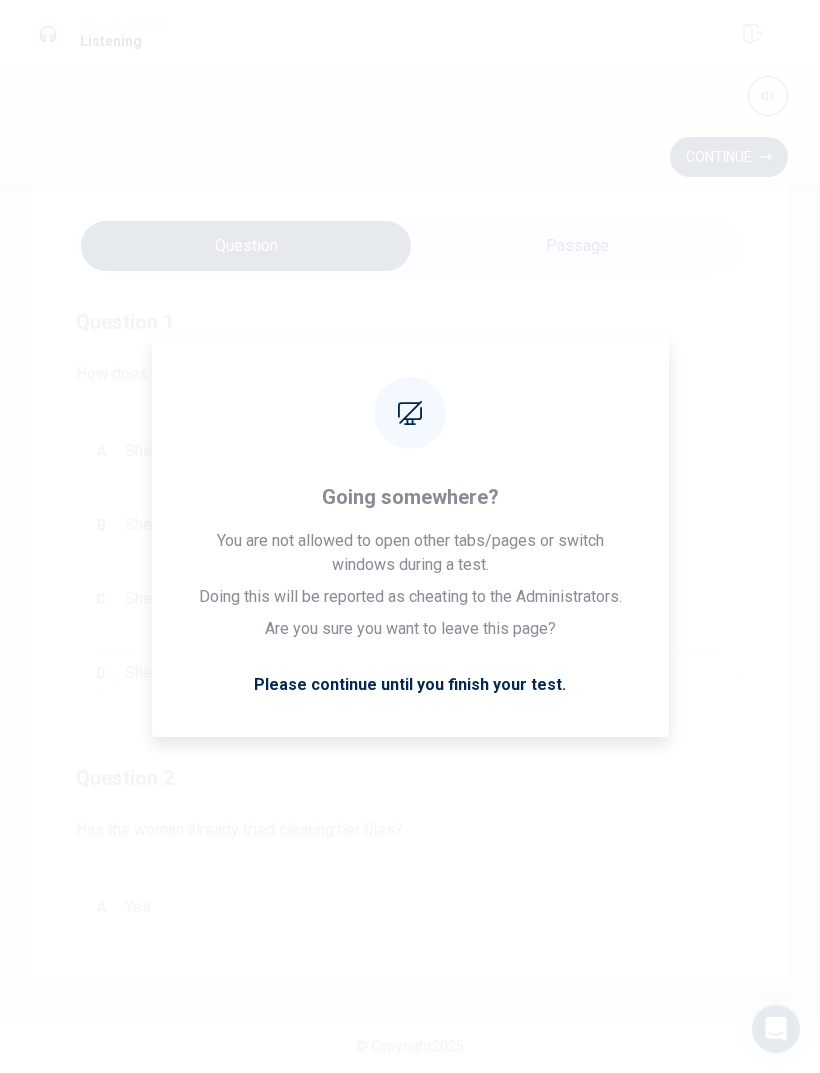 click on "D She finds it helpful" at bounding box center (410, 673) 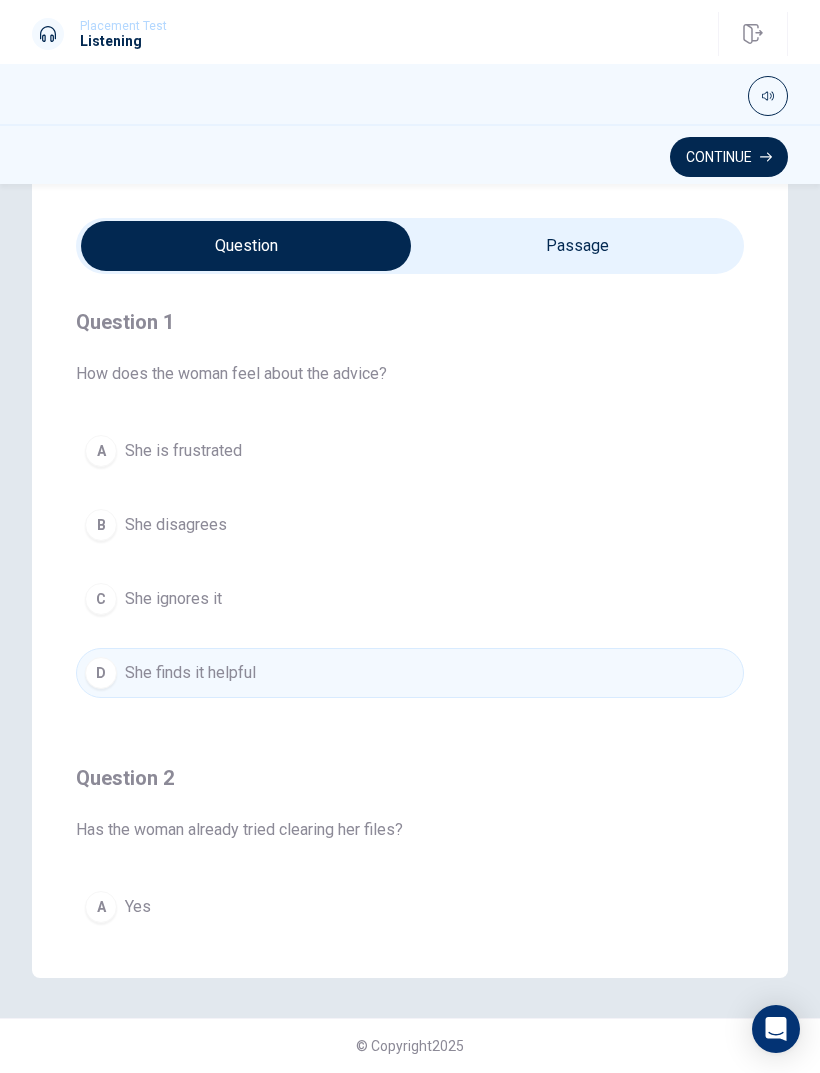 click on "Question 1 How does the woman feel about the advice? A She is frustrated B She disagrees C She ignores it D She finds it helpful" at bounding box center (410, 502) 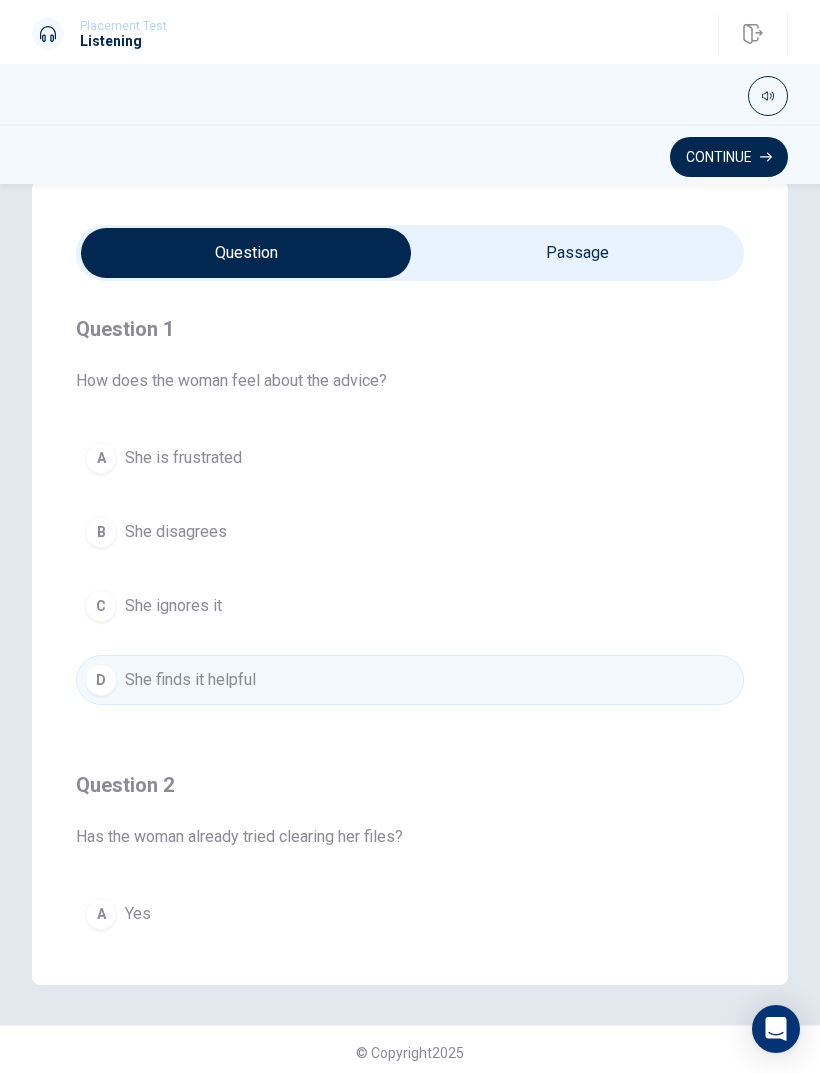 click on "D She finds it helpful" at bounding box center (410, 680) 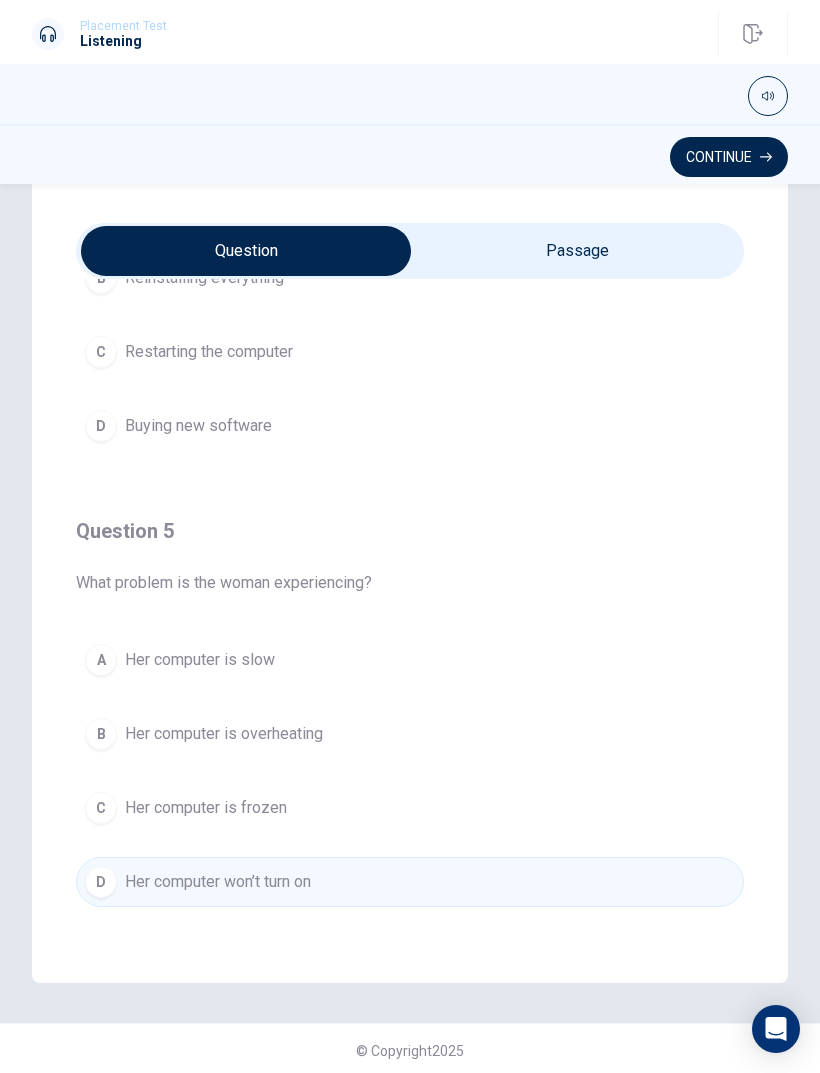 scroll, scrollTop: 1620, scrollLeft: 0, axis: vertical 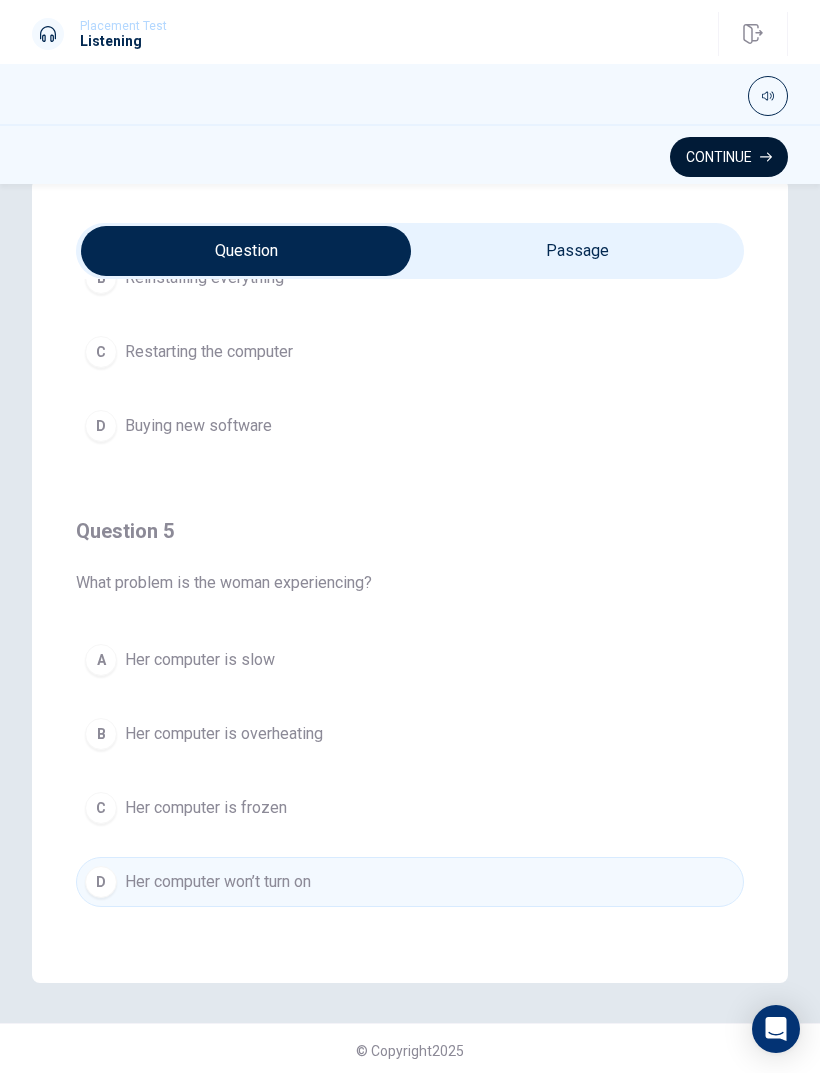 click on "Continue" at bounding box center (729, 157) 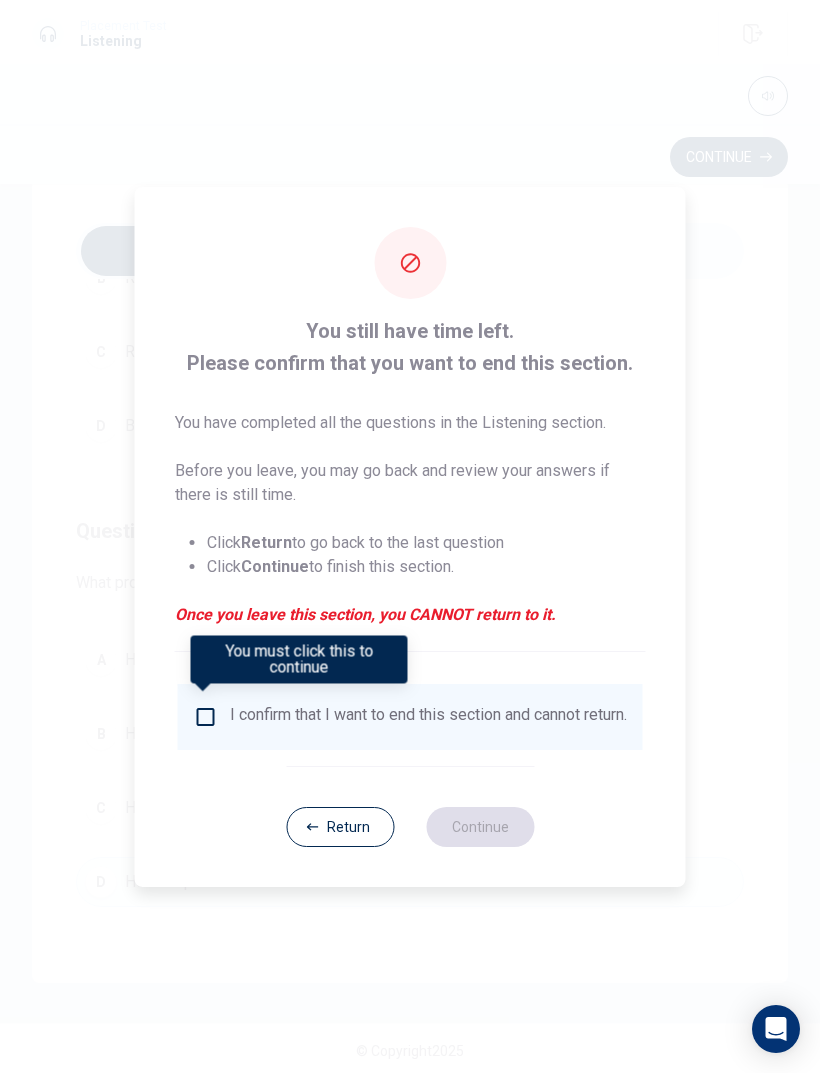 click at bounding box center [206, 717] 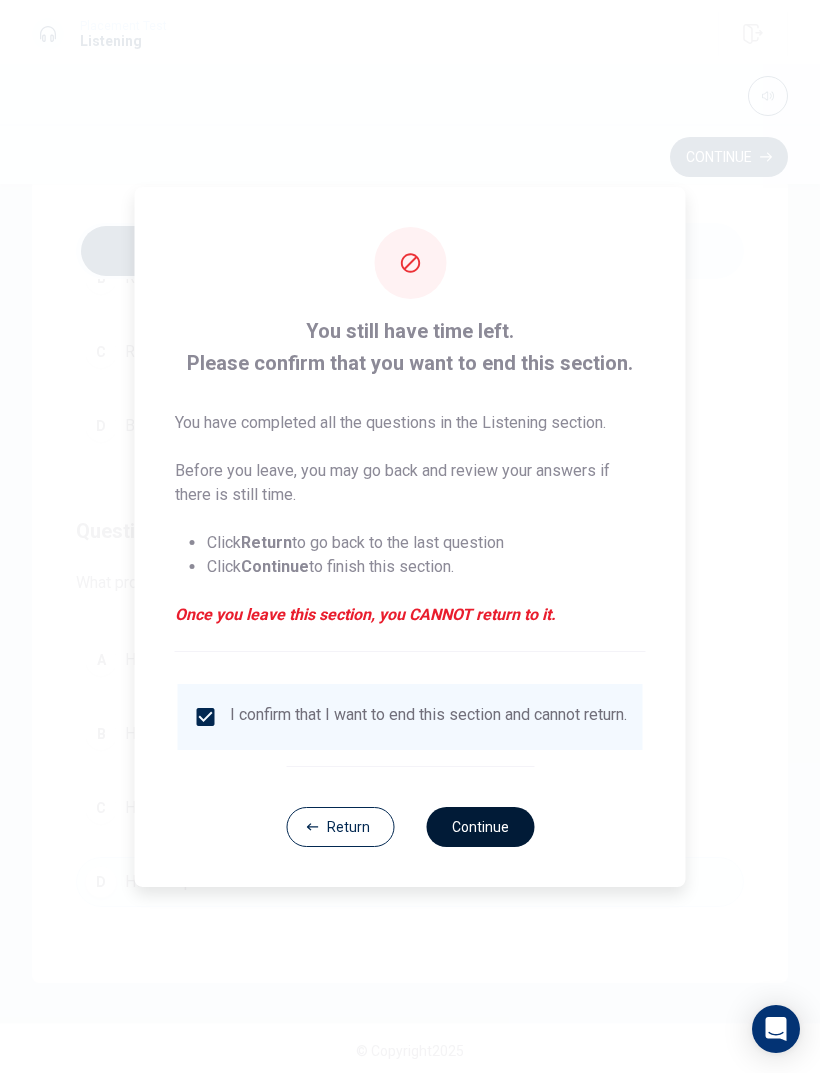 click on "Continue" at bounding box center (480, 827) 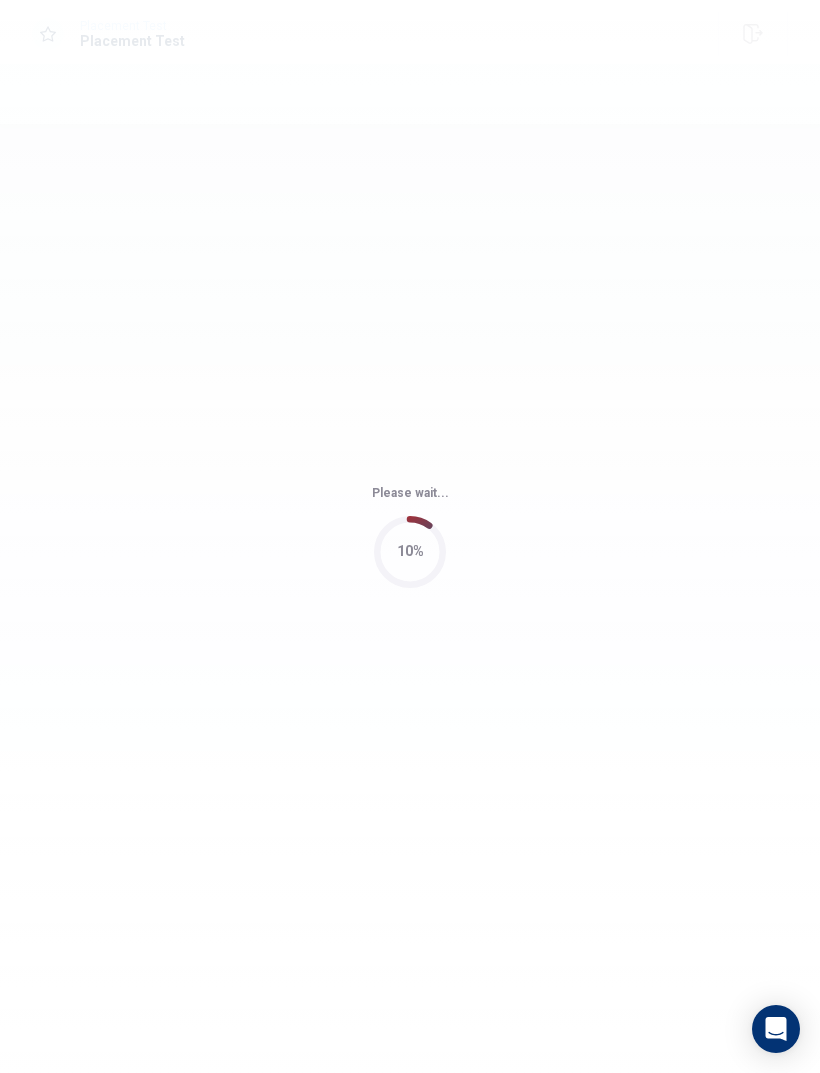scroll, scrollTop: 0, scrollLeft: 0, axis: both 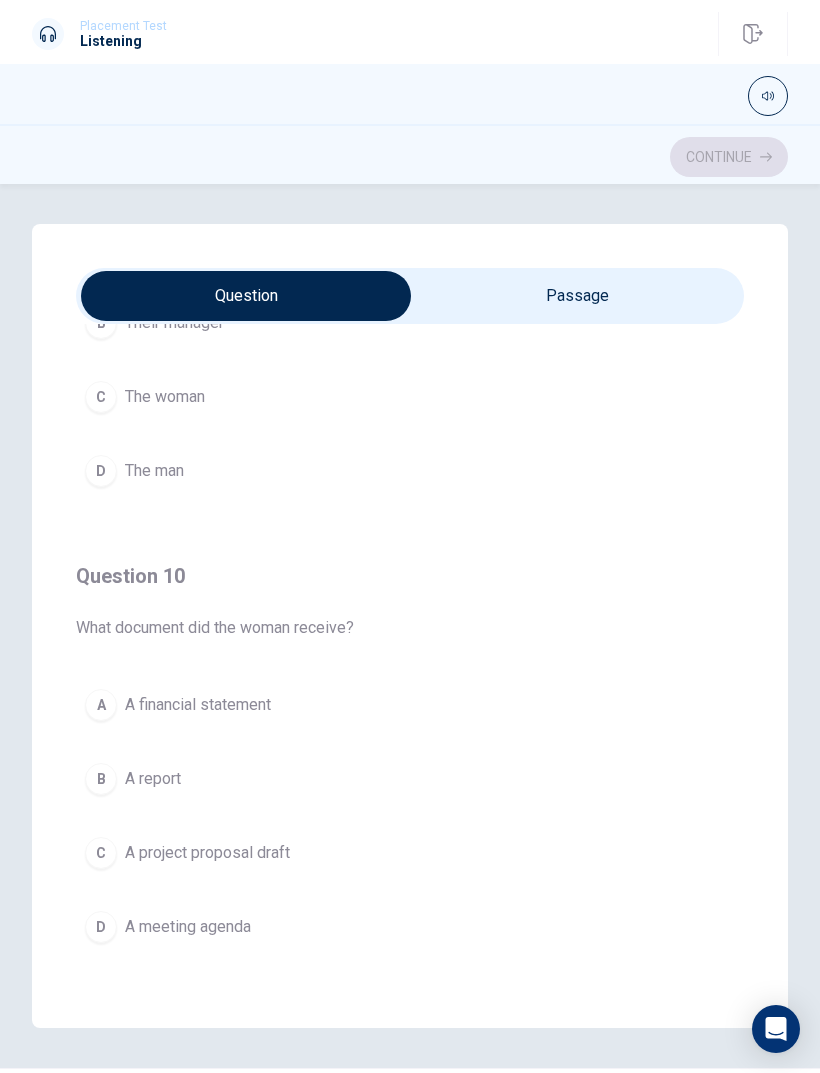 click on "C A project proposal draft" at bounding box center (410, 853) 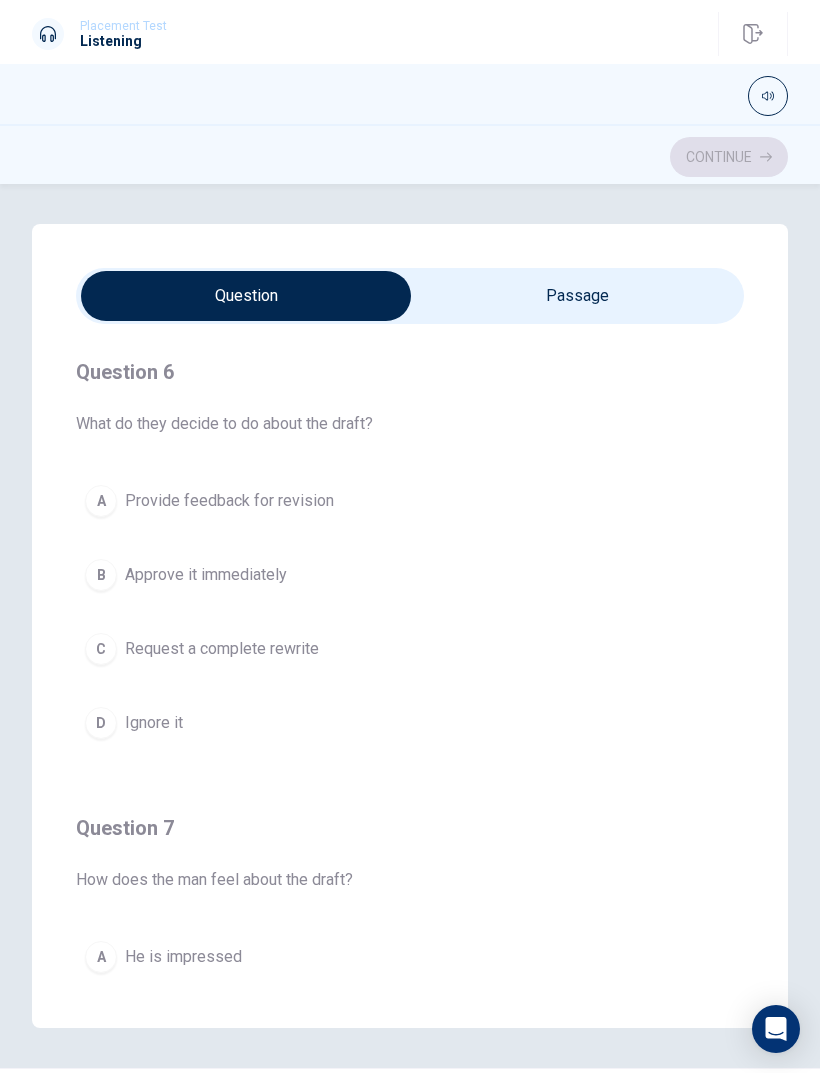 scroll, scrollTop: 0, scrollLeft: 0, axis: both 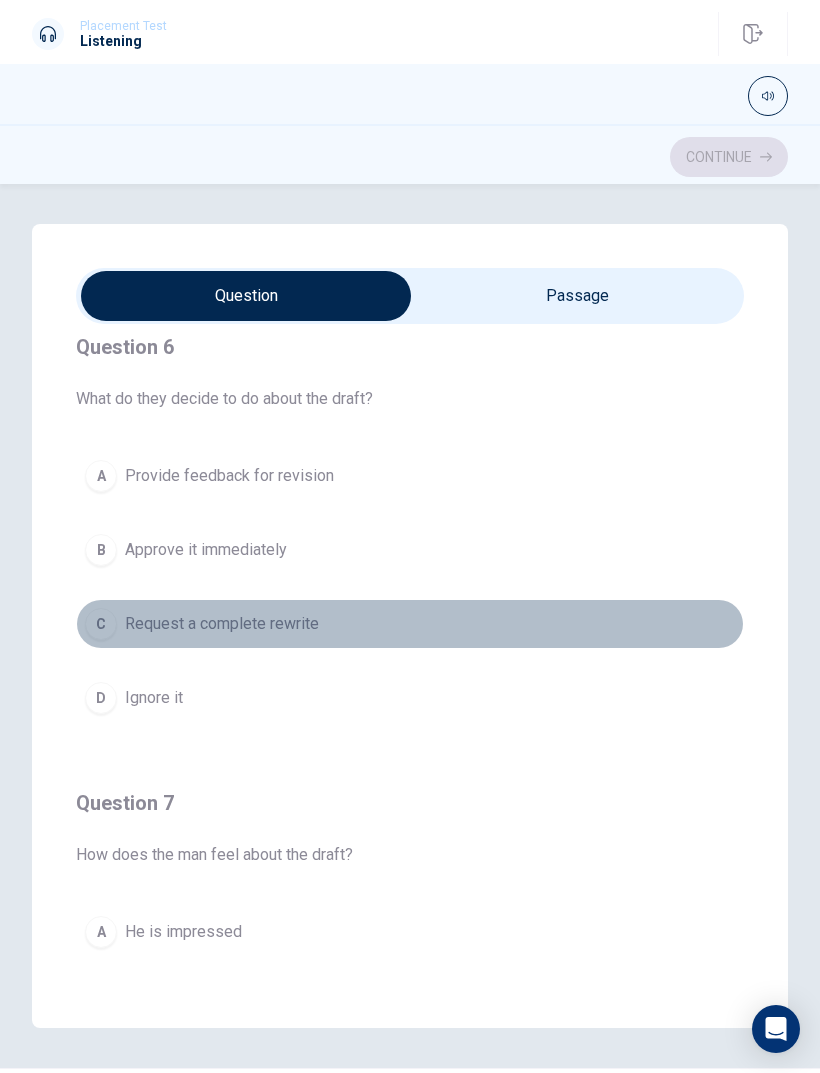 click on "C Request a complete rewrite" at bounding box center (410, 624) 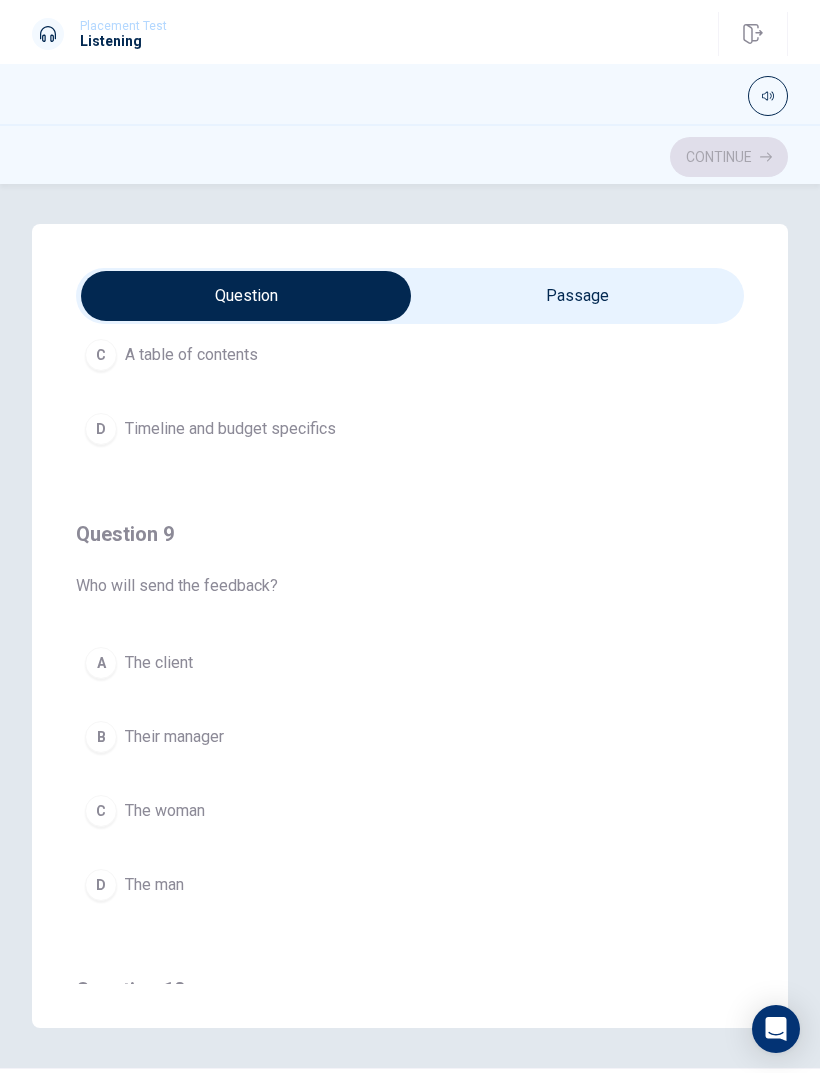 scroll, scrollTop: 1198, scrollLeft: 0, axis: vertical 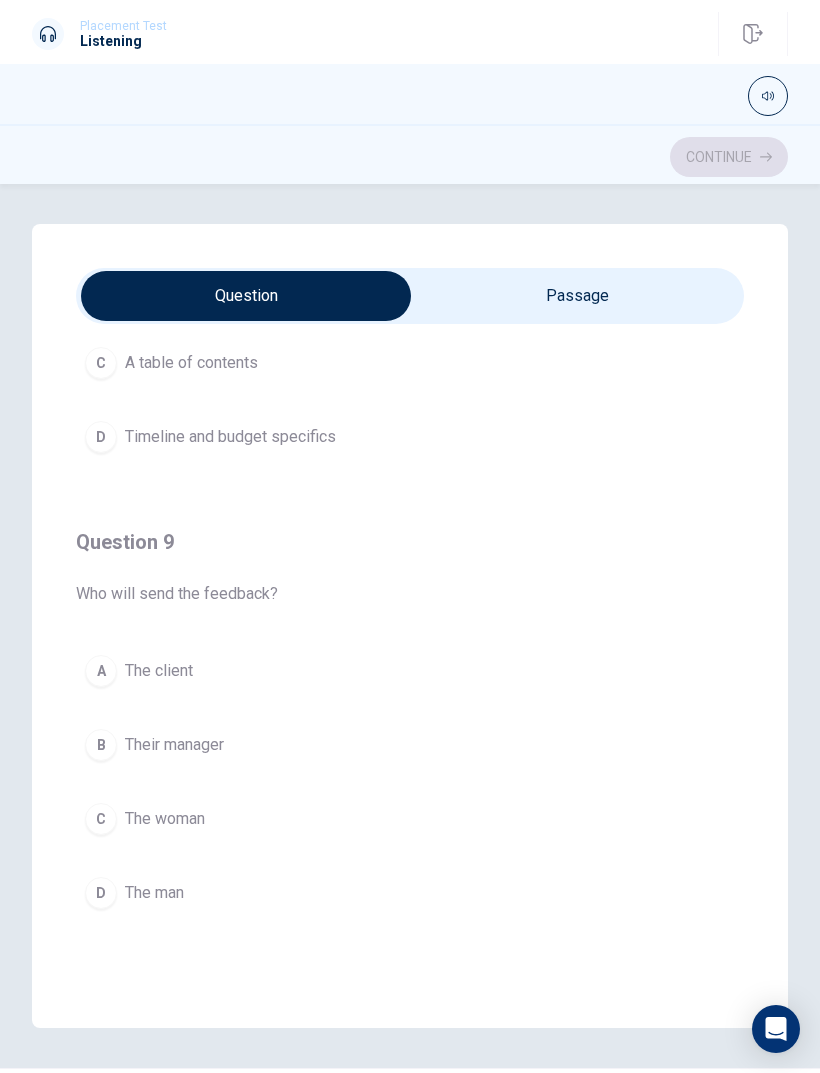 click on "D The man" at bounding box center [410, 893] 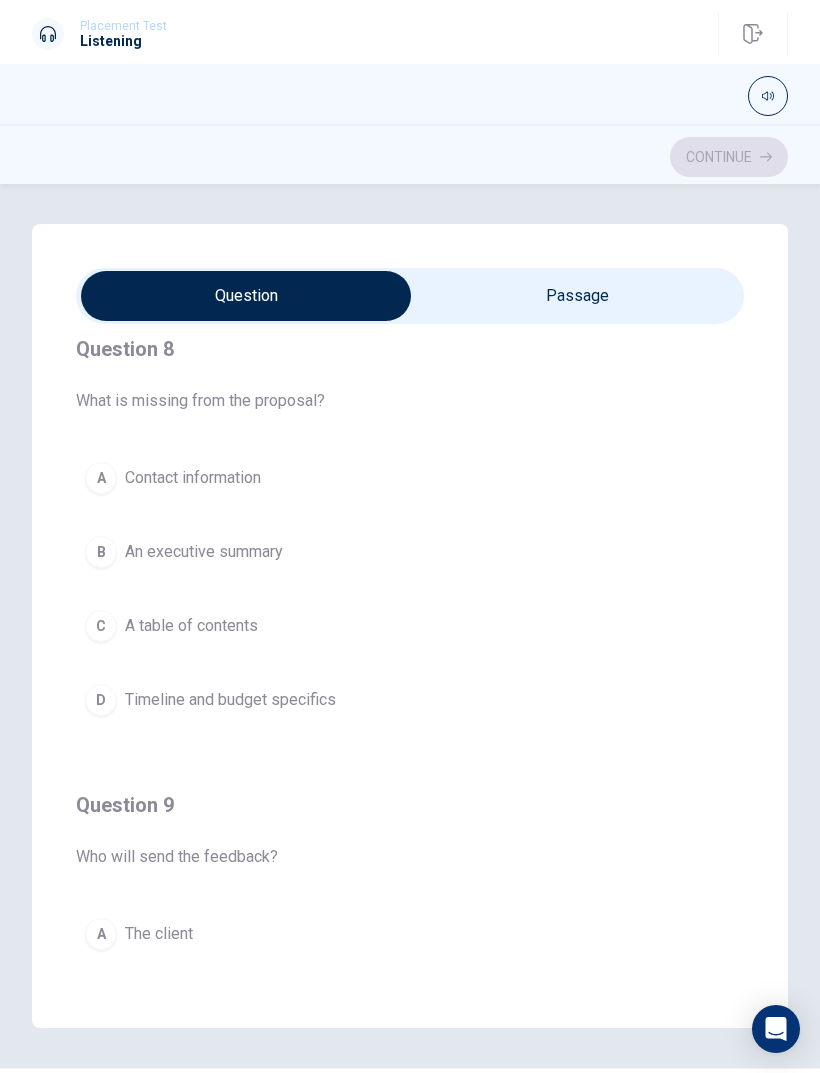 scroll, scrollTop: 854, scrollLeft: 0, axis: vertical 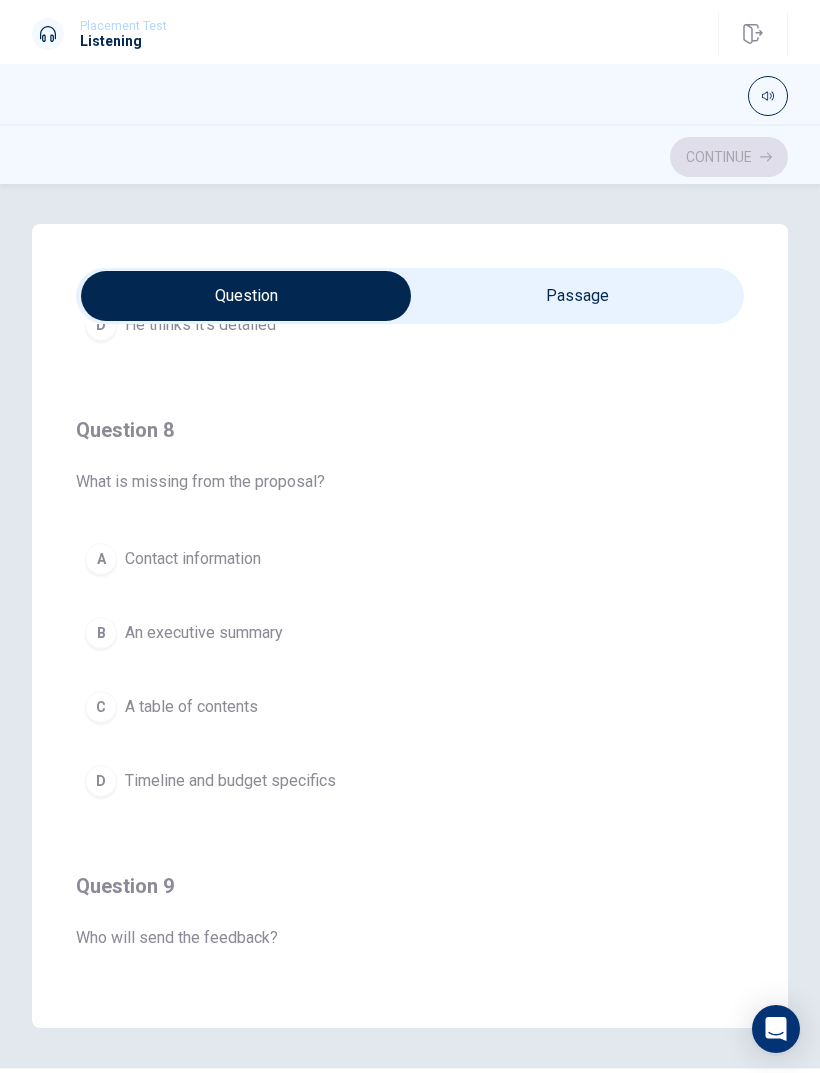 click on "D Timeline and budget specifics" at bounding box center [410, 781] 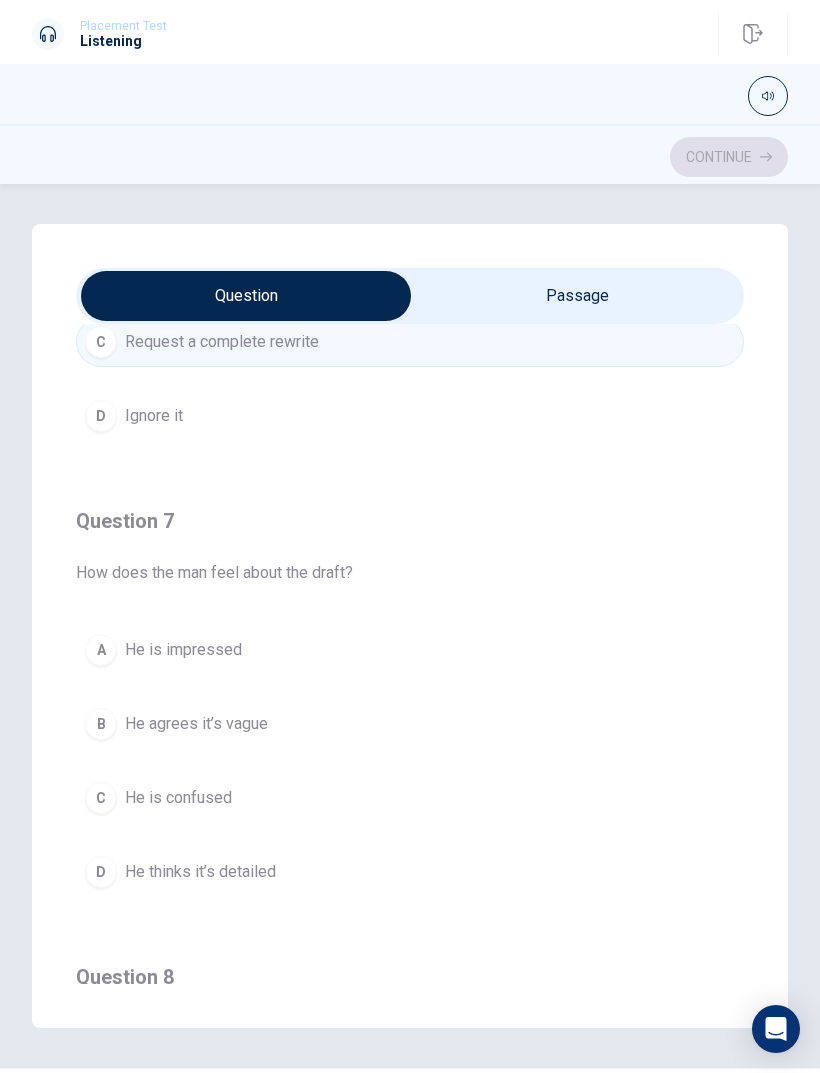 scroll, scrollTop: 309, scrollLeft: 0, axis: vertical 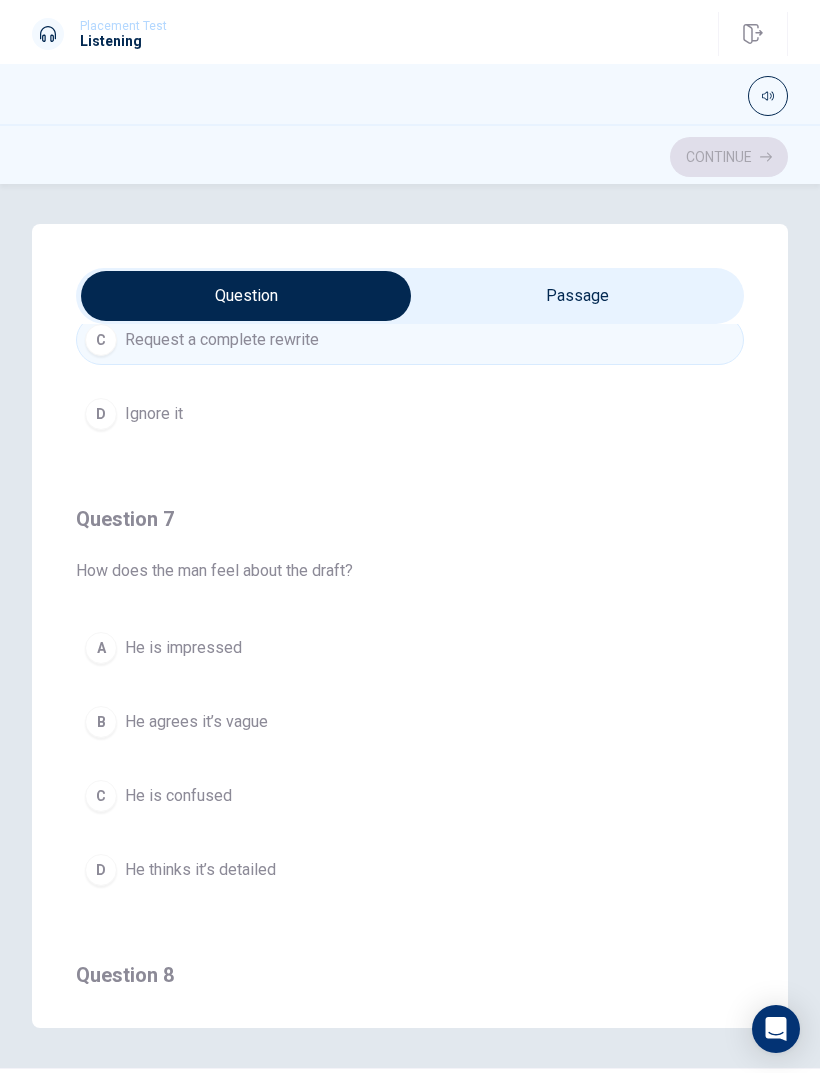 click on "D He thinks it’s detailed" at bounding box center (410, 870) 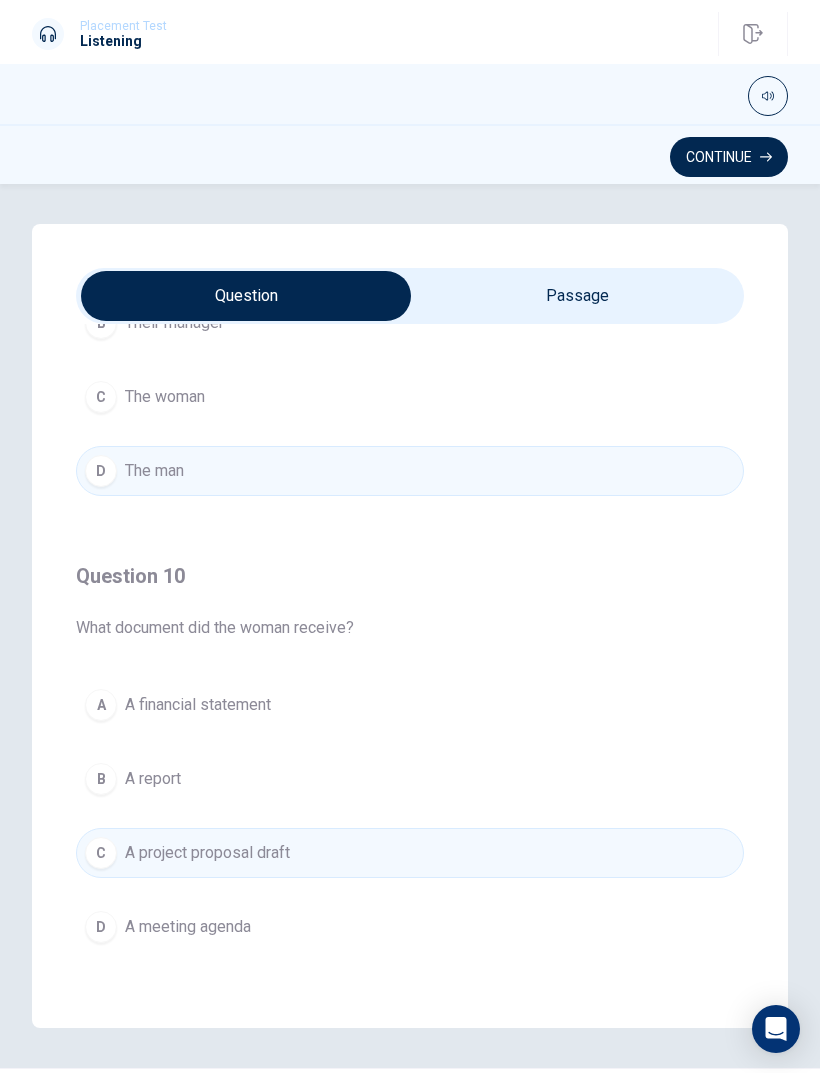 scroll, scrollTop: 1620, scrollLeft: 0, axis: vertical 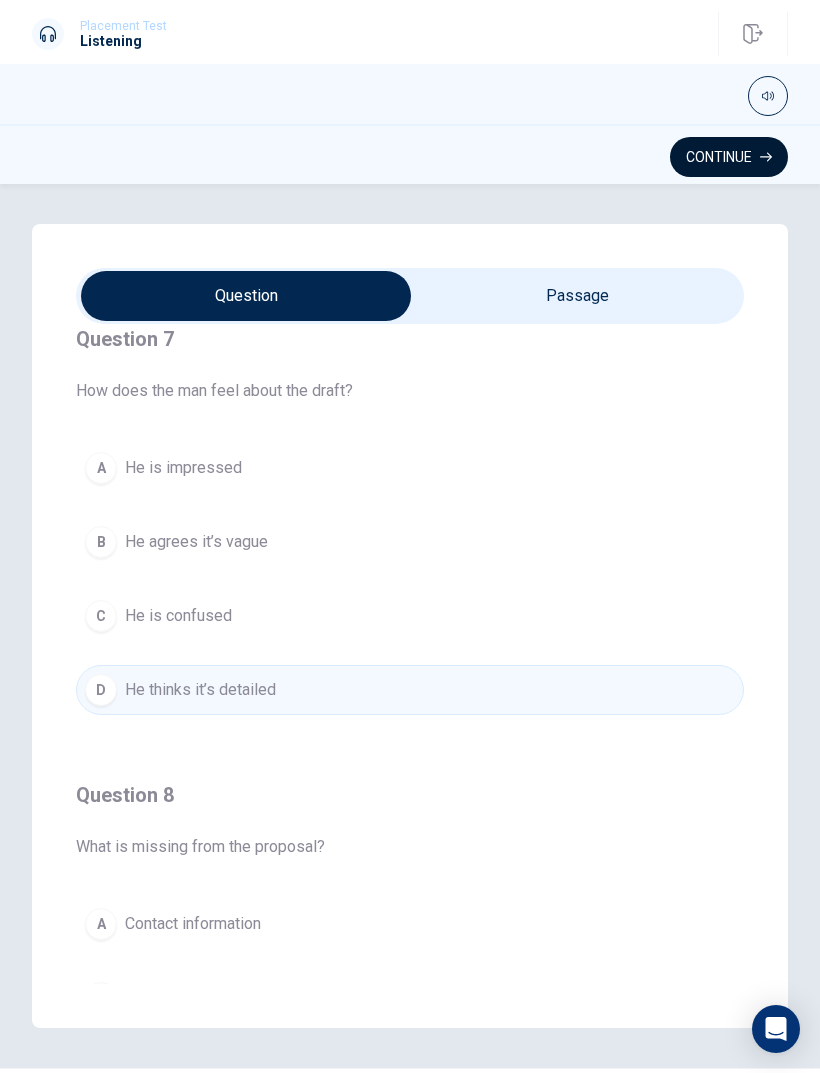click 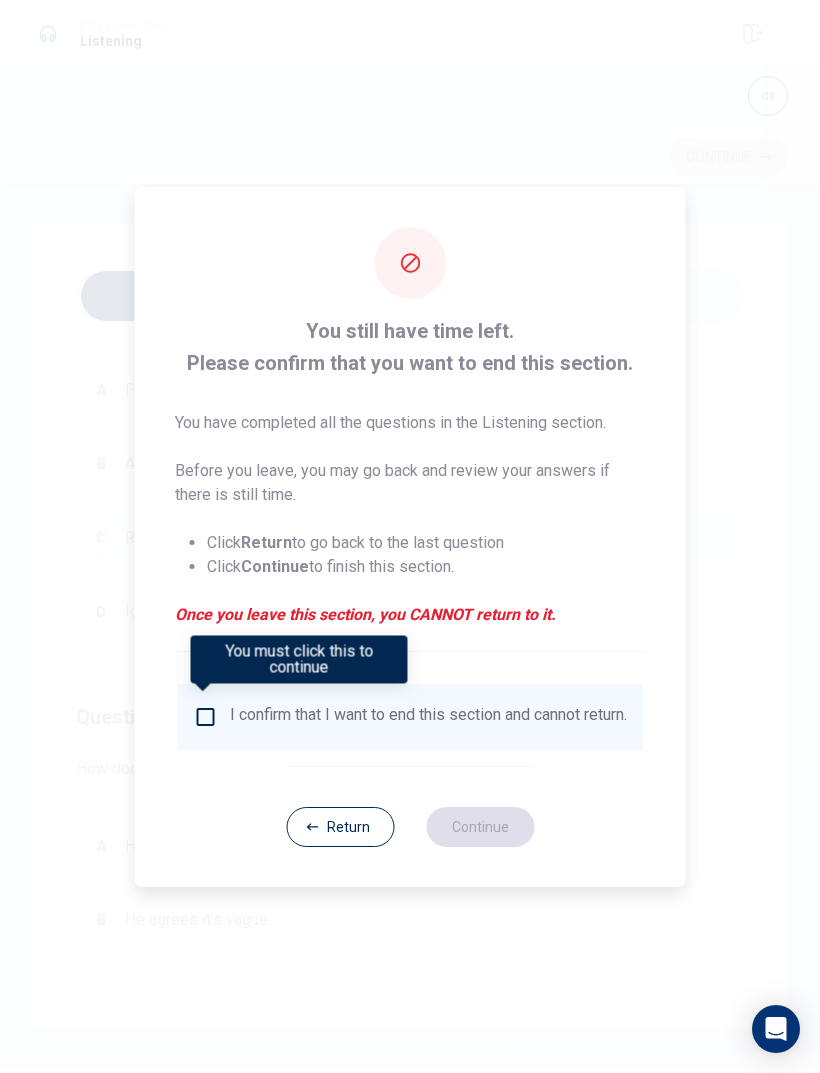 click at bounding box center (206, 717) 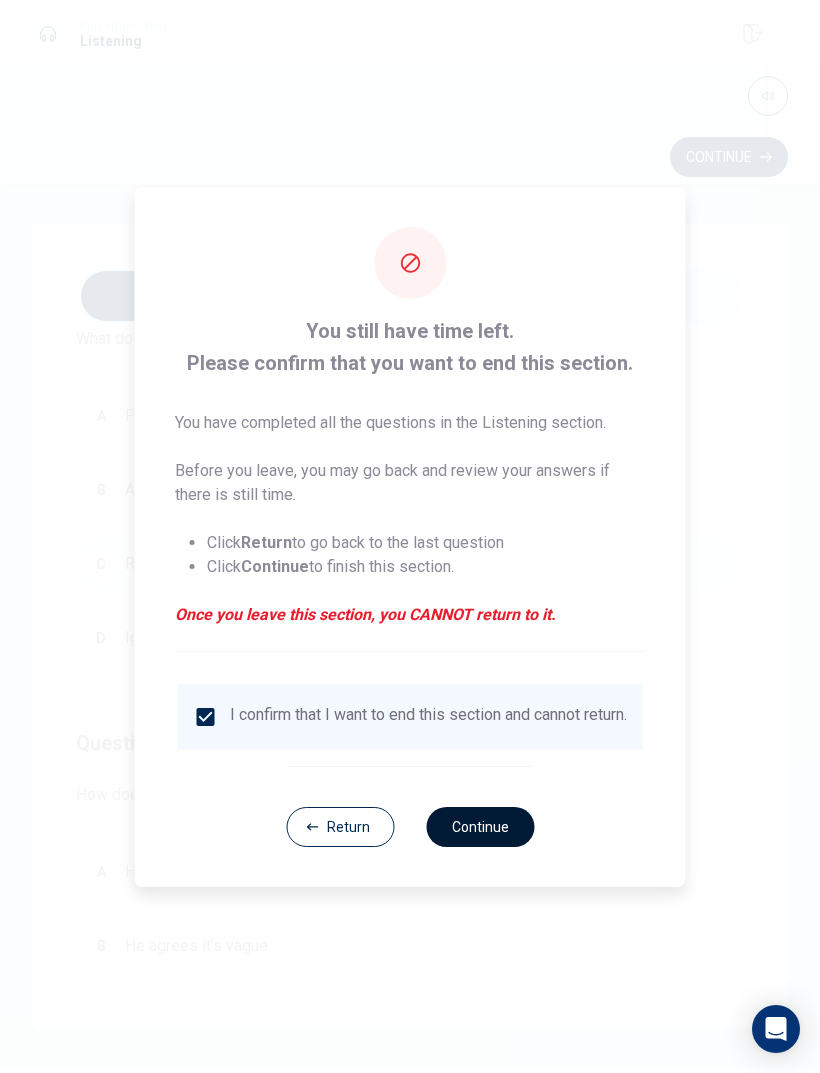 click on "Continue" at bounding box center (480, 827) 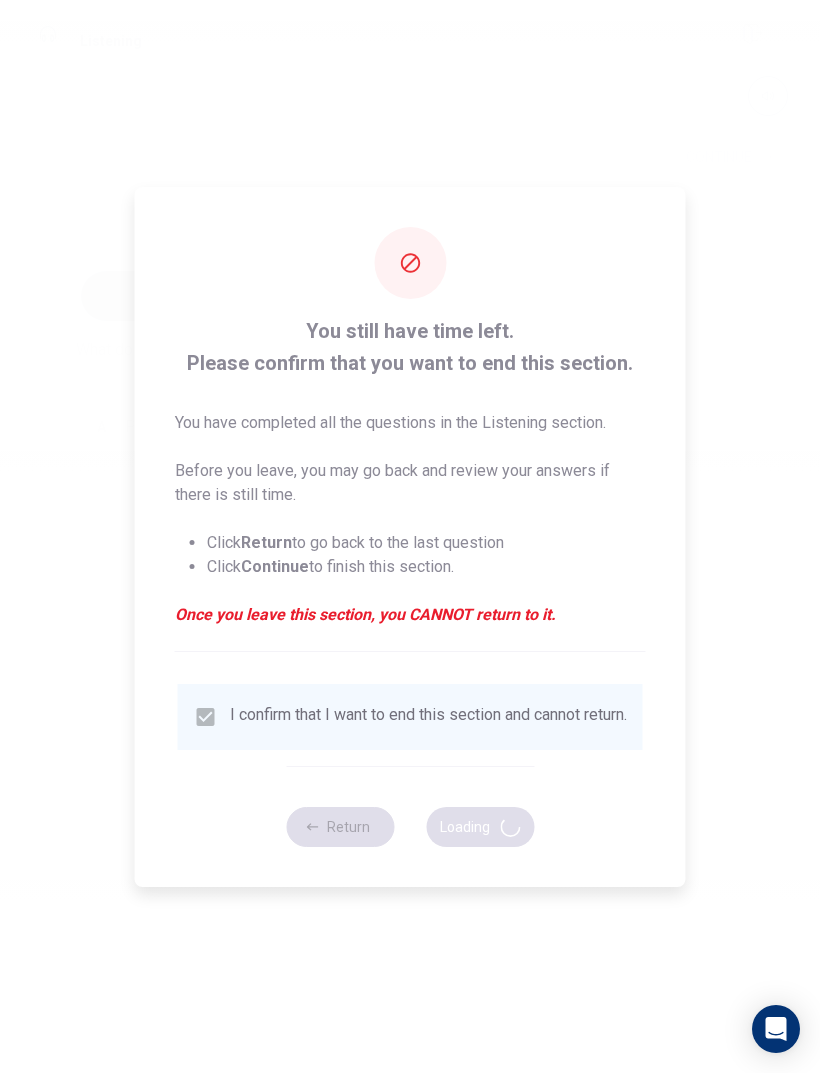 scroll, scrollTop: 73, scrollLeft: 0, axis: vertical 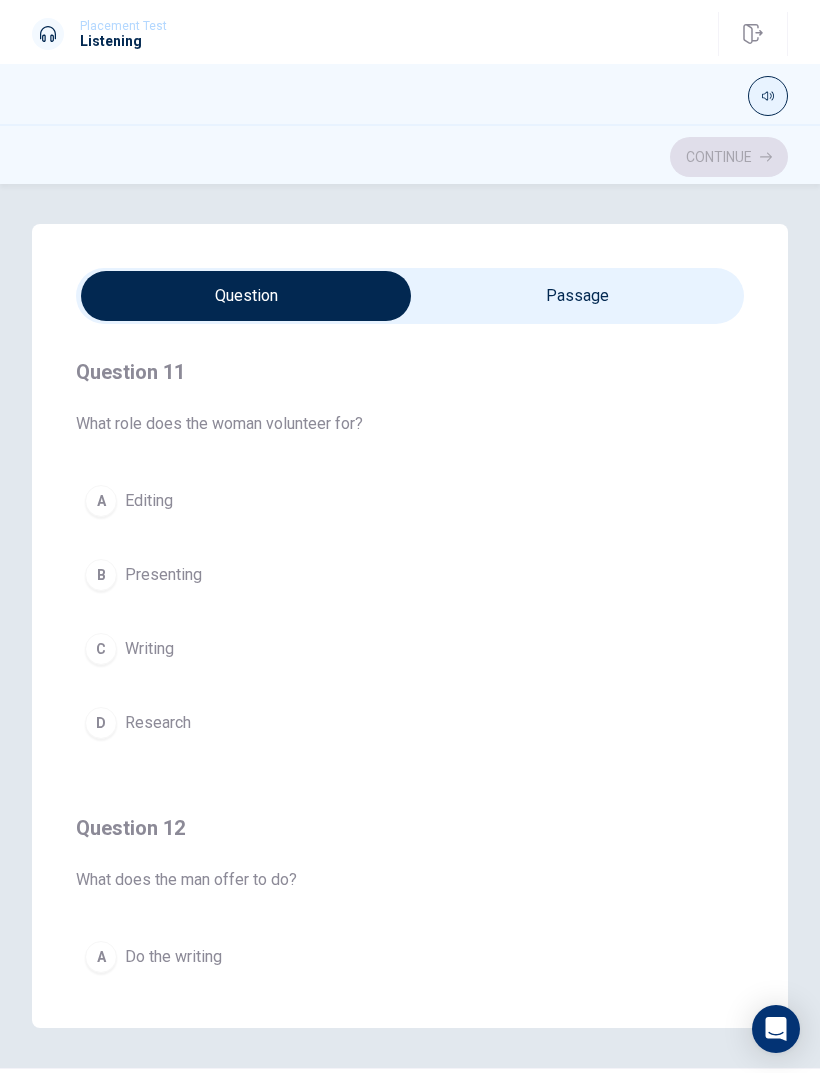 click 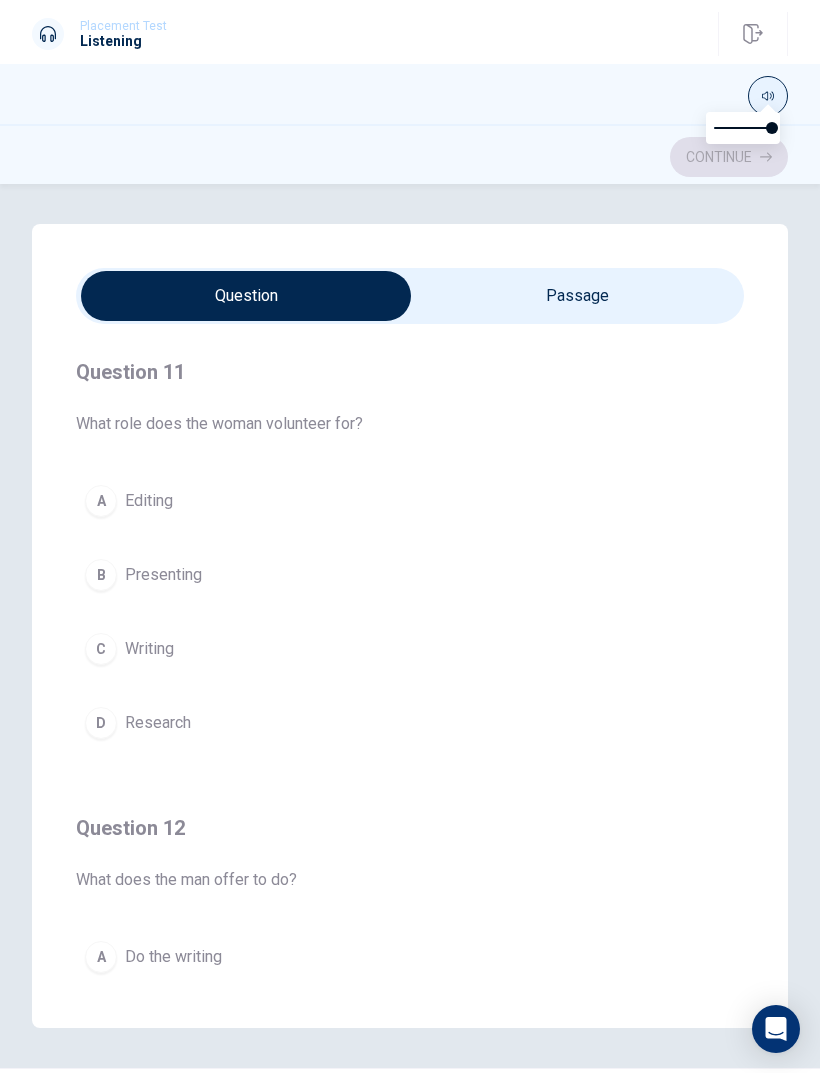 click at bounding box center (768, 96) 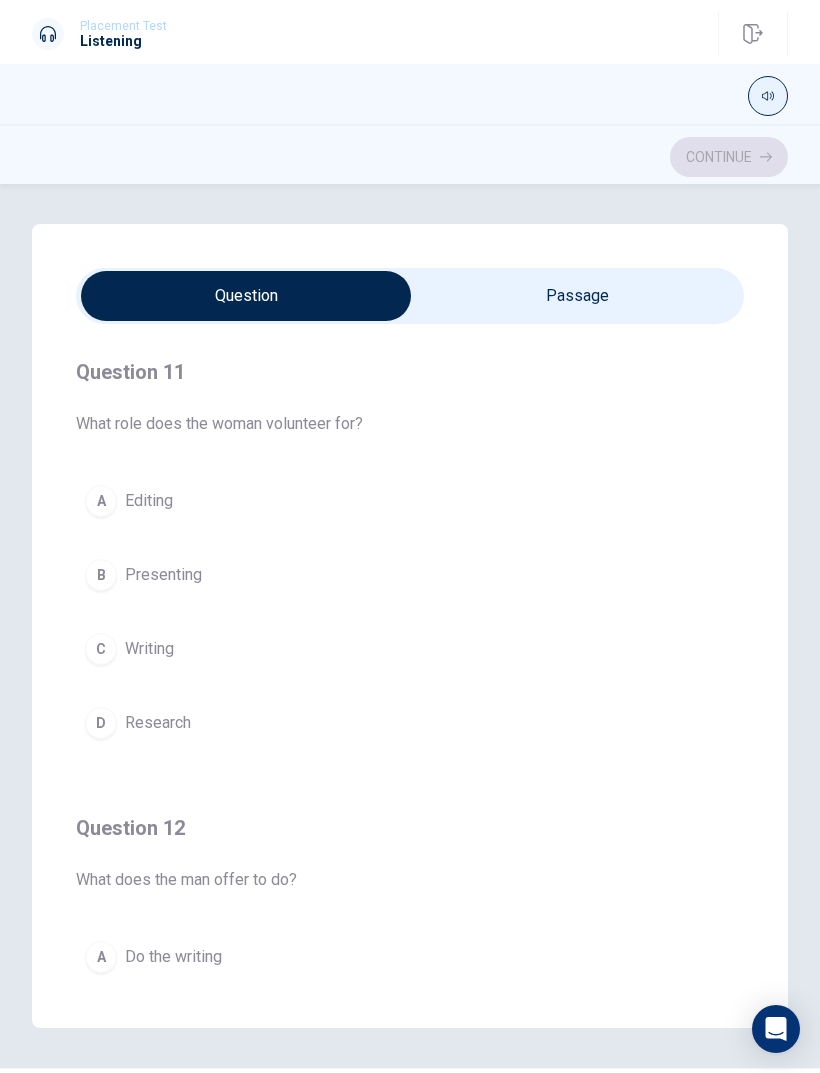 scroll, scrollTop: 0, scrollLeft: 0, axis: both 